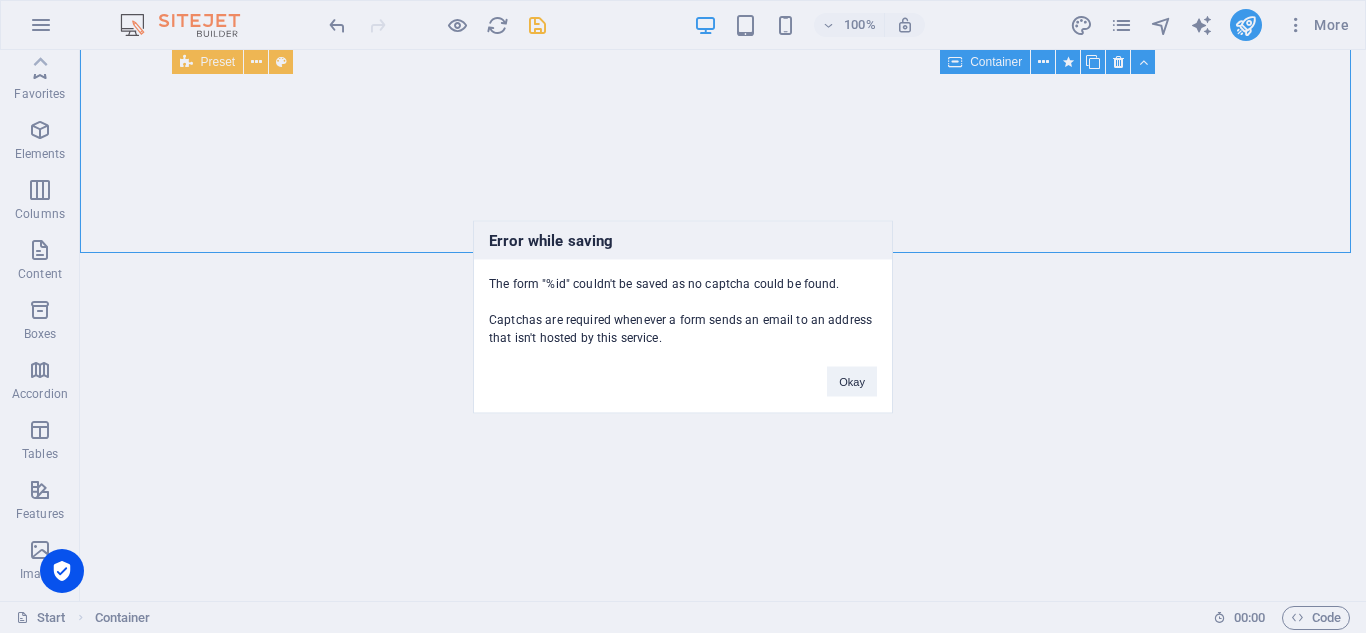 scroll, scrollTop: 0, scrollLeft: 0, axis: both 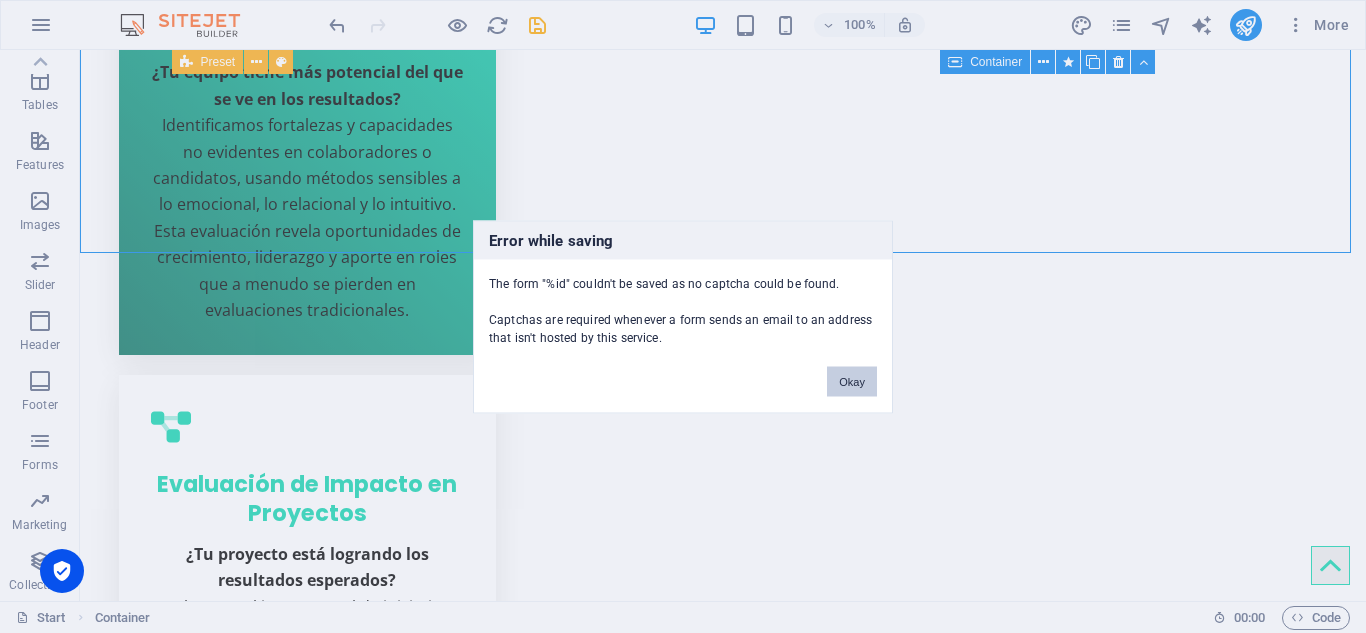 click on "Okay" at bounding box center [852, 381] 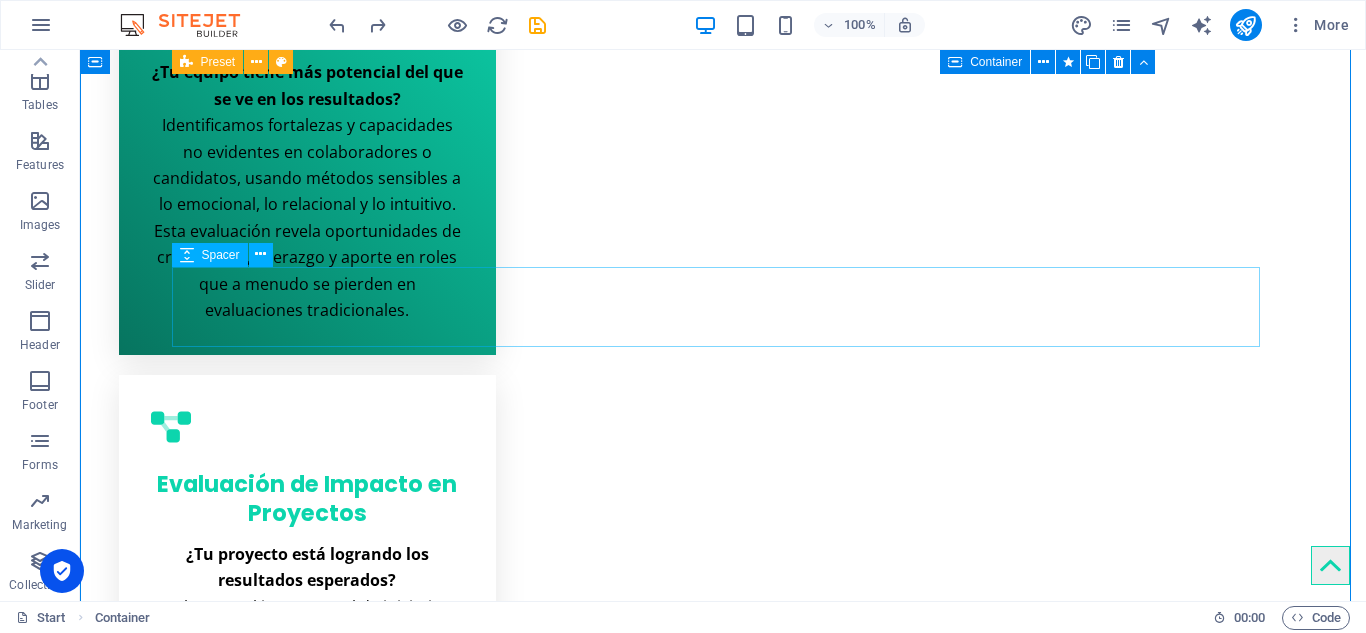 click at bounding box center [723, 4547] 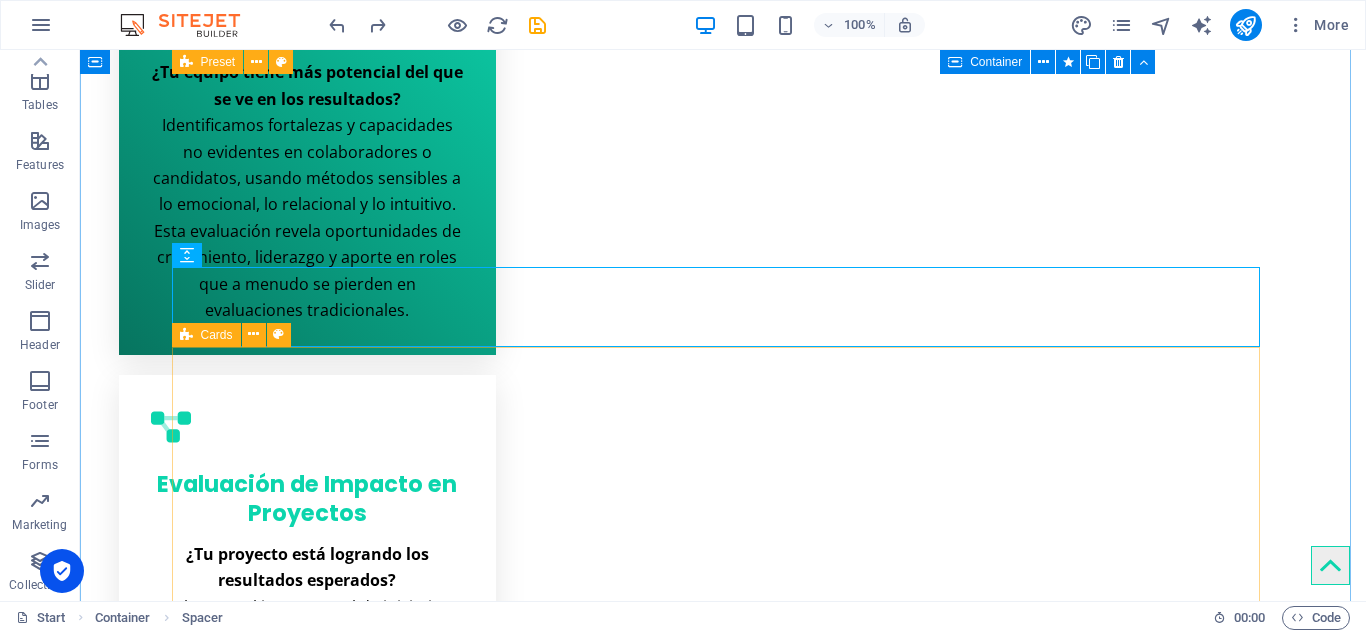 click on "[PERSON_NAME] Lorem ipsum dolor sit amet, consectetur adipisicing elit. Veritatis, dolorem!  [PERSON_NAME] Lorem ipsum dolor sit amet, consectetur adipisicing elit. Veritatis, dolorem!  [PERSON_NAME] ipsum dolor sit amet, consectetur adipisicing elit. Veritatis, dolorem!" at bounding box center (723, 5347) 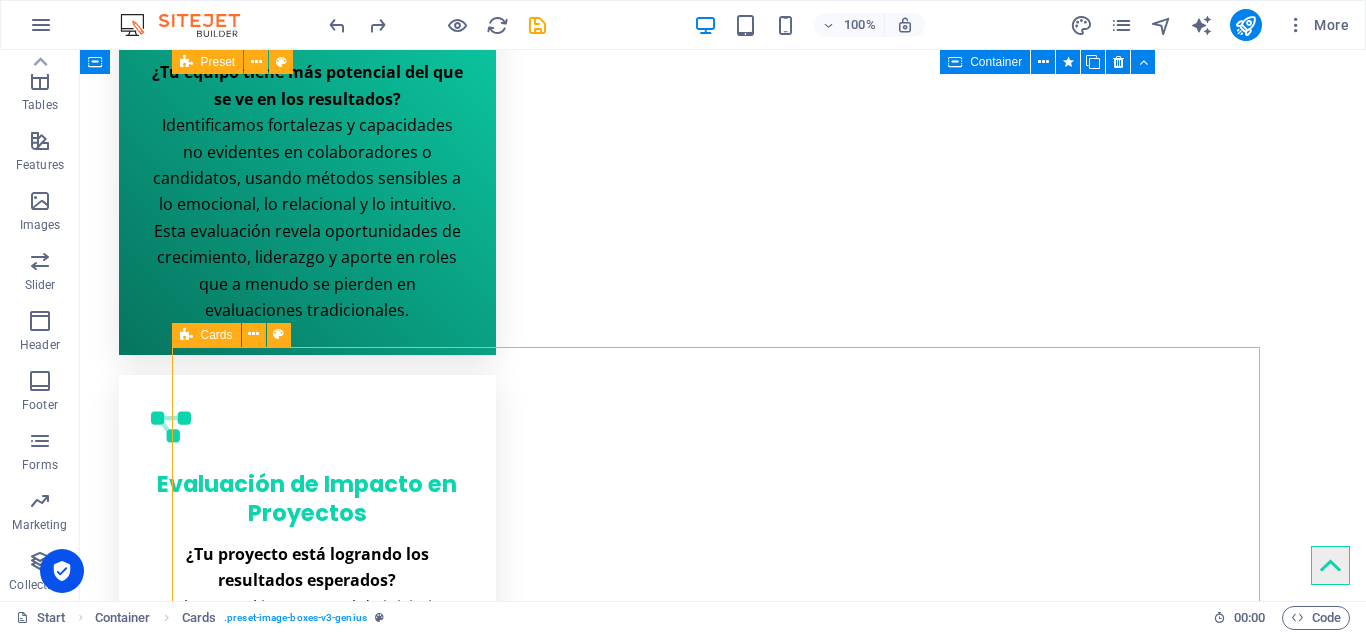click on "[PERSON_NAME] Lorem ipsum dolor sit amet, consectetur adipisicing elit. Veritatis, dolorem!  [PERSON_NAME] Lorem ipsum dolor sit amet, consectetur adipisicing elit. Veritatis, dolorem!  [PERSON_NAME] ipsum dolor sit amet, consectetur adipisicing elit. Veritatis, dolorem!" at bounding box center [723, 5347] 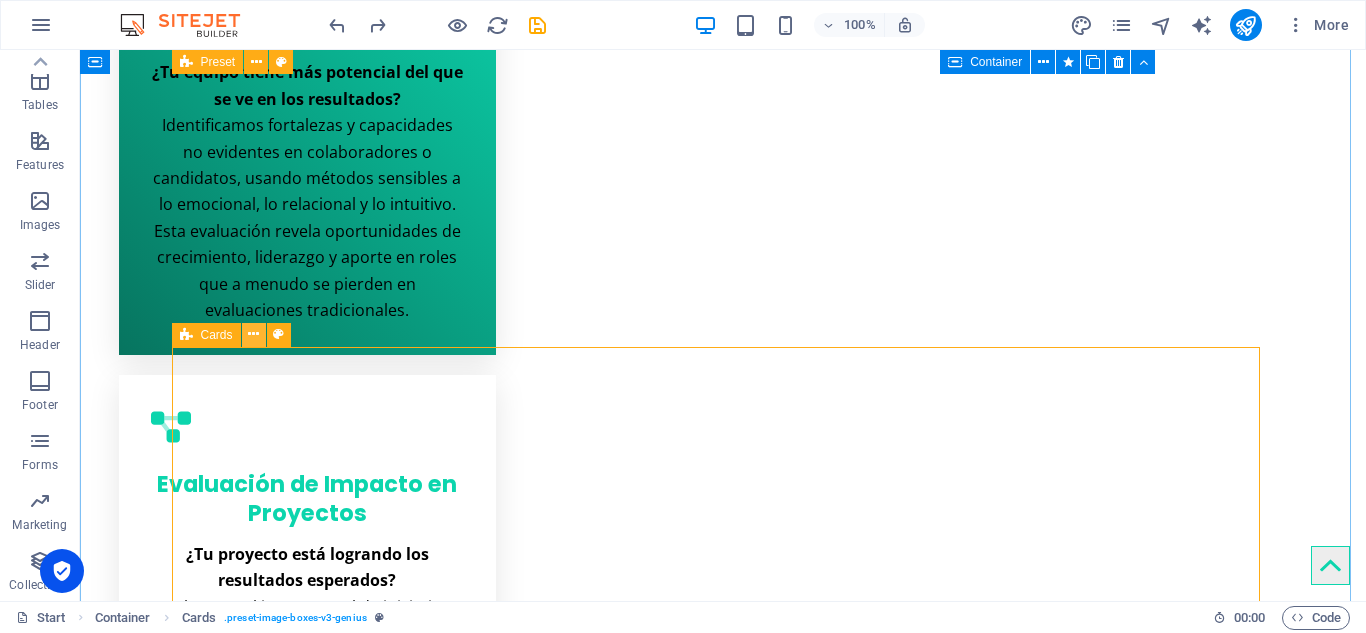 click at bounding box center [253, 334] 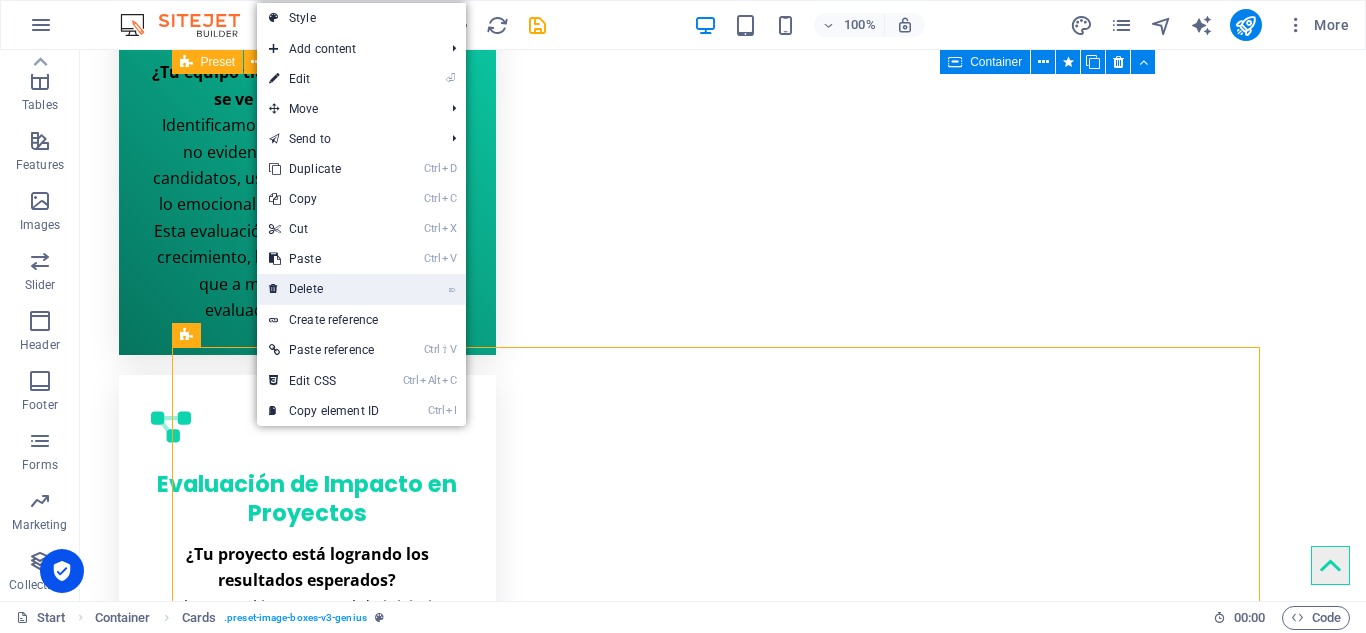 click on "⌦  Delete" at bounding box center (324, 289) 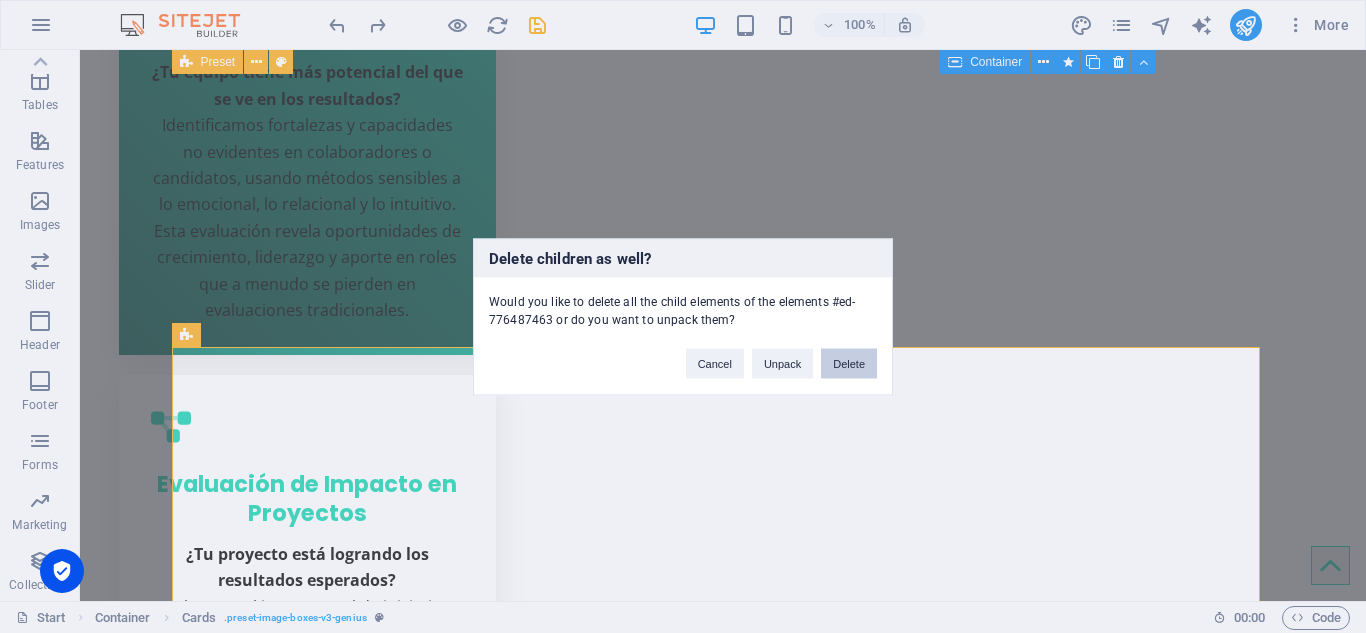 click on "Delete" at bounding box center (849, 363) 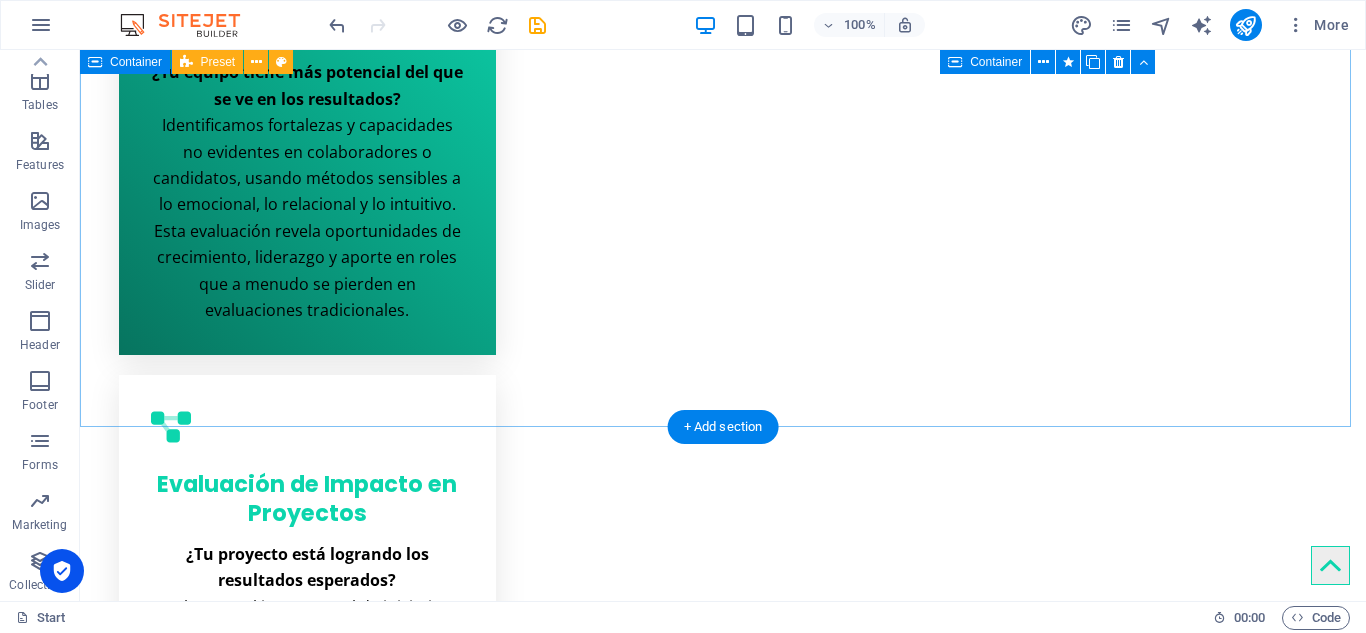 click on "Drop content here or  Add elements  Paste clipboard MiaGestión Lorem ipsum dolor sit amet En  MiaGestión  diseñamos experiencias de evaluación que van más allá de los números. Somos un ecosistema digital que integra  medición, investigación, arte y tecnología  para comprender el comportamiento humano en profundidad y apoyar decisiones sostenibles en organizaciones, comunidades y entornos educativos. [DEMOGRAPHIC_DATA] que  evaluar es una forma de cuidar , de mirar con atención lo que impulsa el cambio, el talento y el aprendizaje en las personas y en los equipos. Por eso, combinamos metodologías rigurosas con sensibilidad social y tecnología de vanguardia, para entregar datos claros, accionables y con sentido. Nos inspiran los retos complejos, las preguntas difíciles y los procesos que requieren una mirada personalizada. Y sobre todo, nos mueve el deseo de que cada decisión tenga impacto real, humano y transformador. ¿Qué nos diferencia? Enfoque integral: lo cognitivo, lo emocional y lo relacional." at bounding box center (723, 3361) 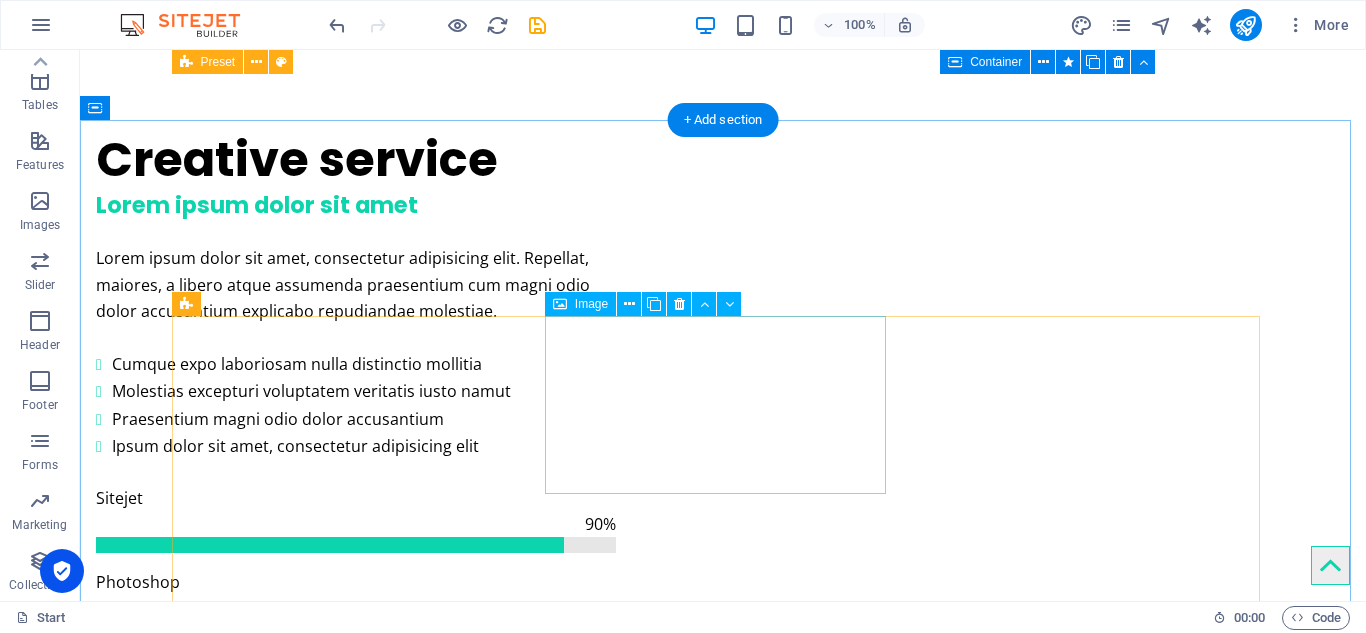 scroll, scrollTop: 4539, scrollLeft: 0, axis: vertical 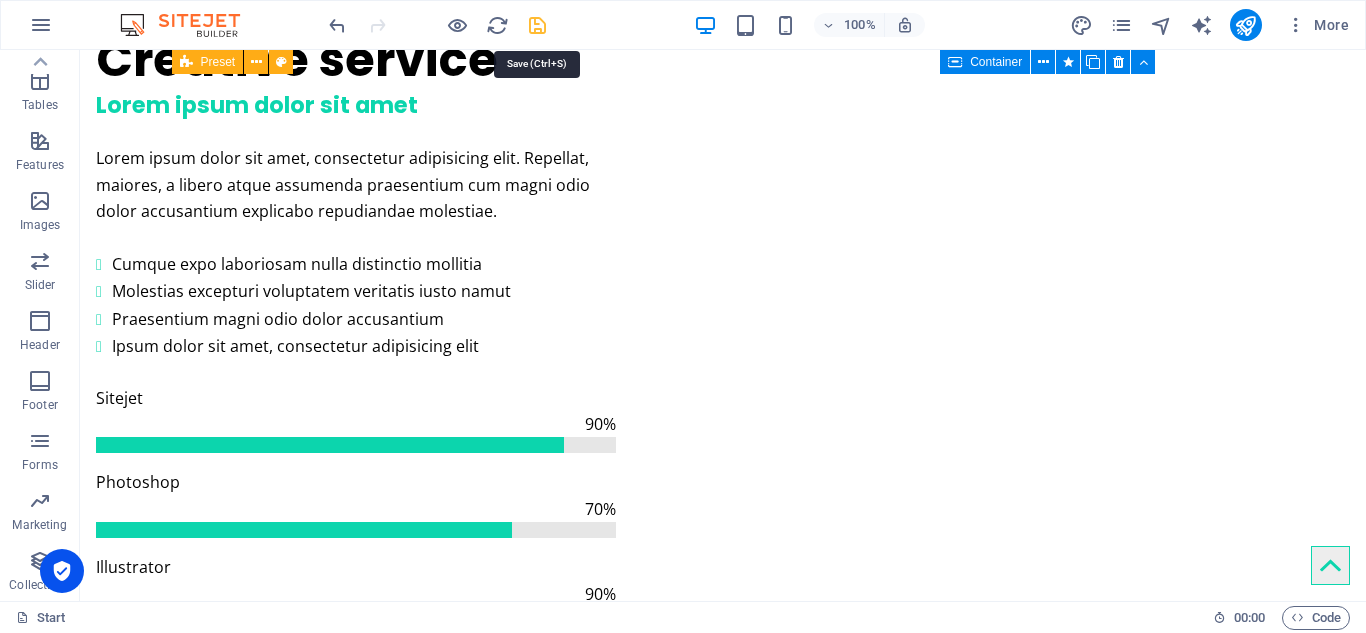 click at bounding box center (537, 25) 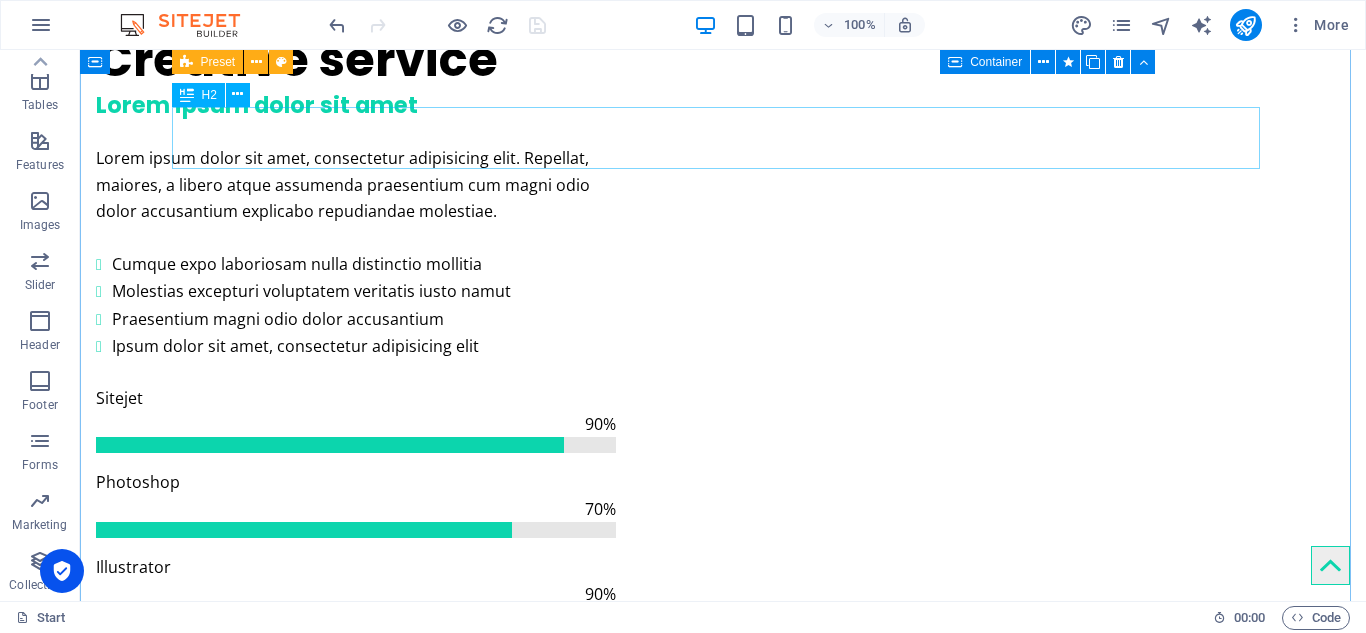 click on "Our clients" at bounding box center [723, 5732] 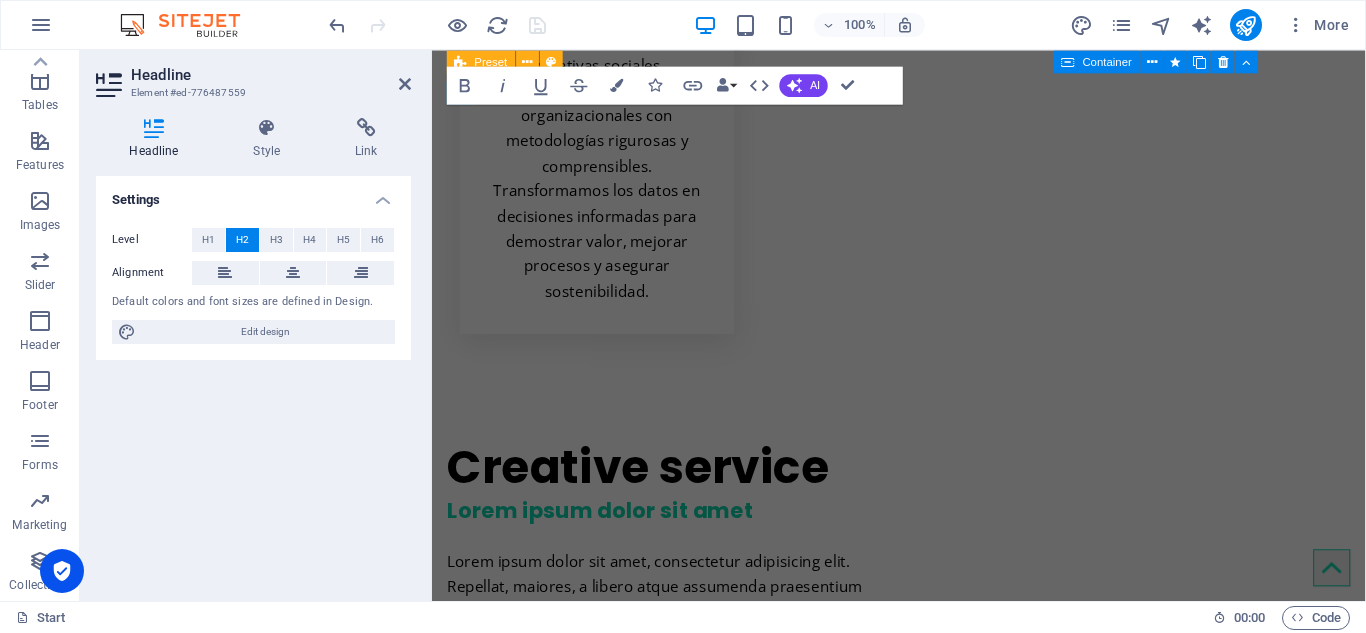 scroll, scrollTop: 4684, scrollLeft: 0, axis: vertical 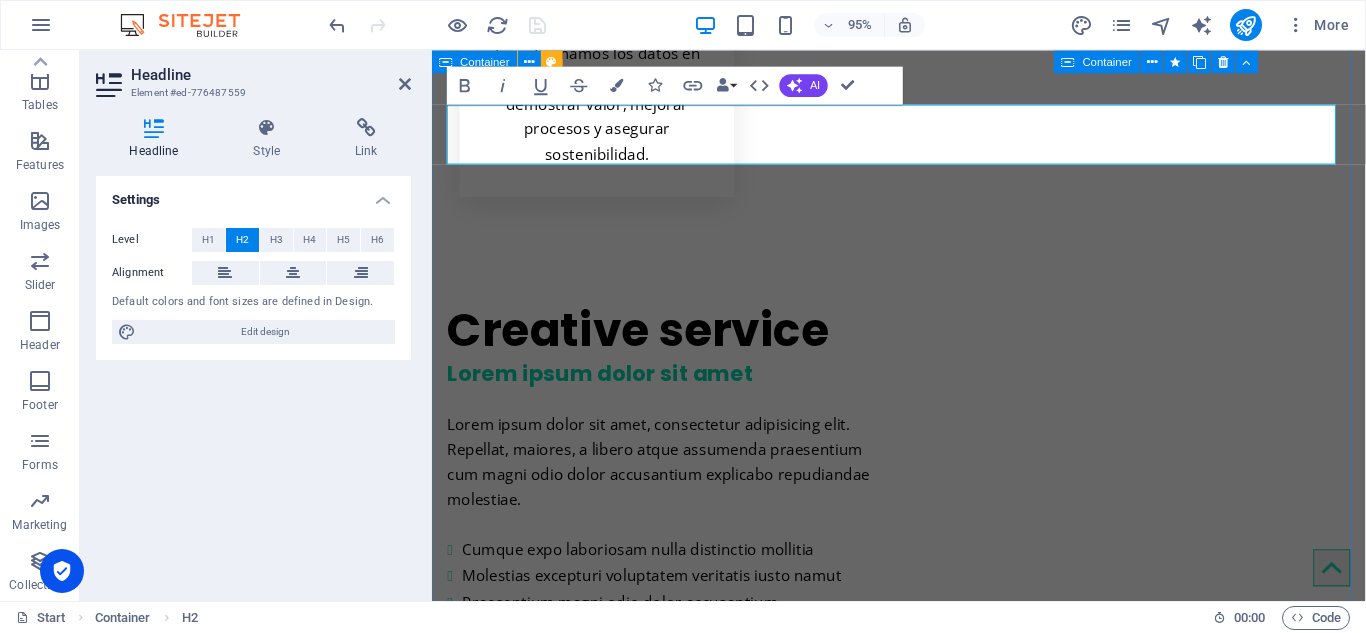type 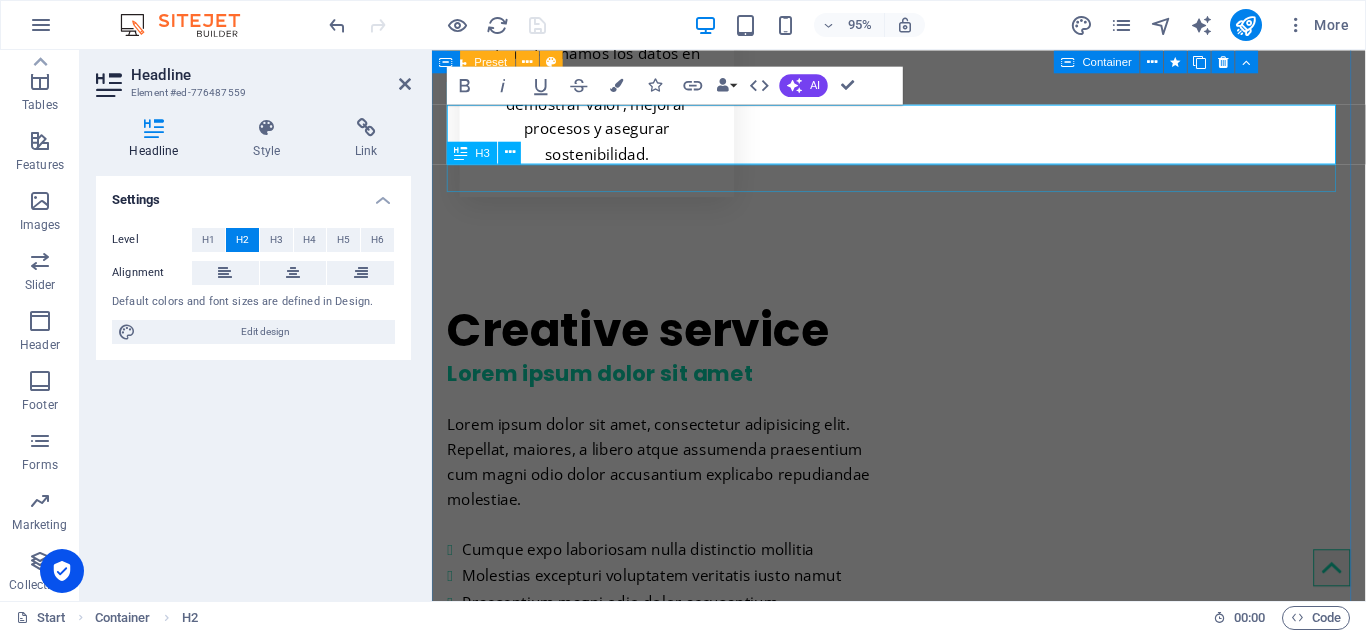 click on "Lorem ipsum dolor sit amet" at bounding box center [923, 6016] 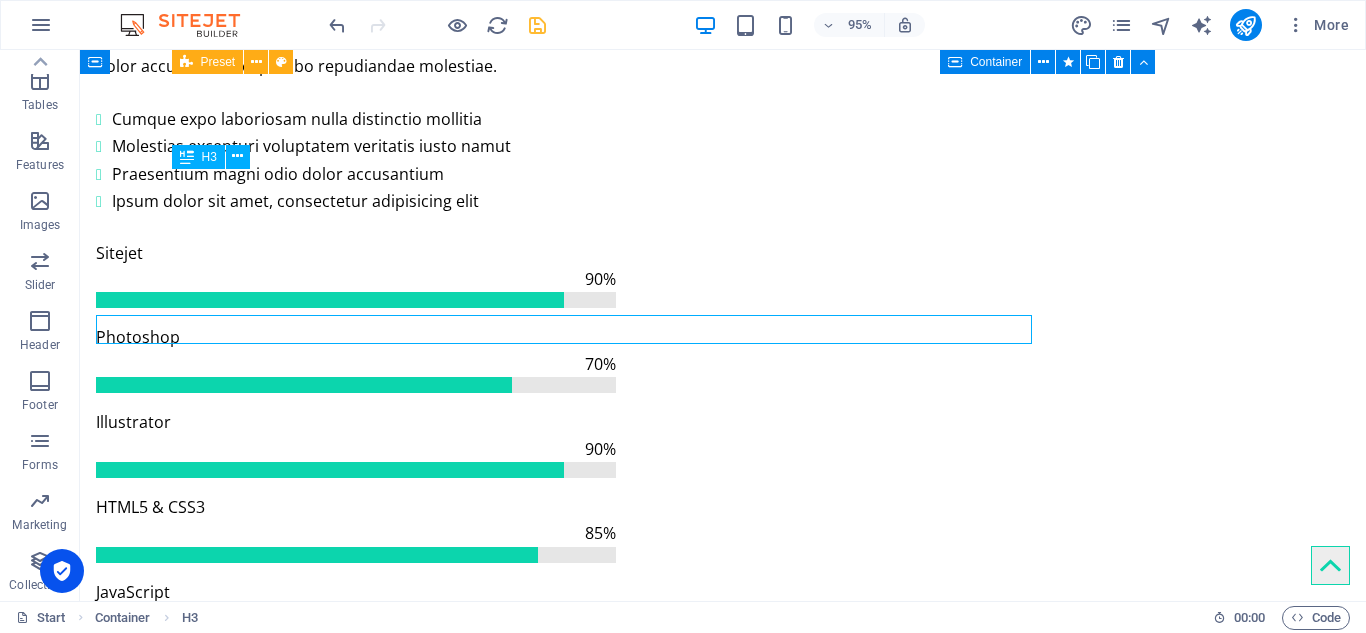 scroll, scrollTop: 4539, scrollLeft: 0, axis: vertical 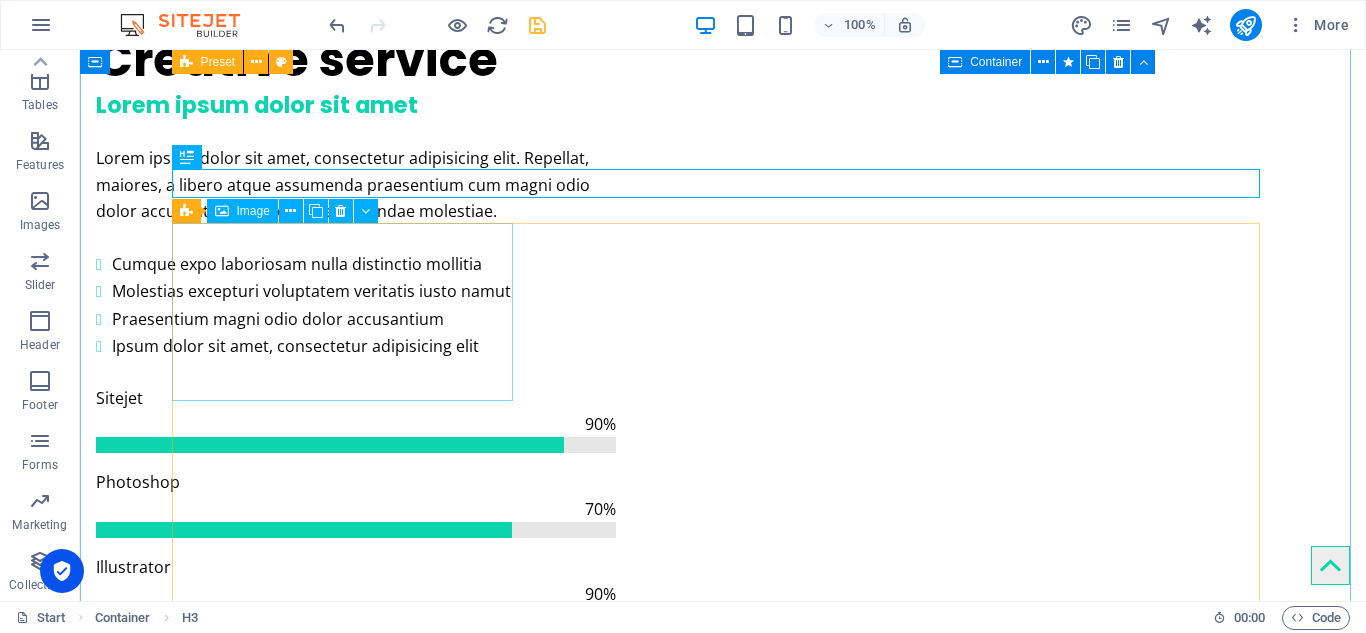 click at bounding box center (349, 5906) 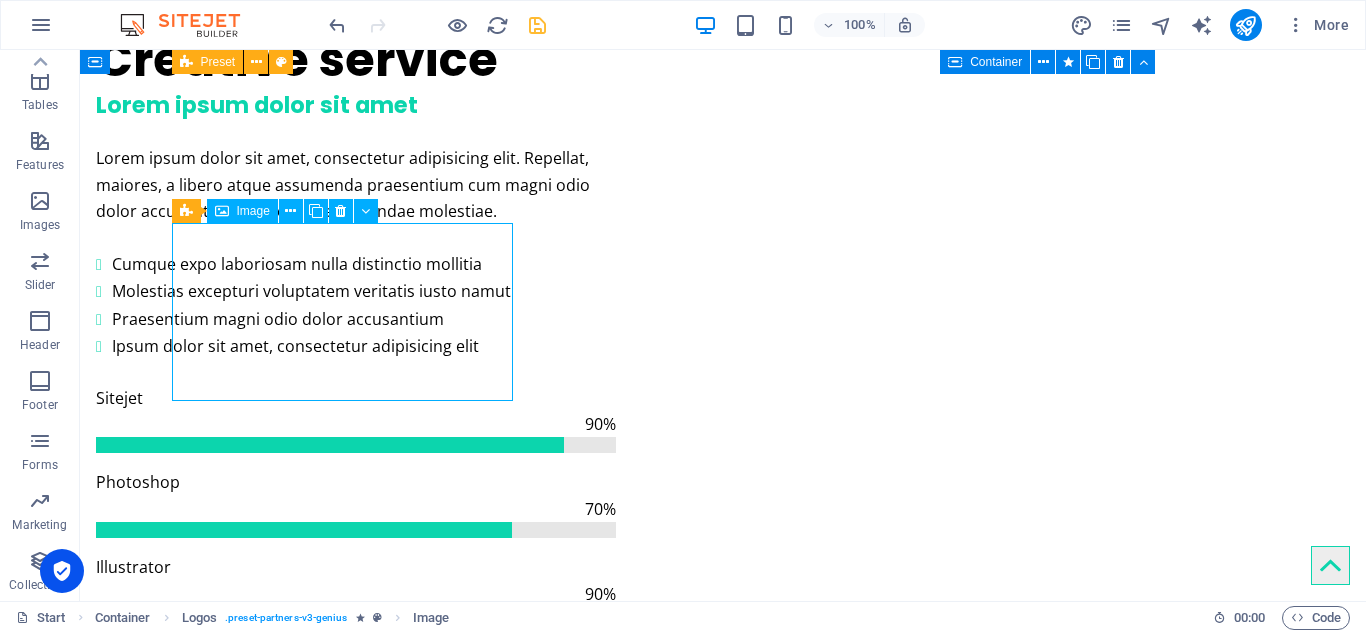 click at bounding box center (349, 5906) 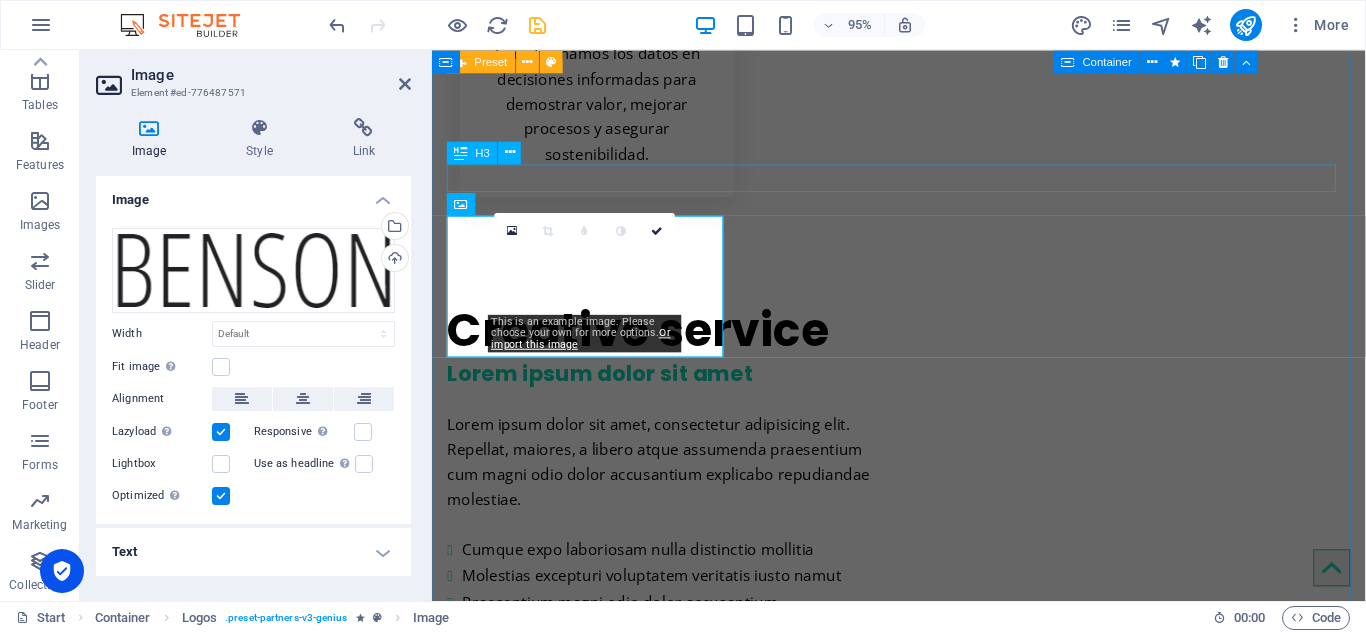 click on "Lorem ipsum dolor sit amet" at bounding box center [923, 6016] 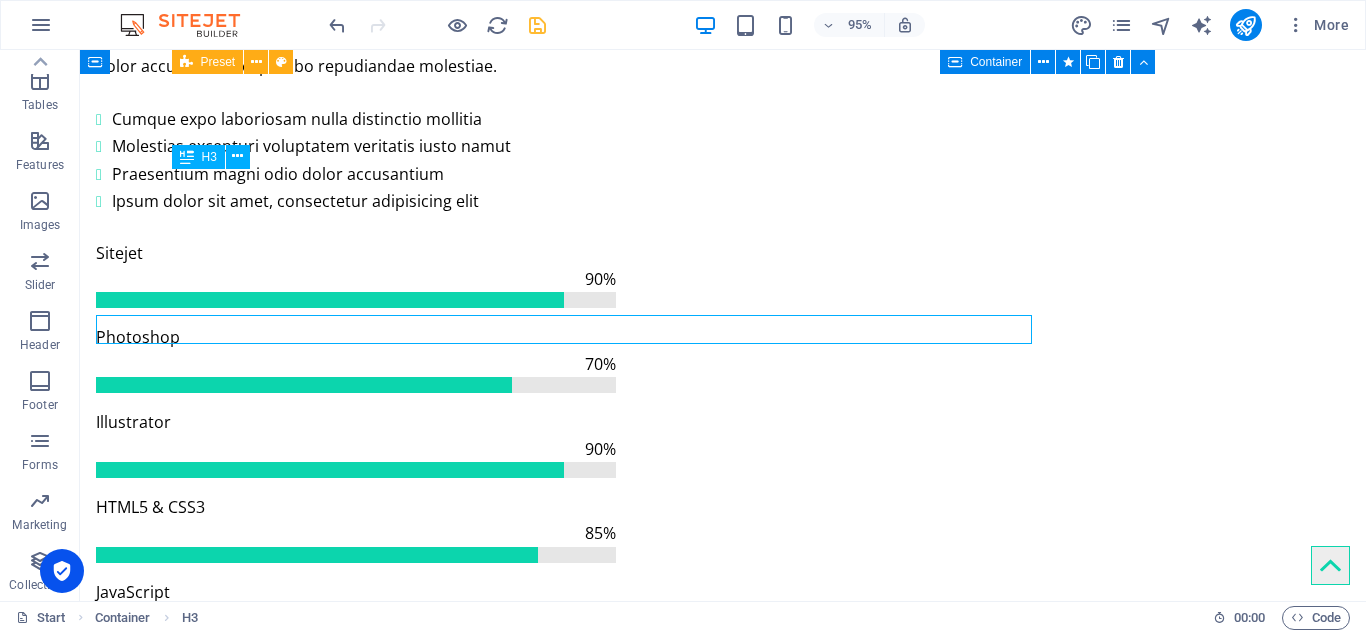 scroll, scrollTop: 4539, scrollLeft: 0, axis: vertical 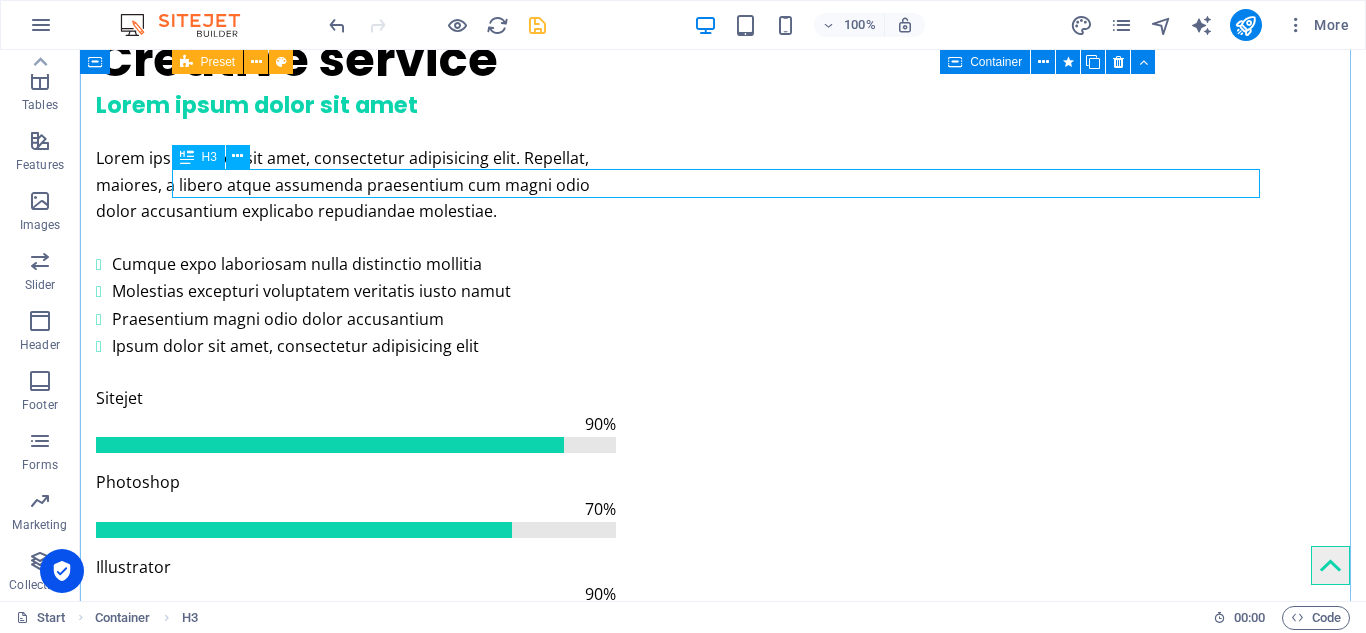 click on "Lorem ipsum dolor sit amet" at bounding box center (723, 5777) 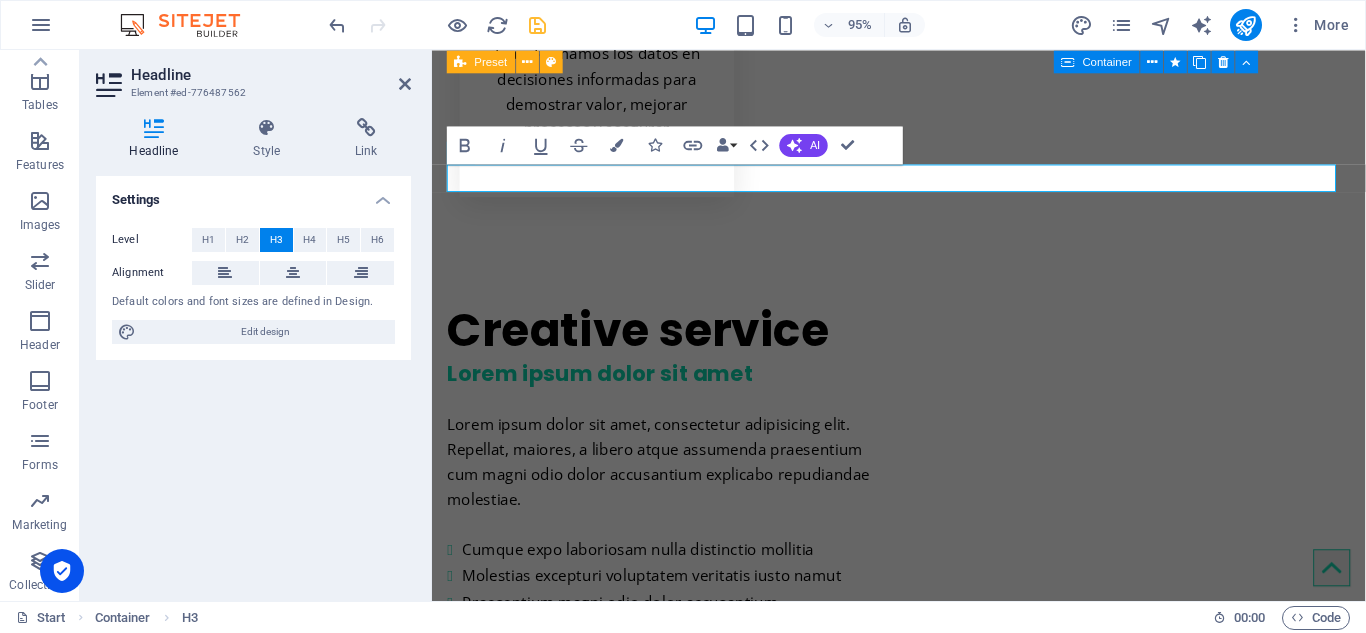 type 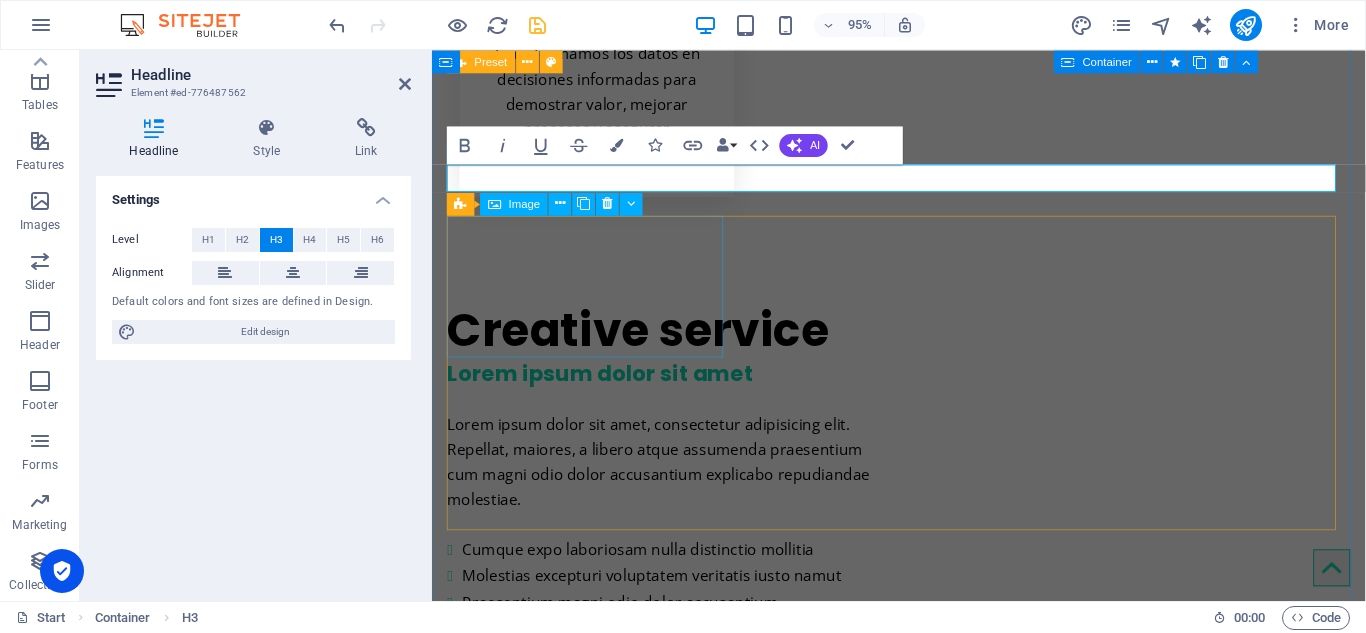 click at bounding box center (596, 6132) 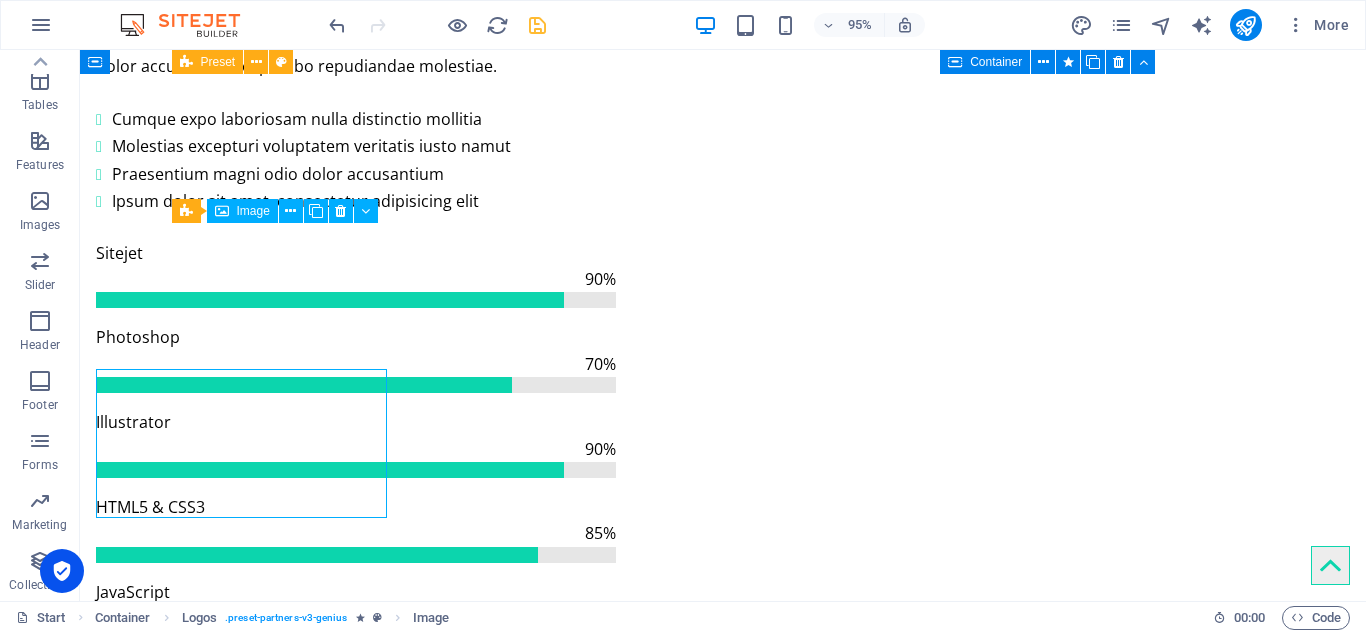 scroll, scrollTop: 4539, scrollLeft: 0, axis: vertical 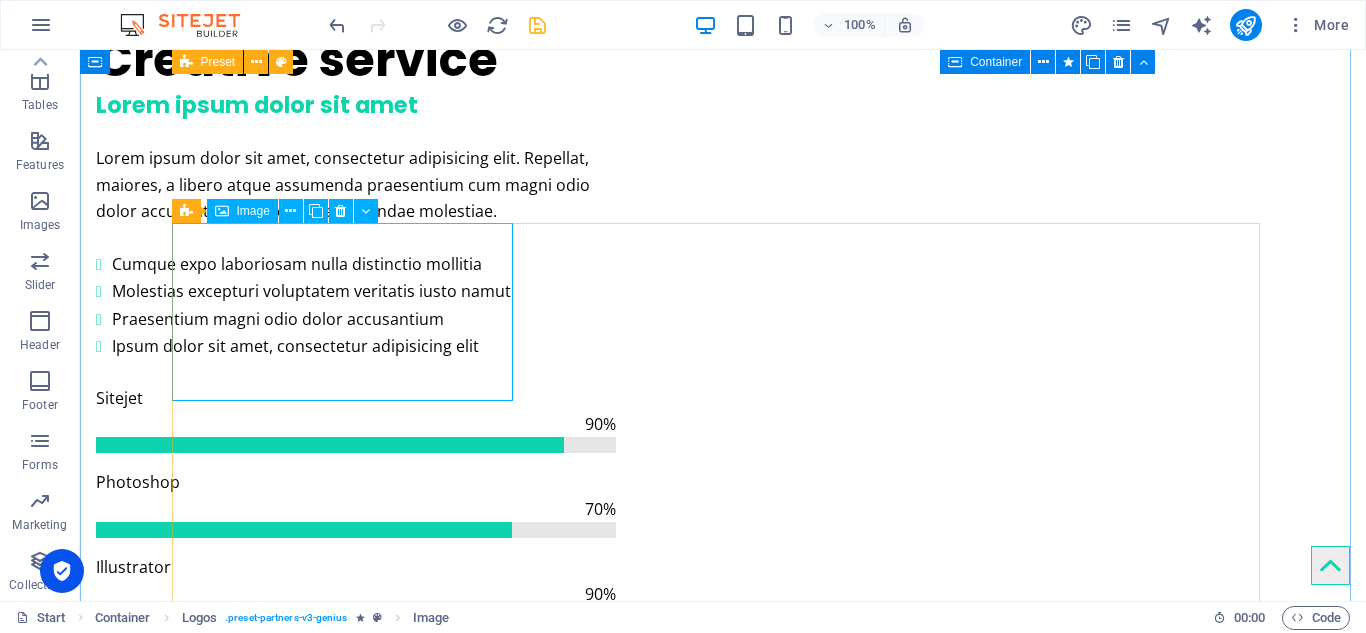 click on "Image" at bounding box center (253, 211) 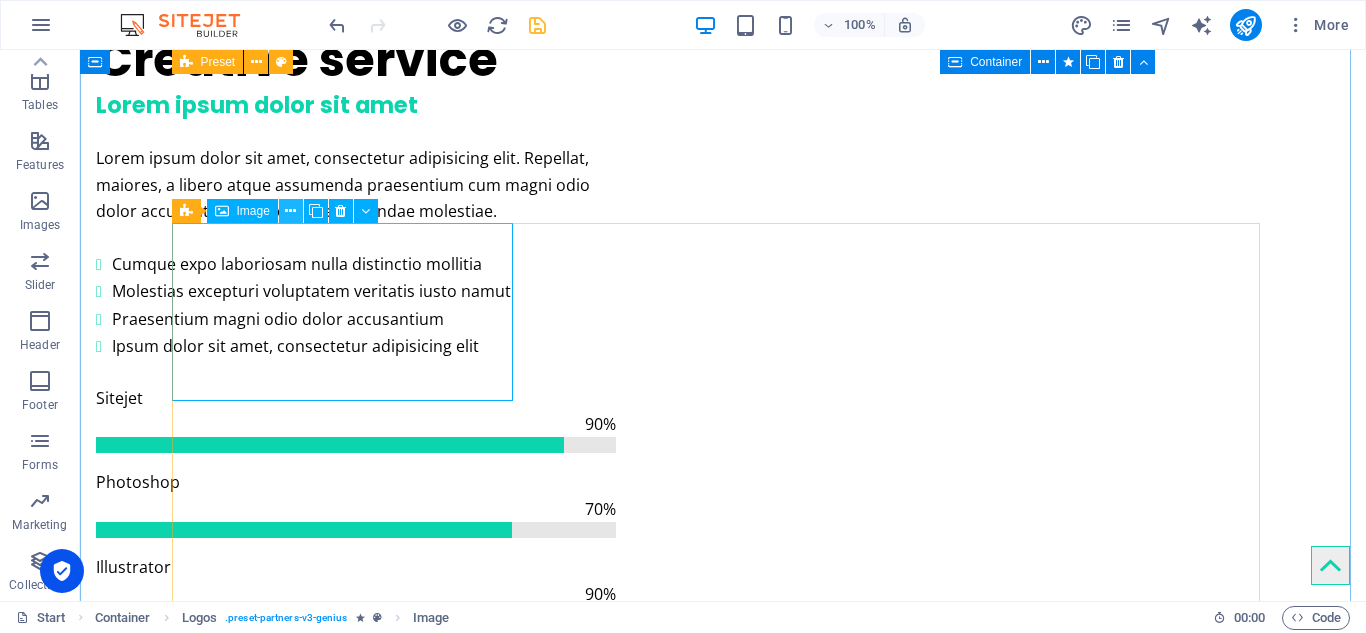 click at bounding box center [290, 211] 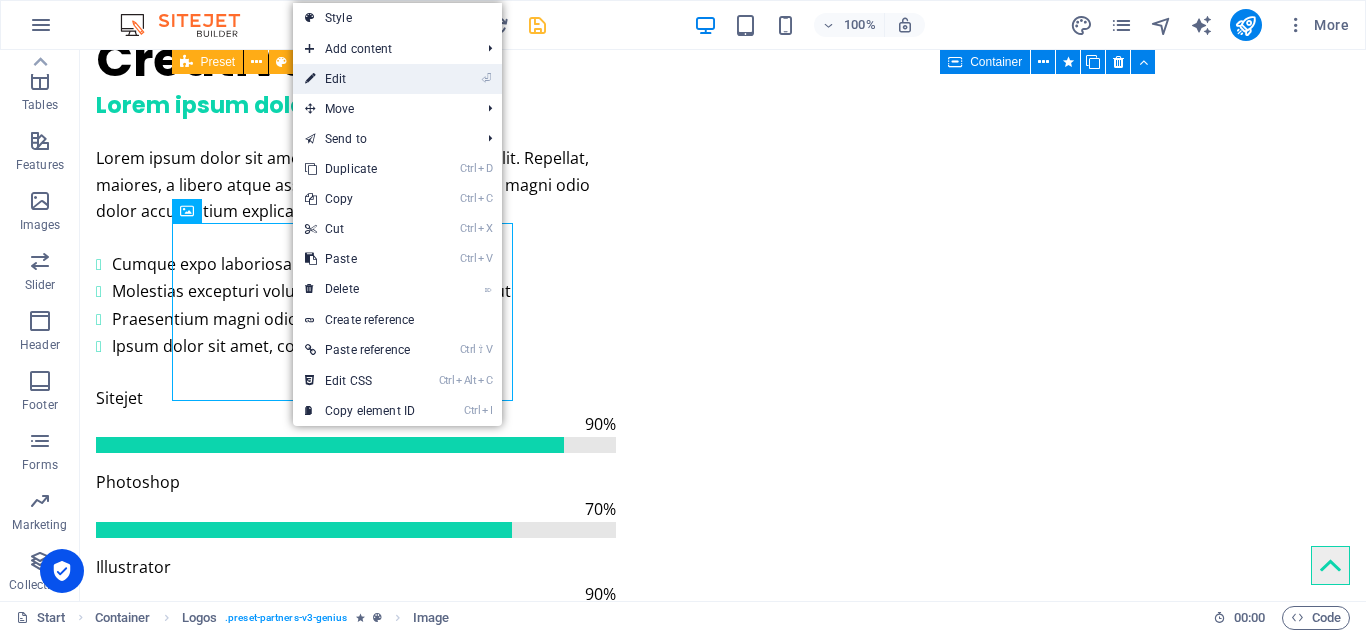 click on "⏎  Edit" at bounding box center [360, 79] 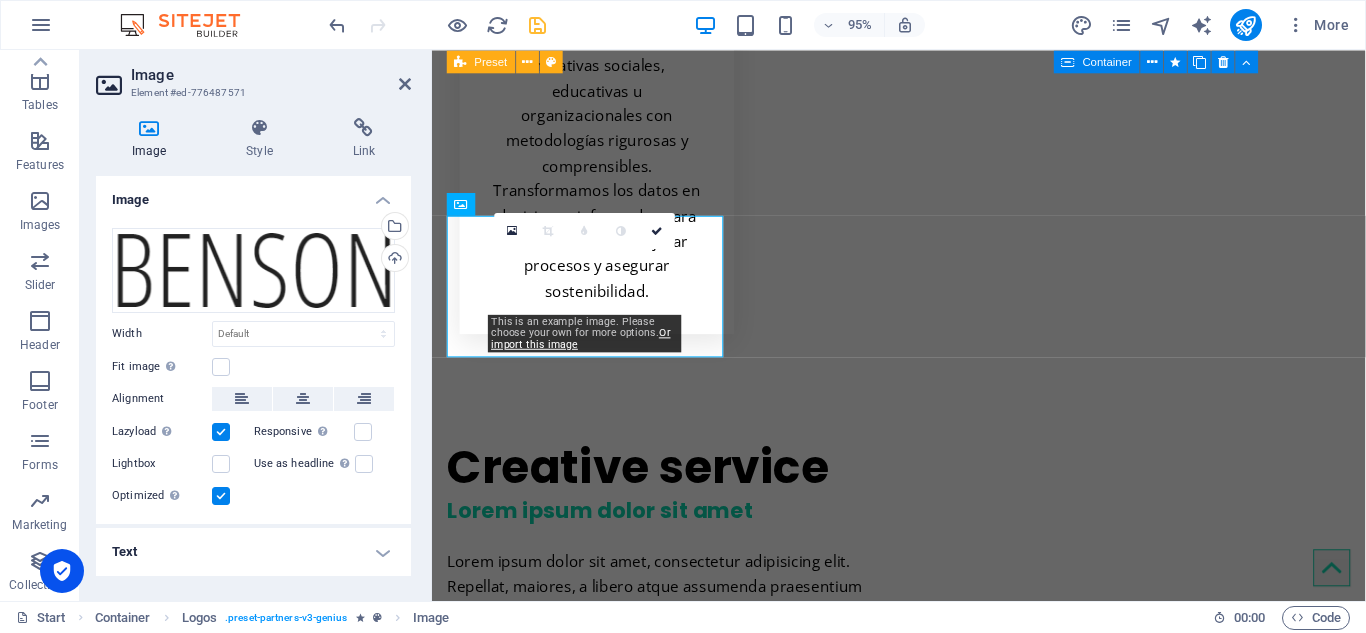 scroll, scrollTop: 4684, scrollLeft: 0, axis: vertical 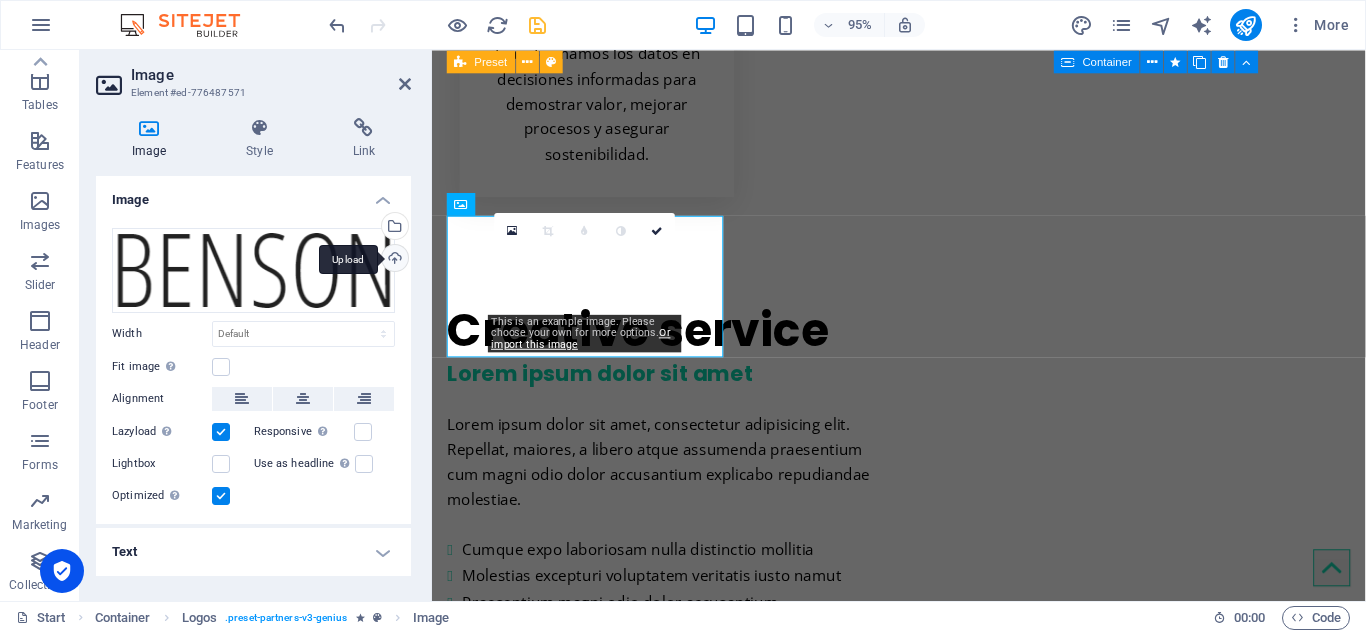 click on "Upload" at bounding box center [393, 260] 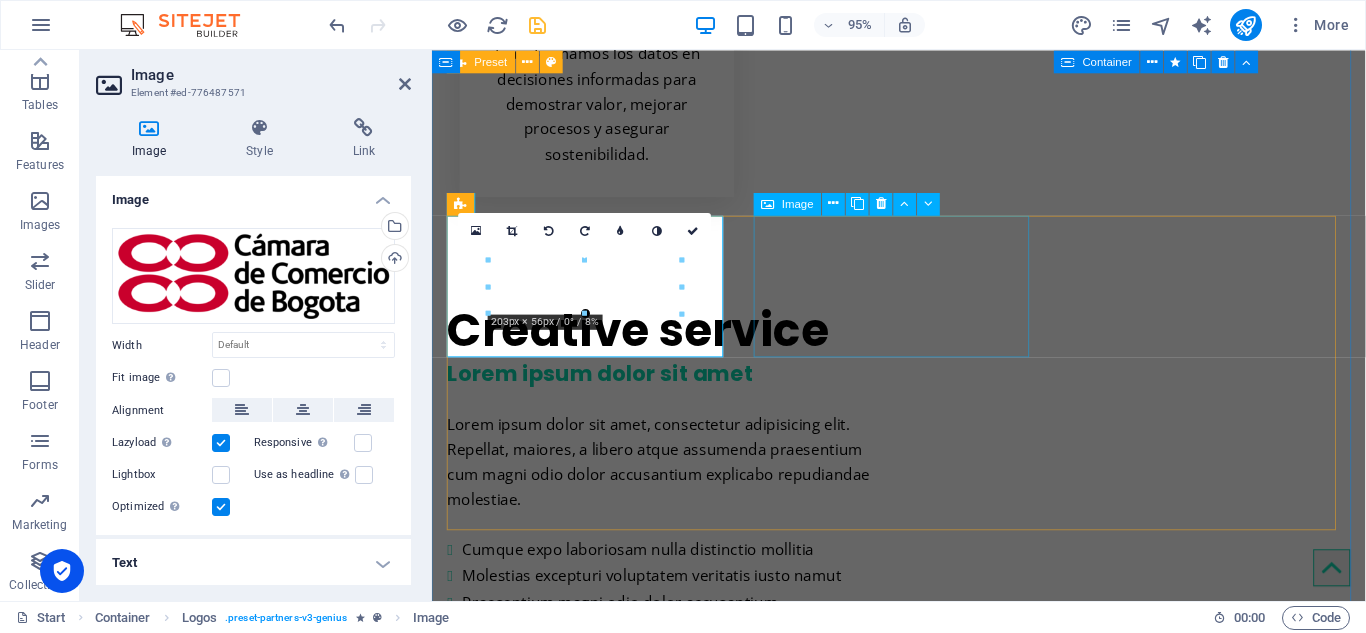 click at bounding box center (596, 6300) 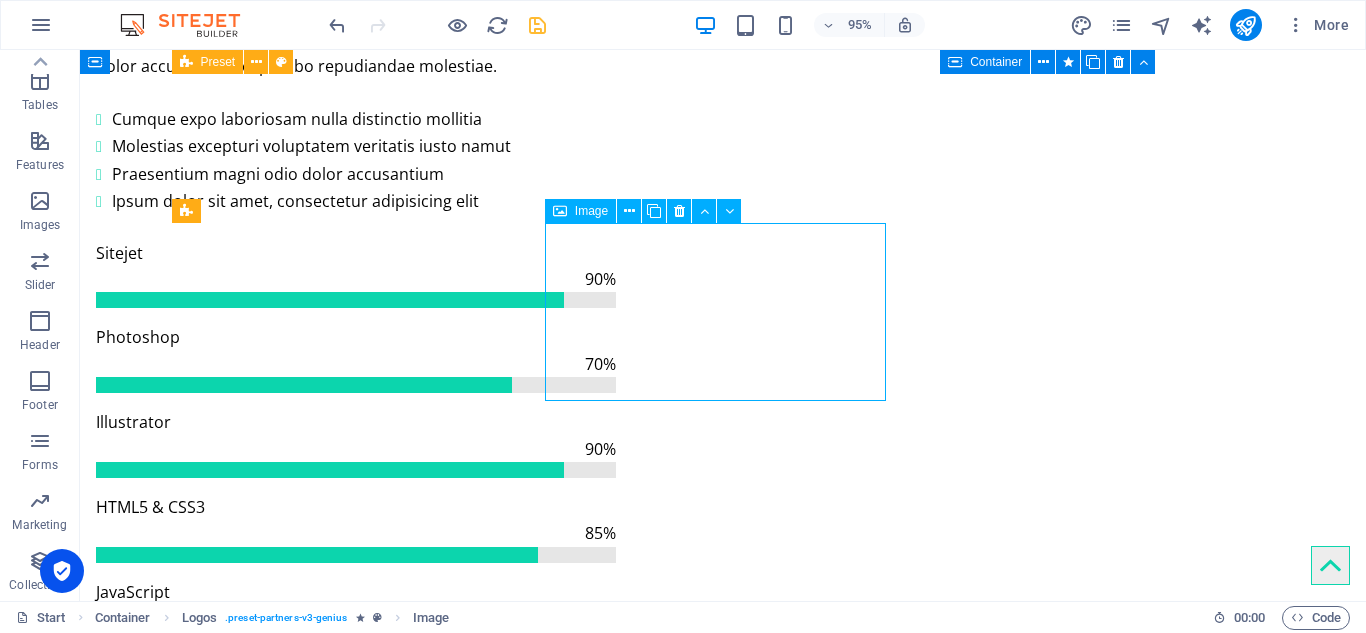 scroll, scrollTop: 4539, scrollLeft: 0, axis: vertical 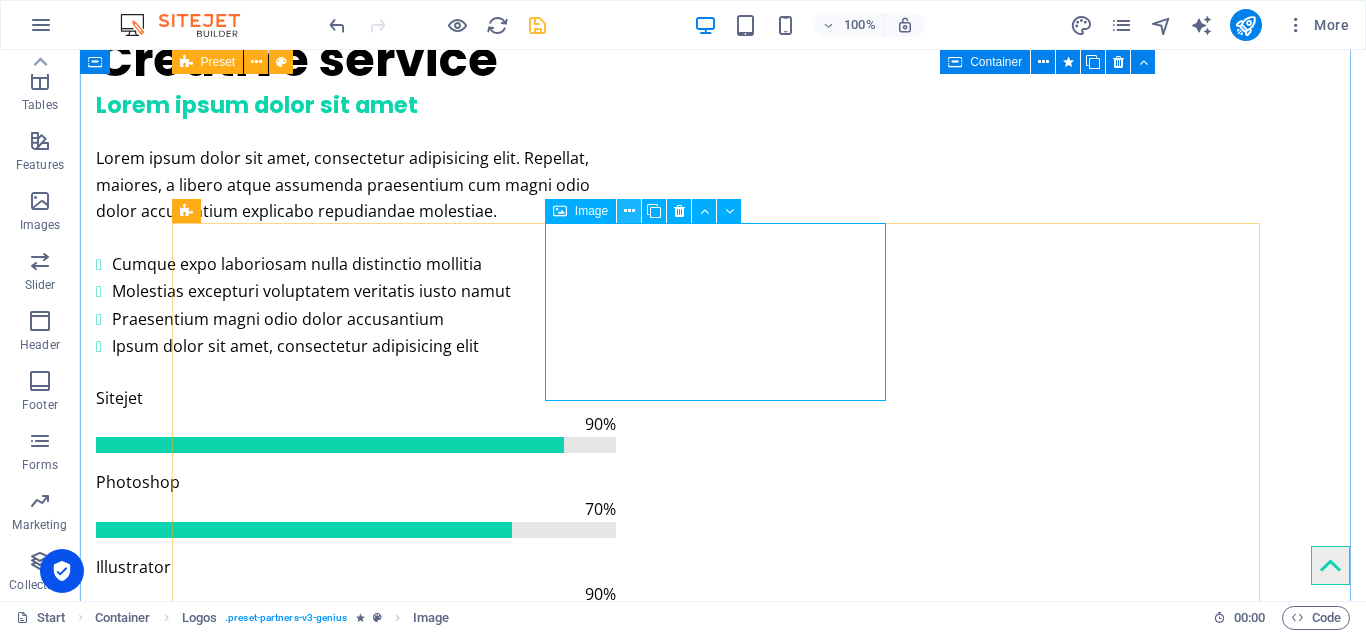 click at bounding box center [629, 211] 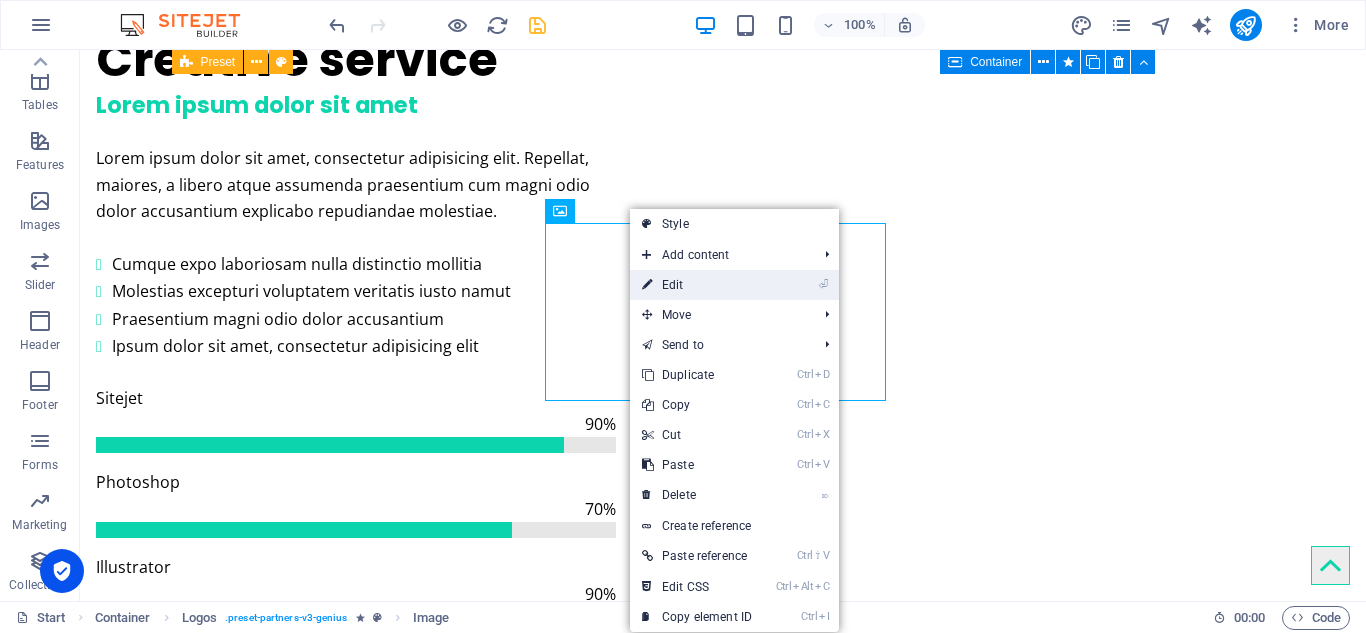 click on "⏎  Edit" at bounding box center (697, 285) 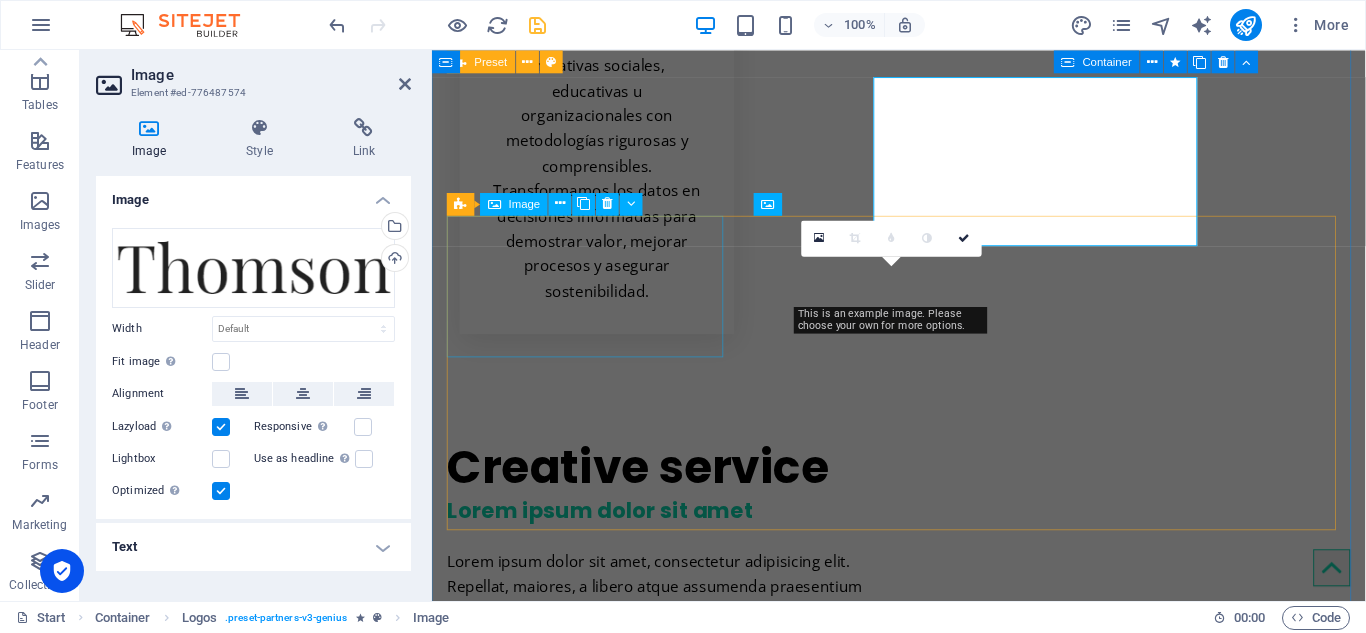 scroll, scrollTop: 4684, scrollLeft: 0, axis: vertical 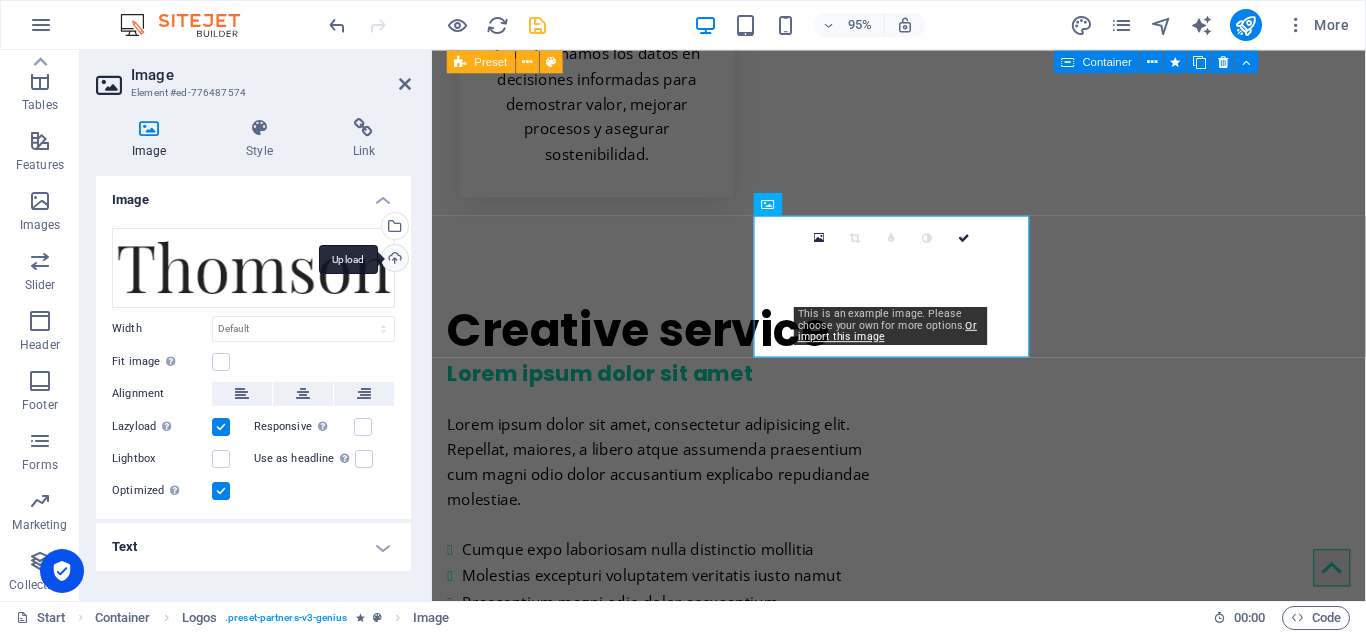 click on "Upload" at bounding box center (393, 260) 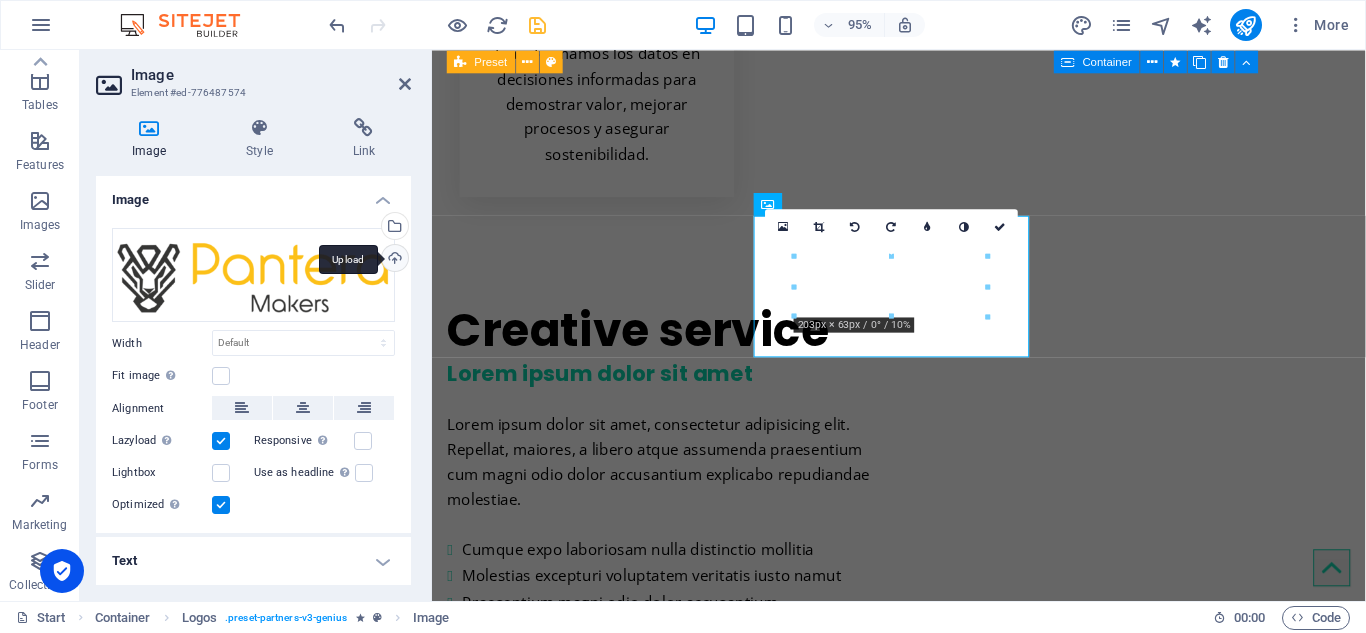 click on "Upload" at bounding box center [393, 260] 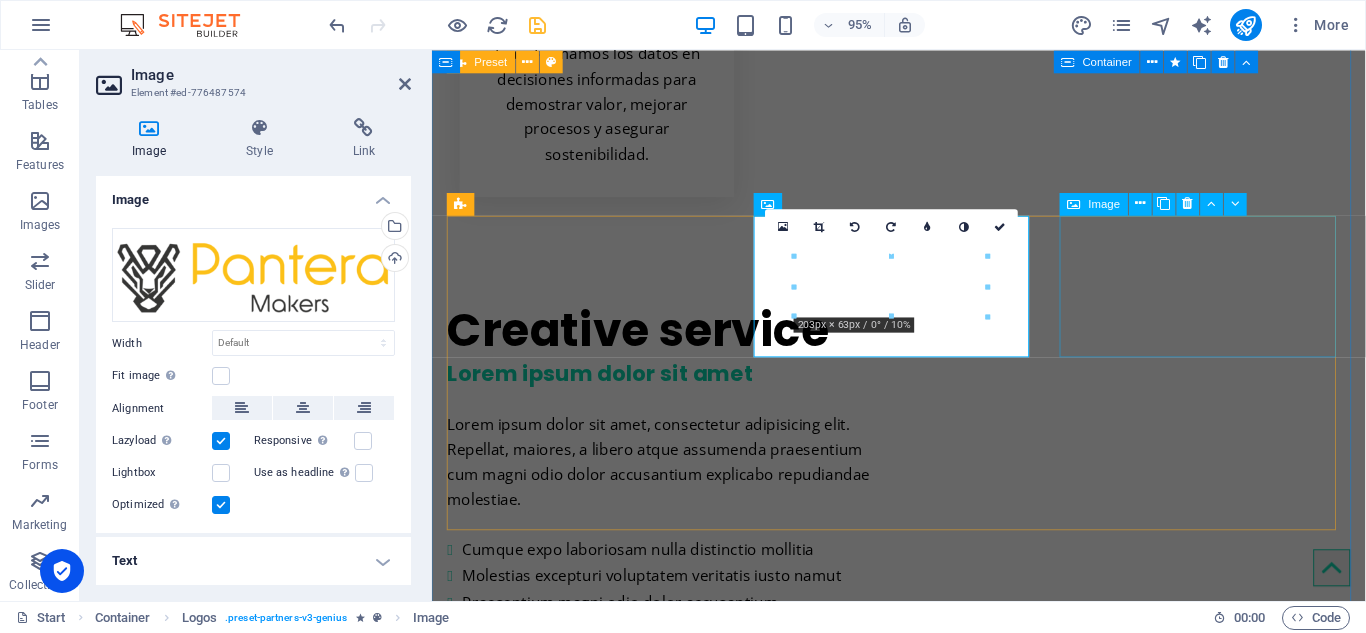 click at bounding box center (596, 6469) 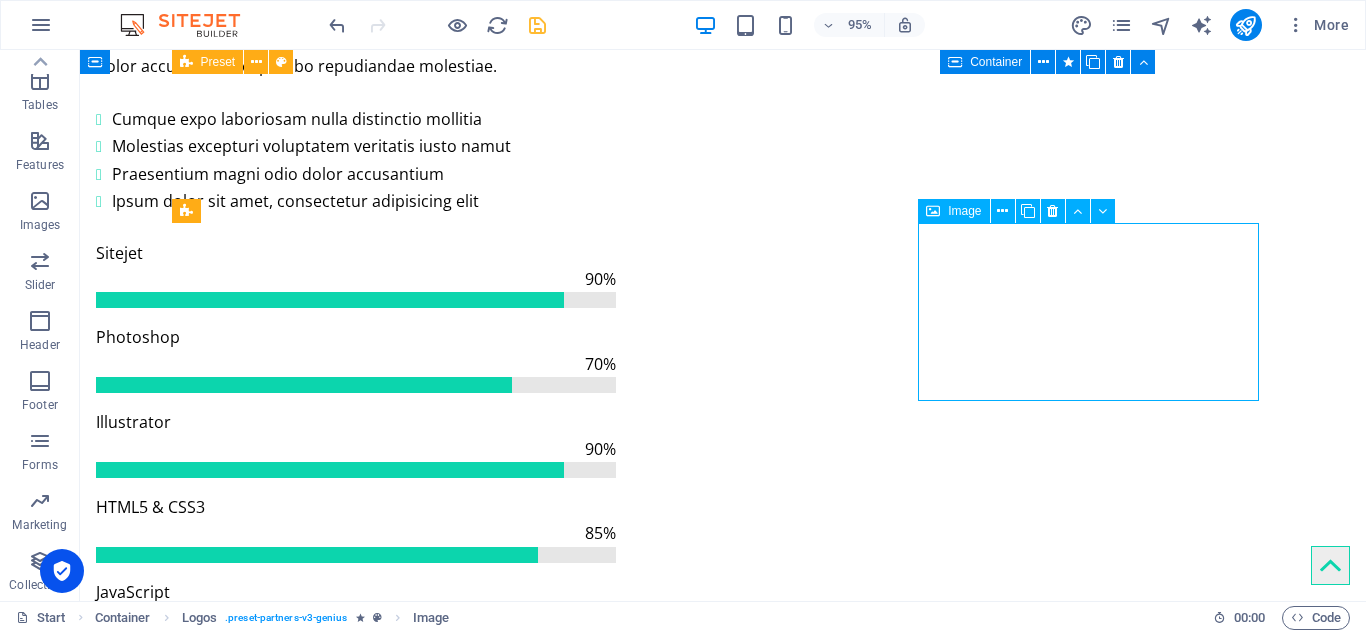 scroll, scrollTop: 4539, scrollLeft: 0, axis: vertical 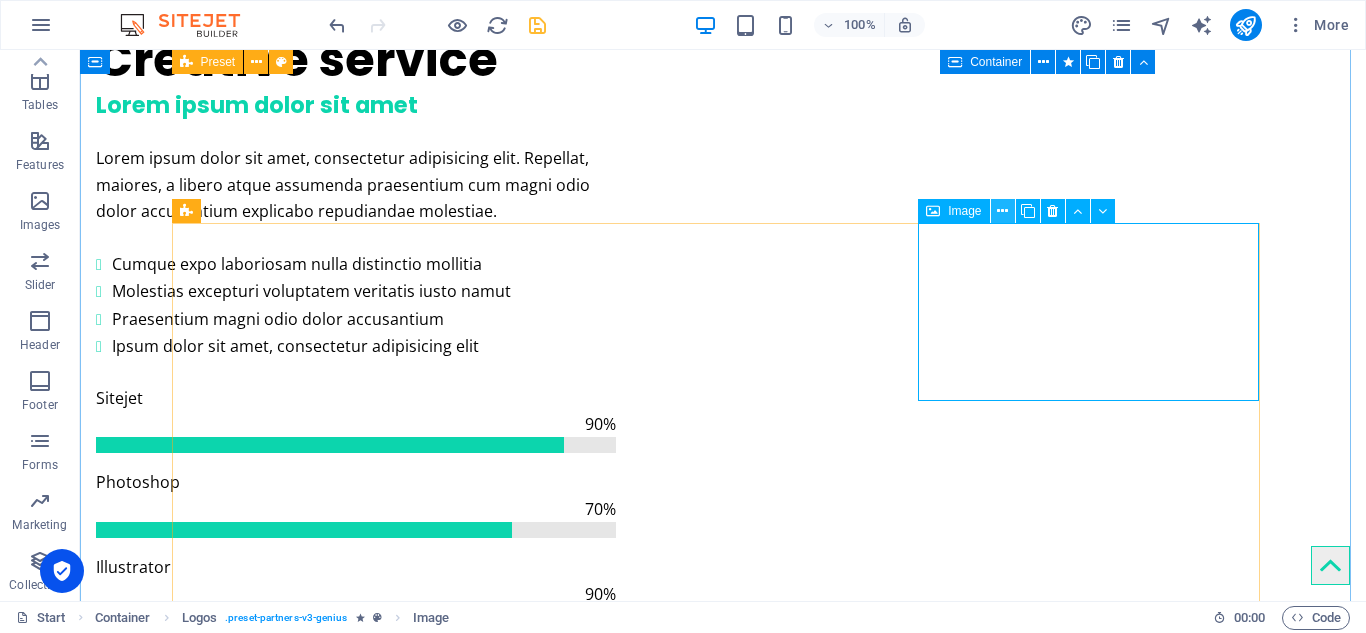 click at bounding box center (1002, 211) 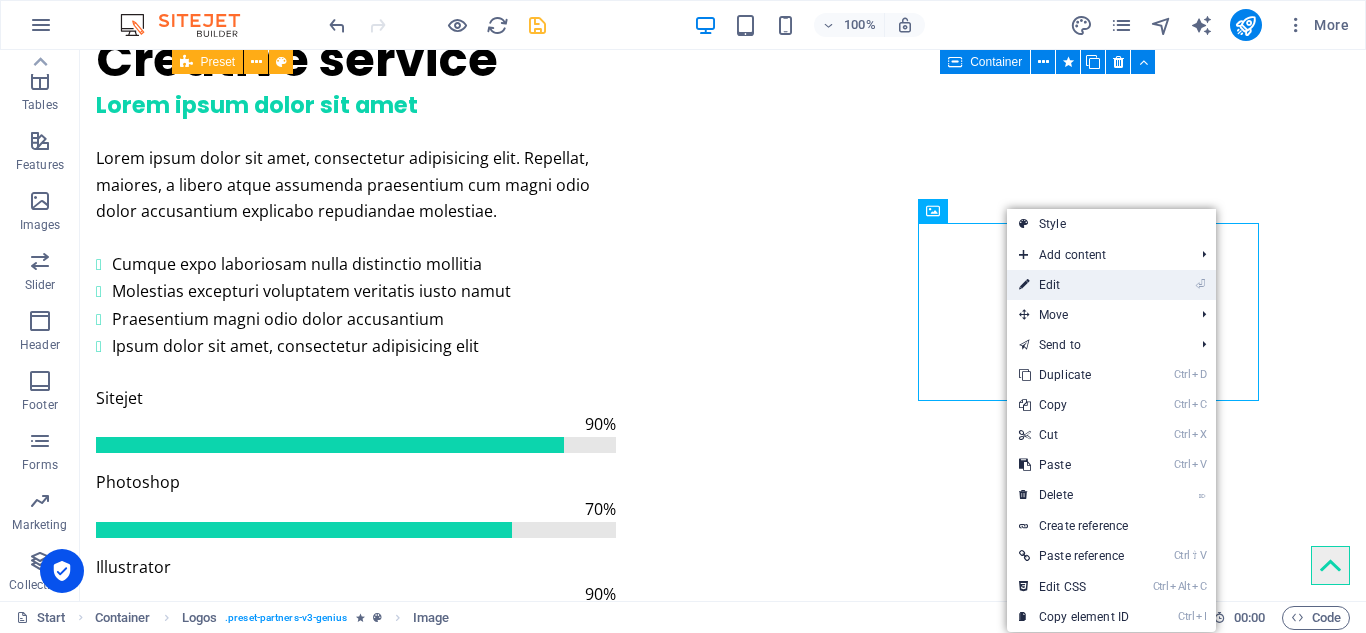 click on "⏎  Edit" at bounding box center [1074, 285] 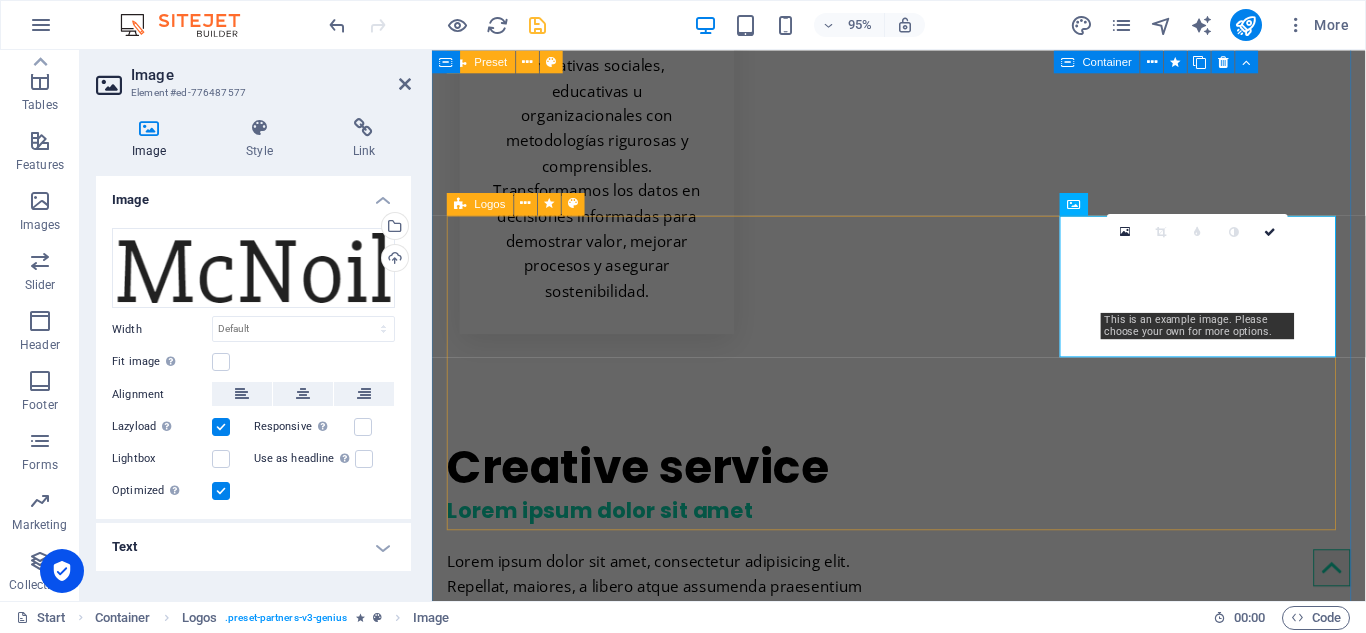 scroll, scrollTop: 4684, scrollLeft: 0, axis: vertical 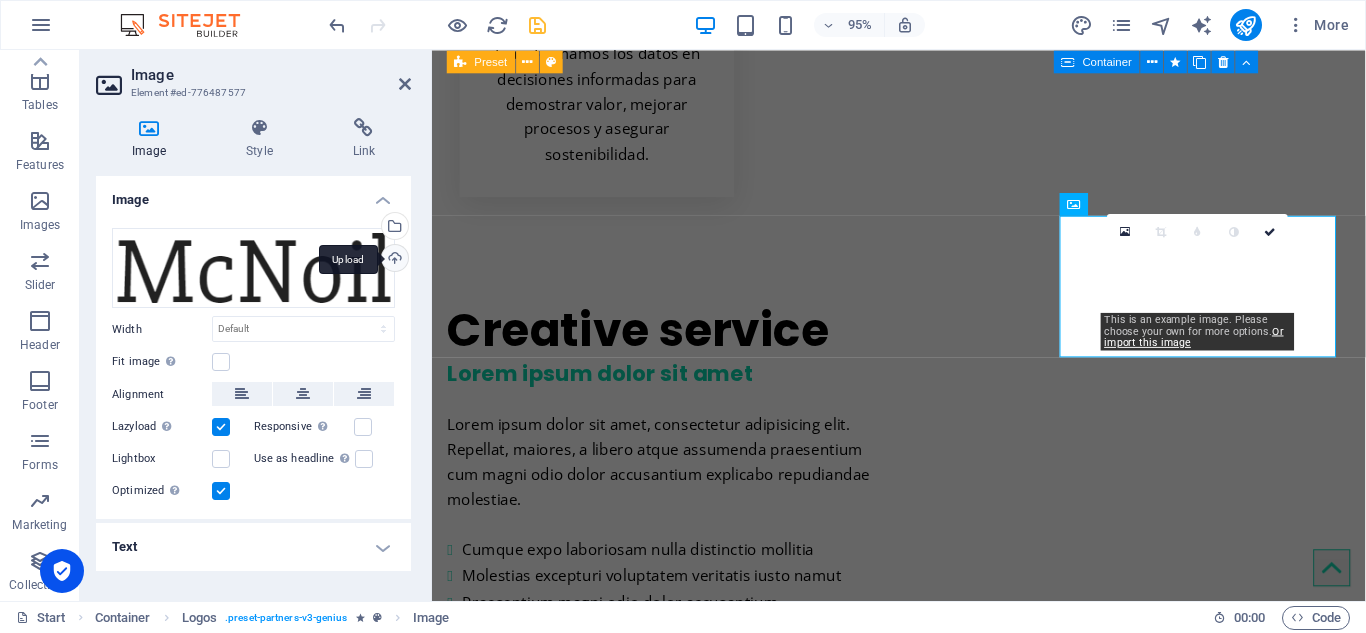 click on "Upload" at bounding box center [393, 260] 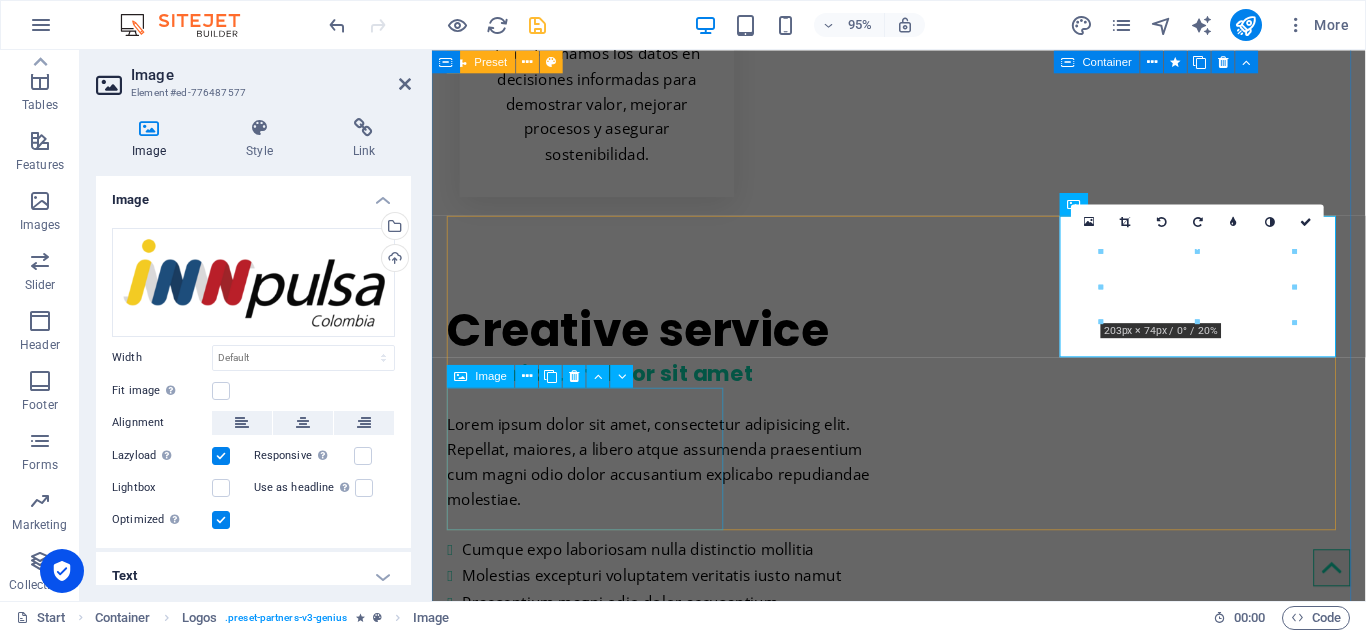 click at bounding box center [596, 6637] 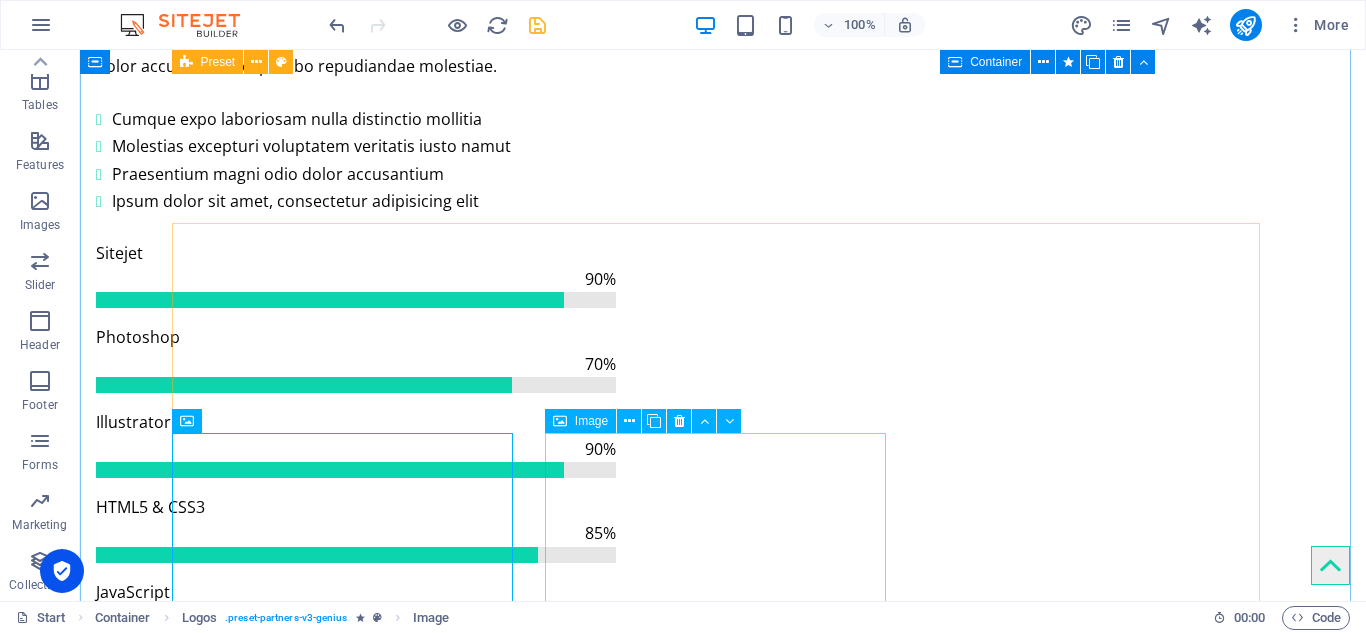 scroll, scrollTop: 4539, scrollLeft: 0, axis: vertical 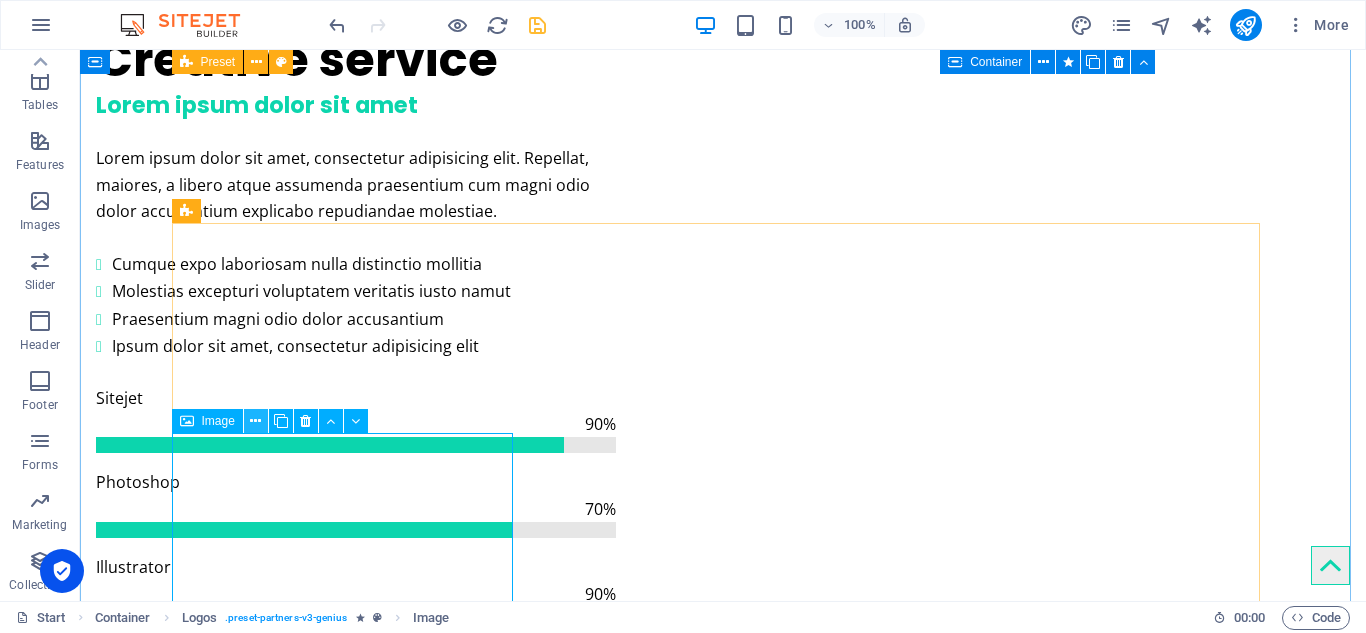 click at bounding box center (255, 421) 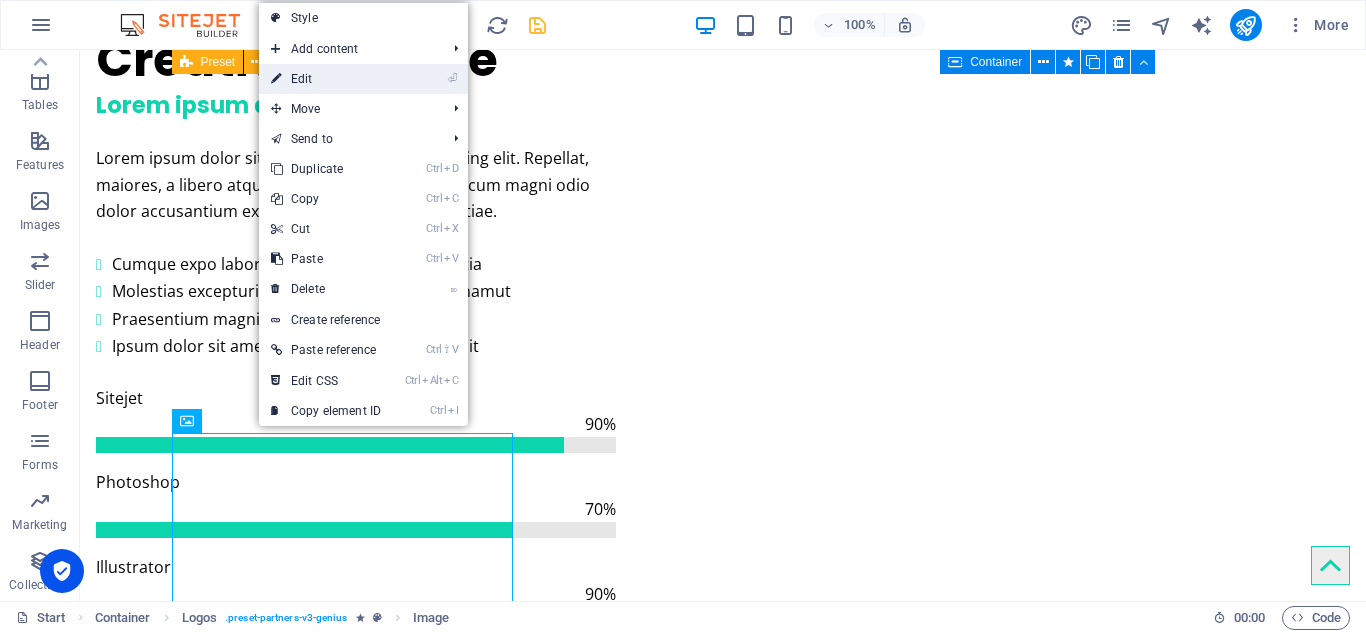click on "⏎  Edit" at bounding box center (326, 79) 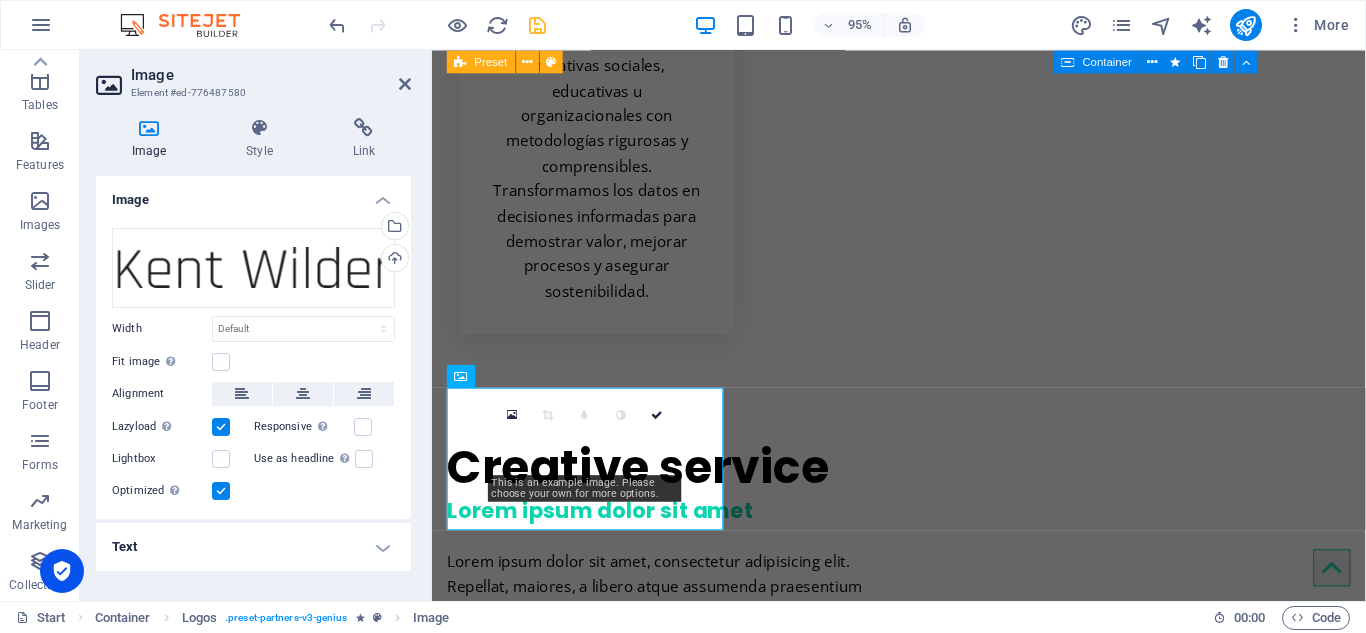 scroll, scrollTop: 4684, scrollLeft: 0, axis: vertical 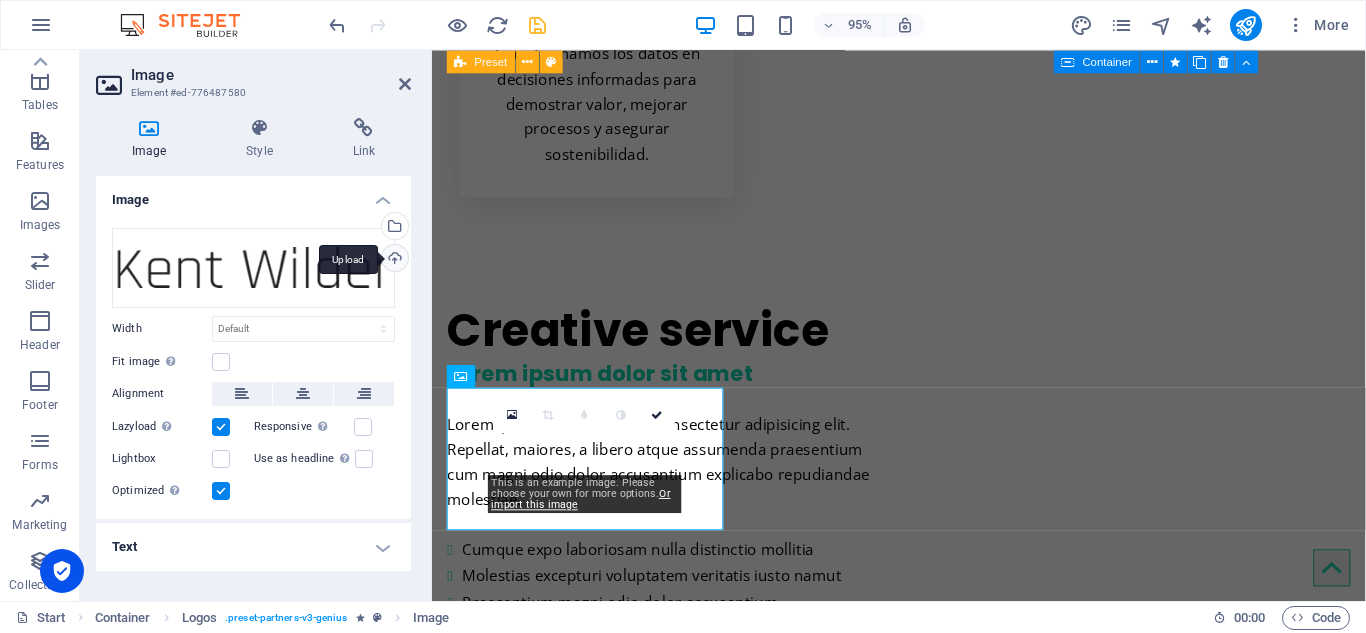 click on "Upload" at bounding box center (393, 260) 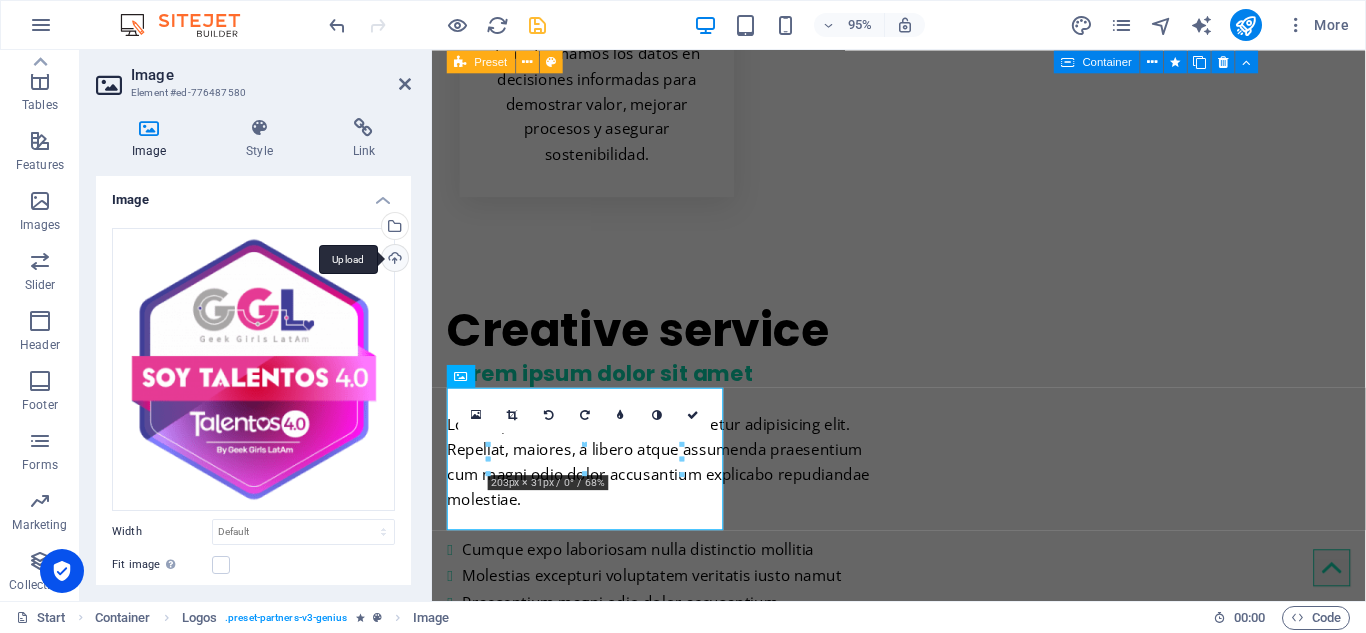 click on "Upload" at bounding box center (393, 260) 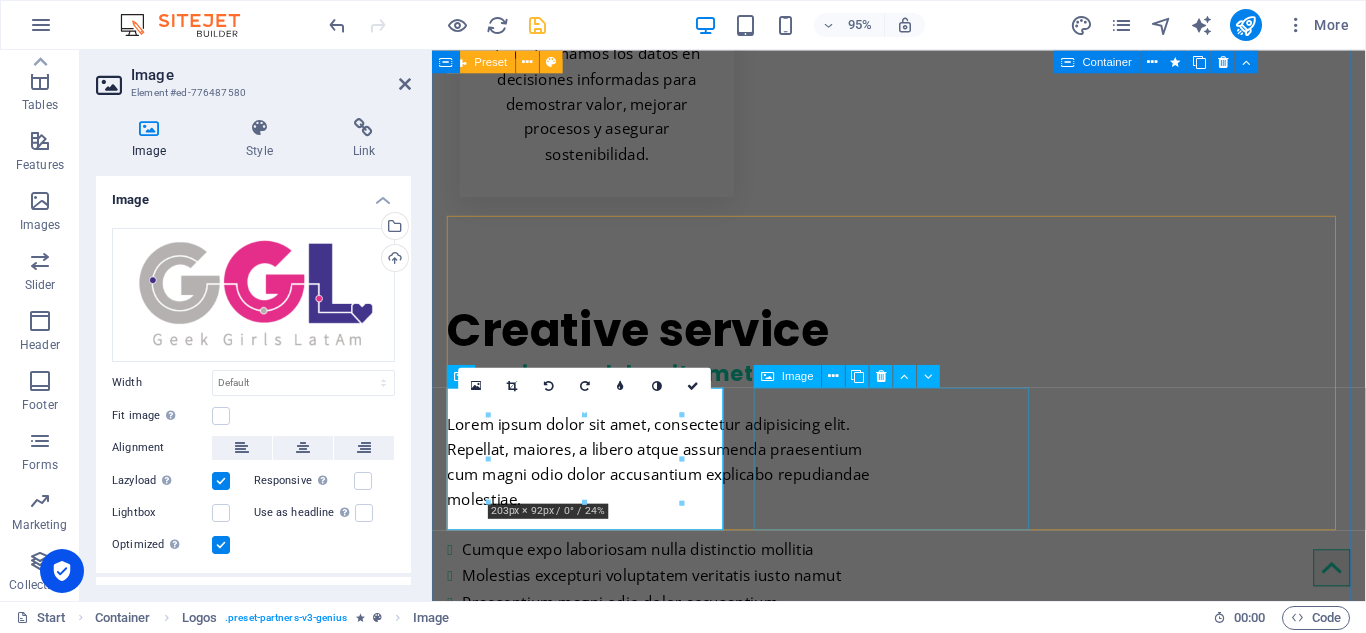 click at bounding box center (596, 6805) 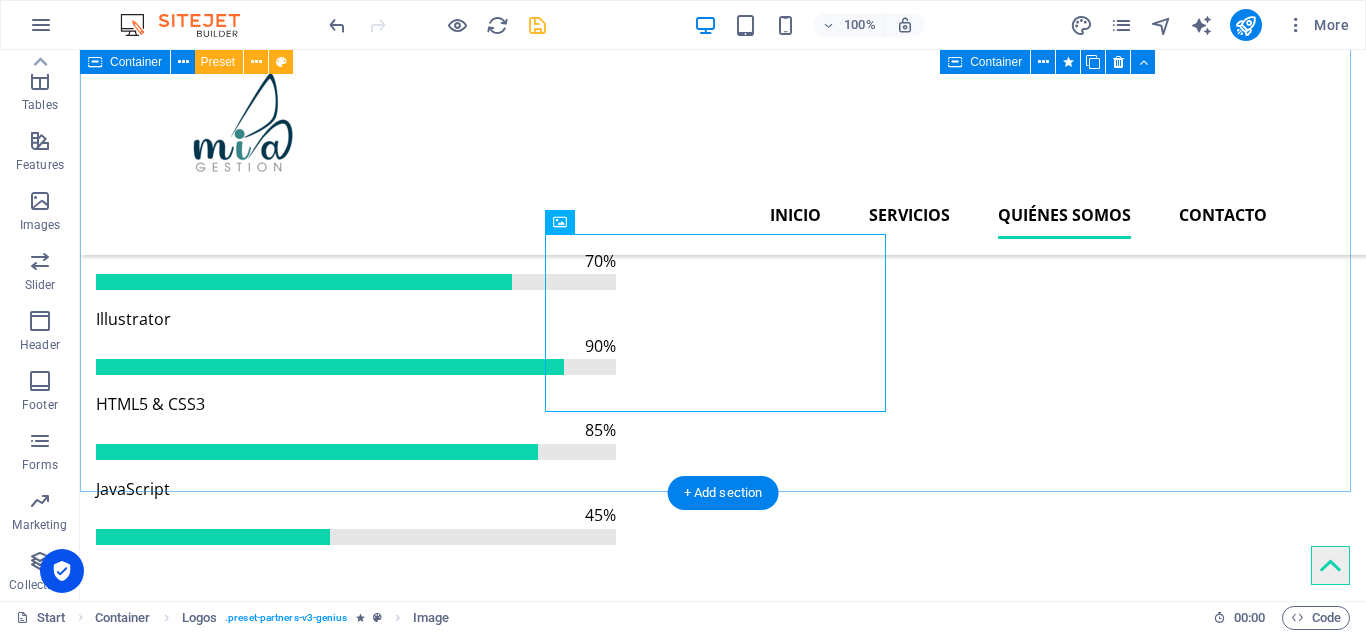 scroll, scrollTop: 4639, scrollLeft: 0, axis: vertical 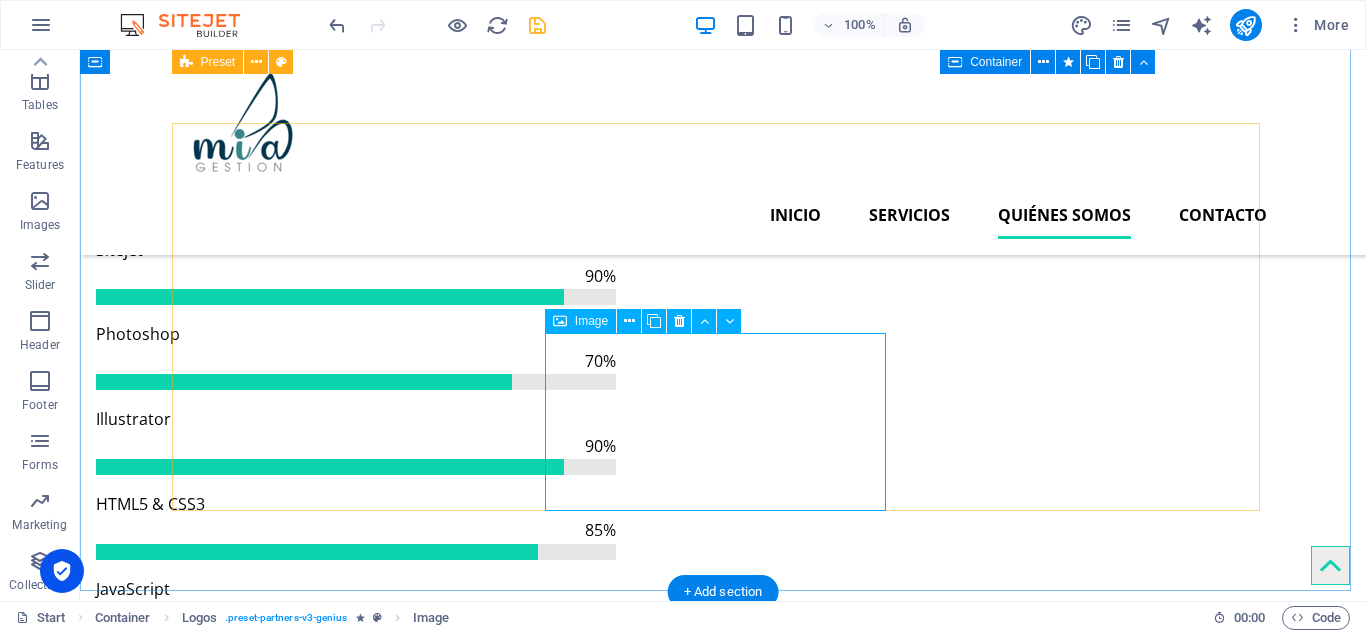 click at bounding box center [349, 6534] 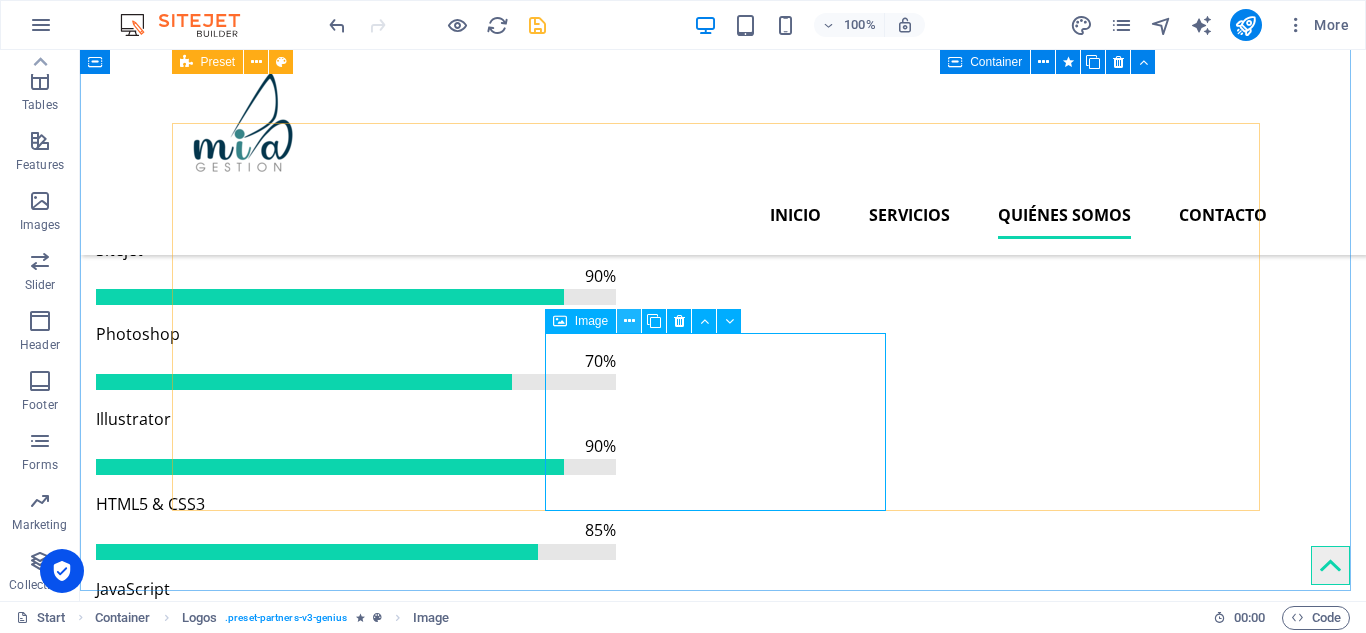 click at bounding box center [629, 321] 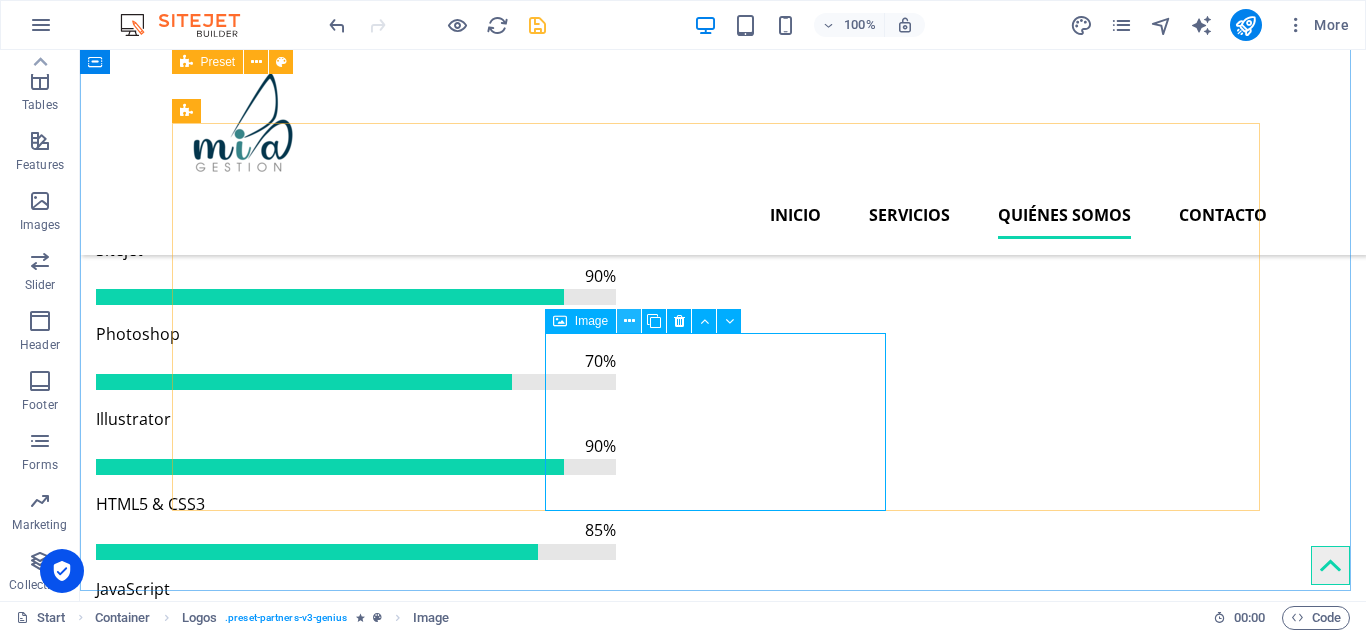 click at bounding box center (629, 321) 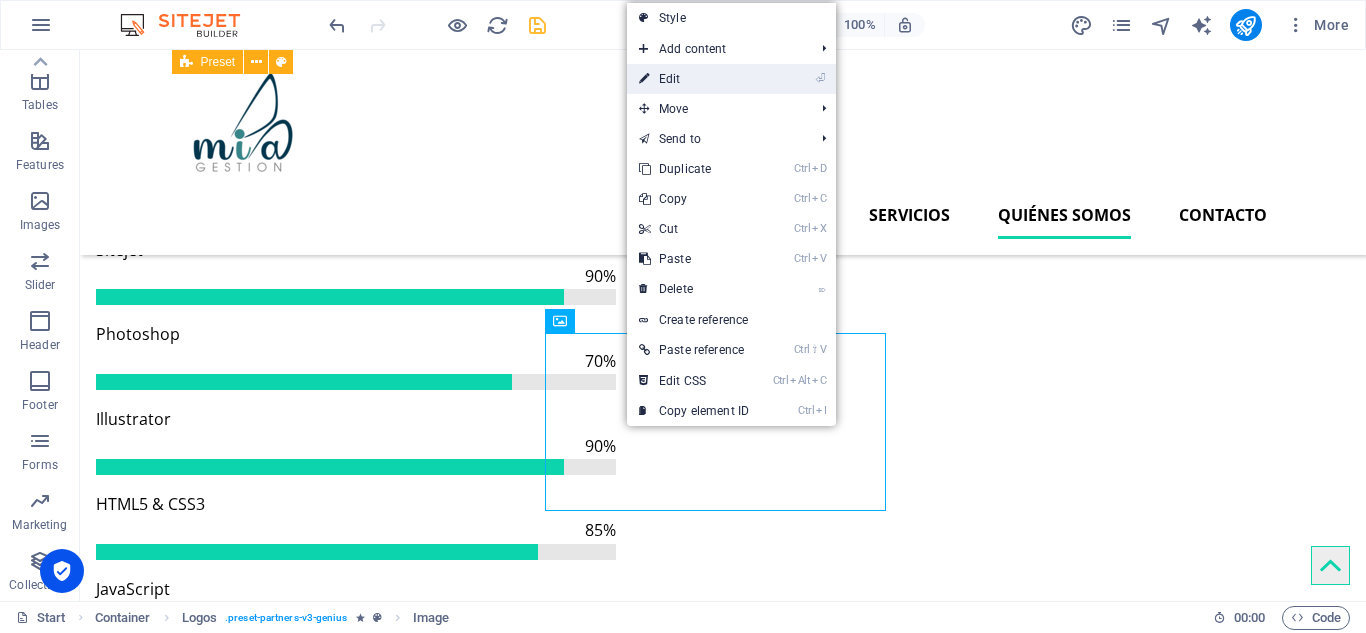 click on "⏎  Edit" at bounding box center (694, 79) 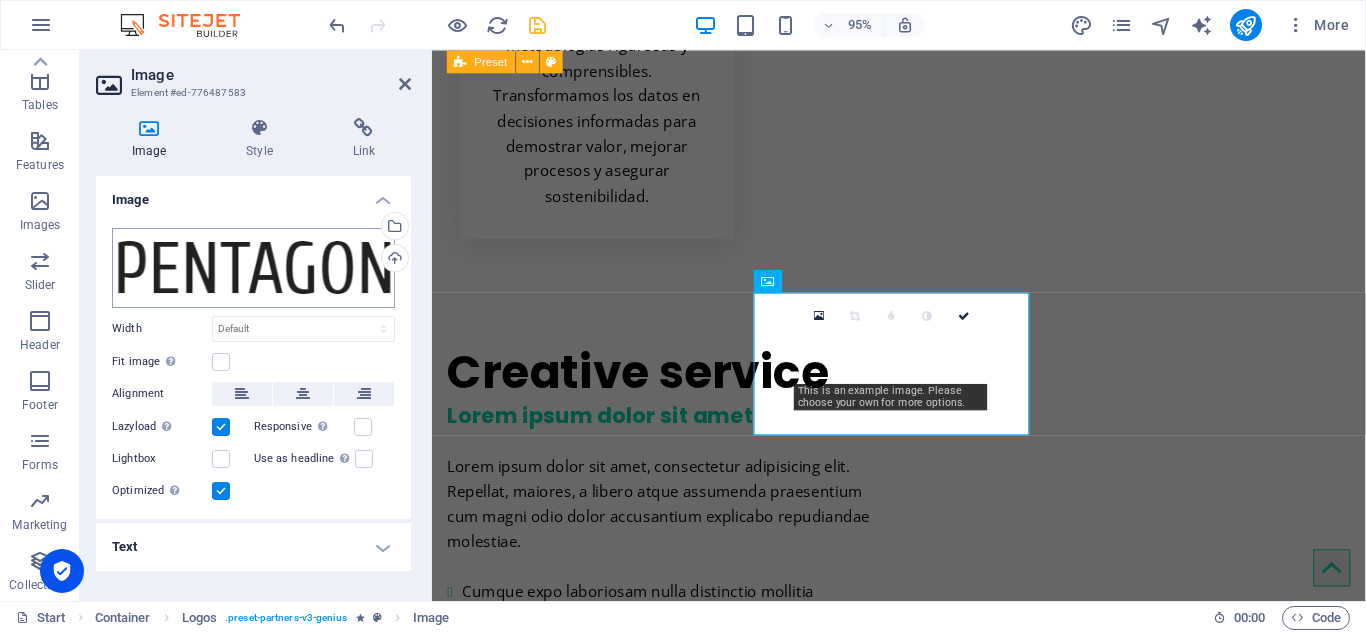 scroll, scrollTop: 4784, scrollLeft: 0, axis: vertical 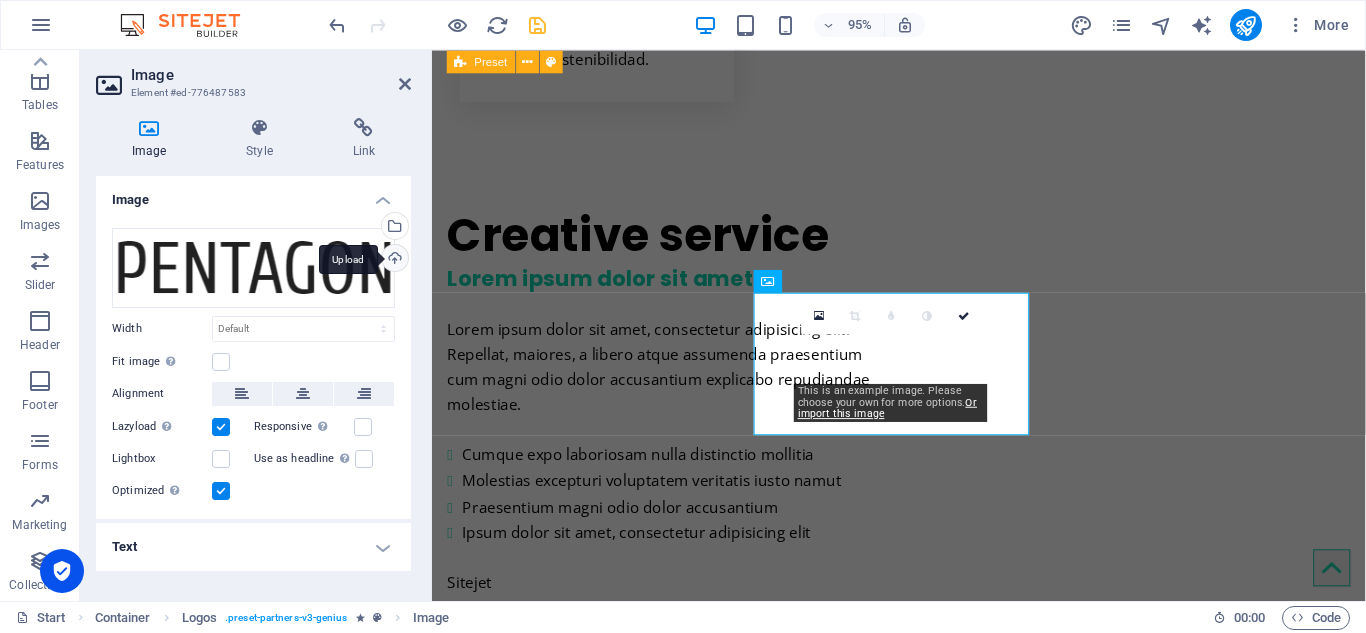 click on "Upload" at bounding box center [393, 260] 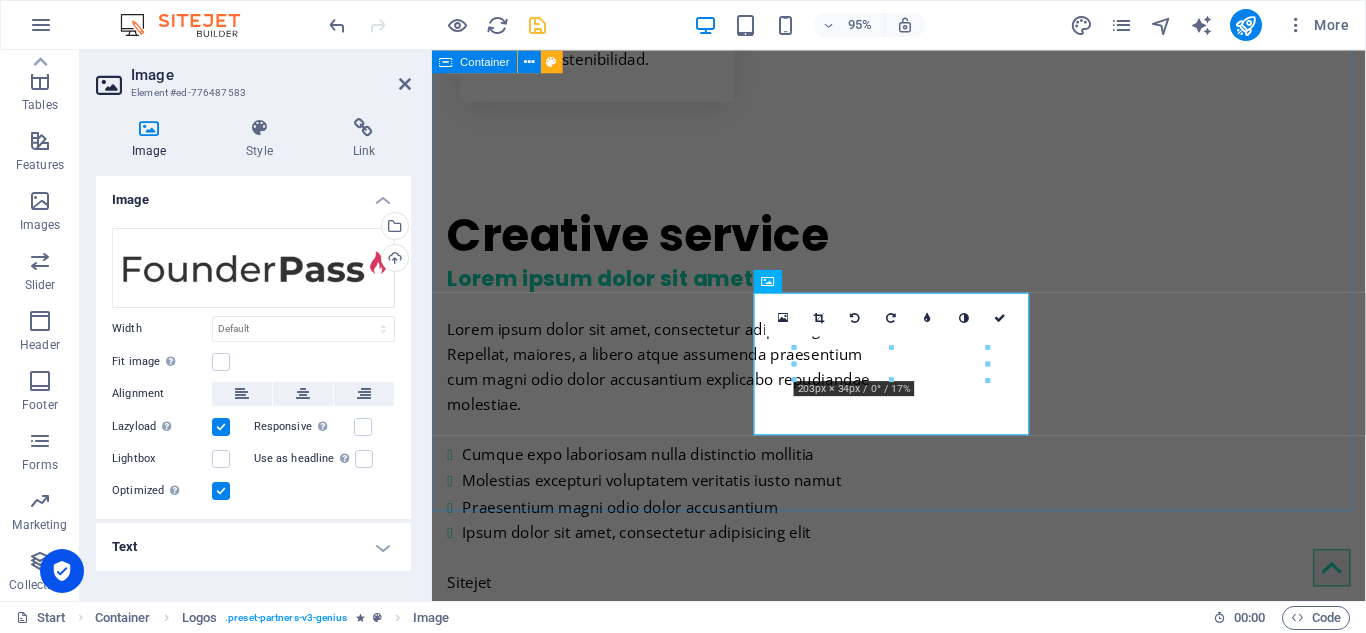 click on "Redes y Alianzas Crecemos de la mano de los grandes" at bounding box center [923, 6395] 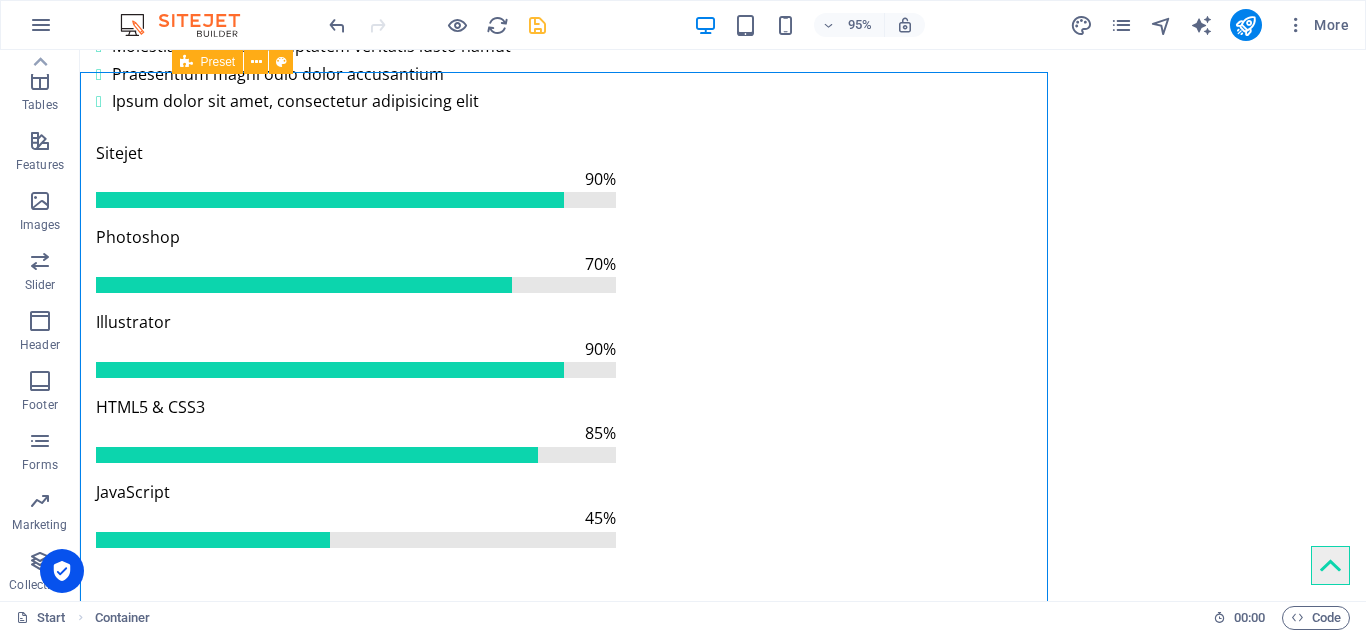scroll, scrollTop: 4639, scrollLeft: 0, axis: vertical 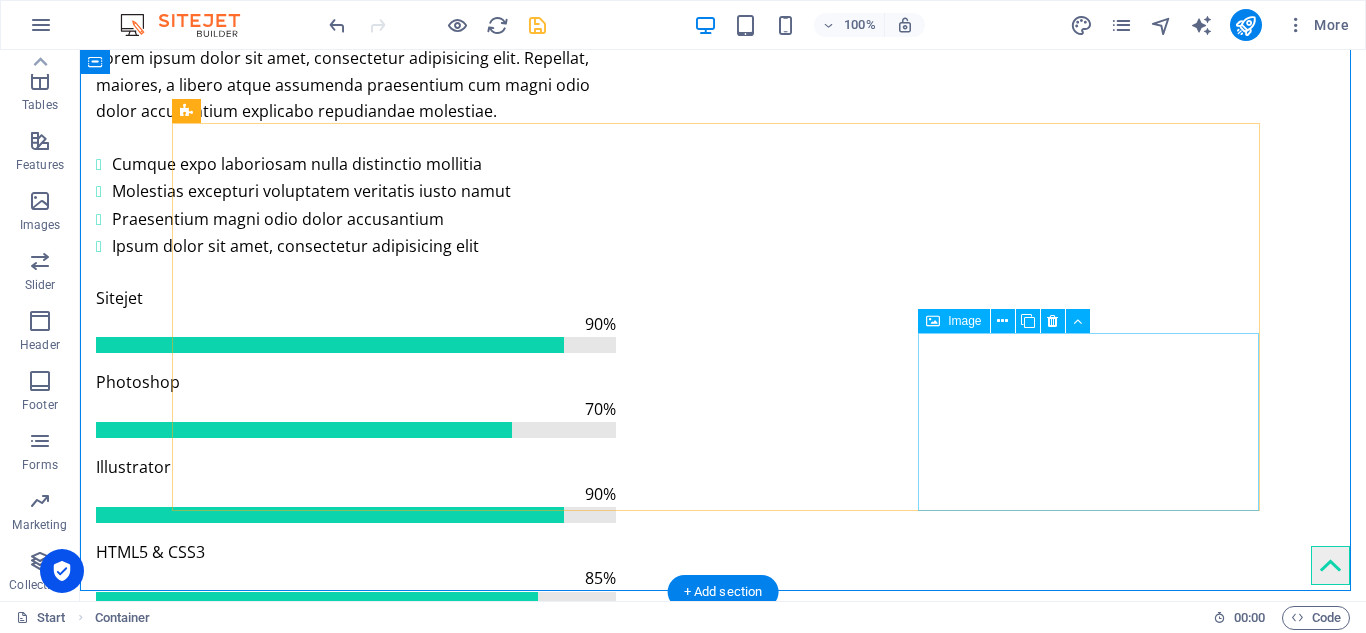 click at bounding box center [349, 6776] 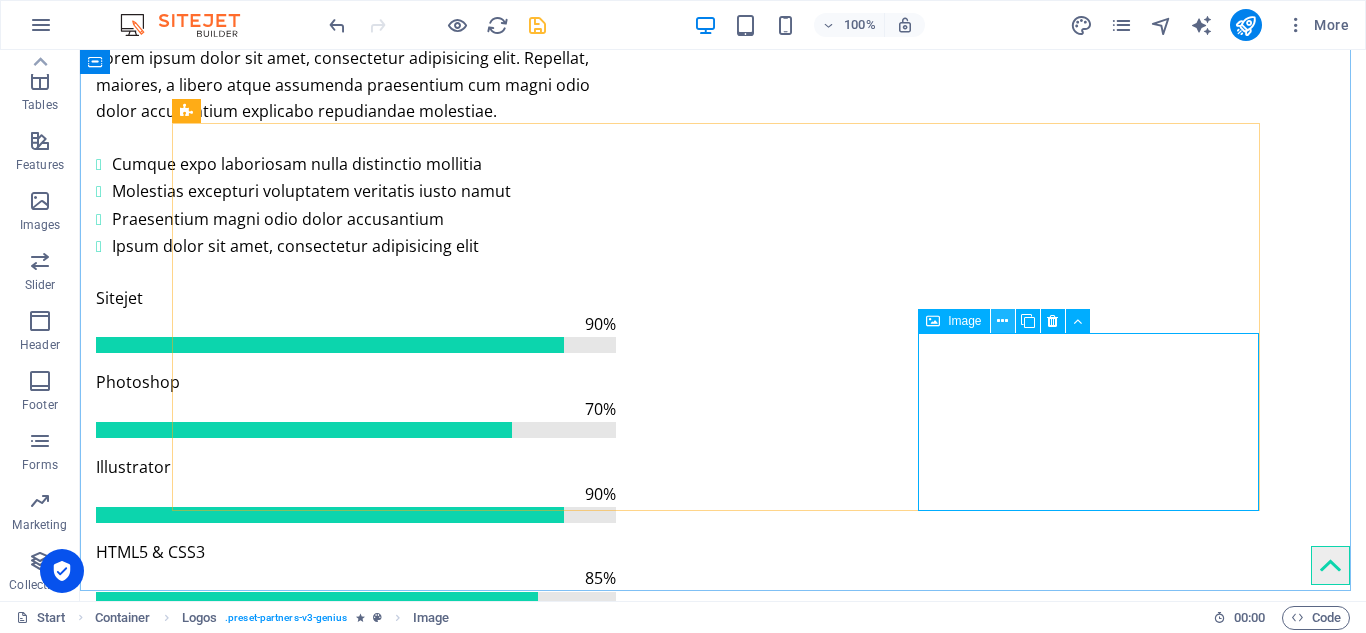 click at bounding box center (1002, 321) 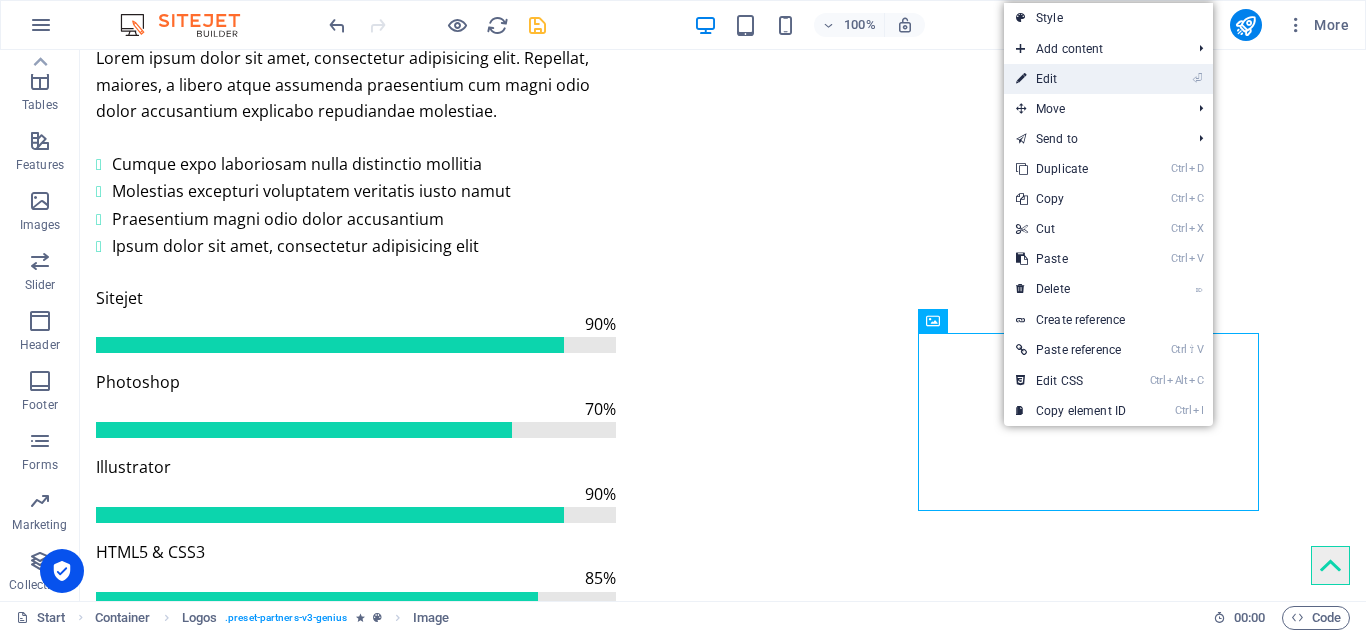 click on "⏎  Edit" at bounding box center [1071, 79] 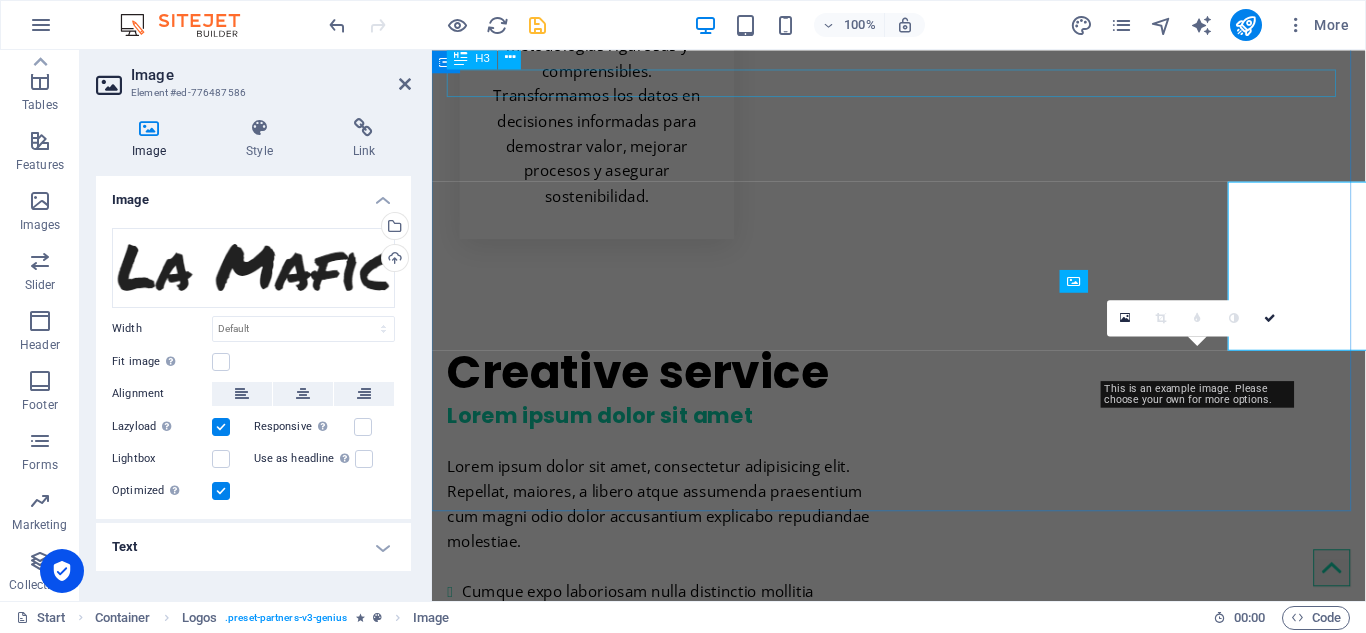 scroll, scrollTop: 4784, scrollLeft: 0, axis: vertical 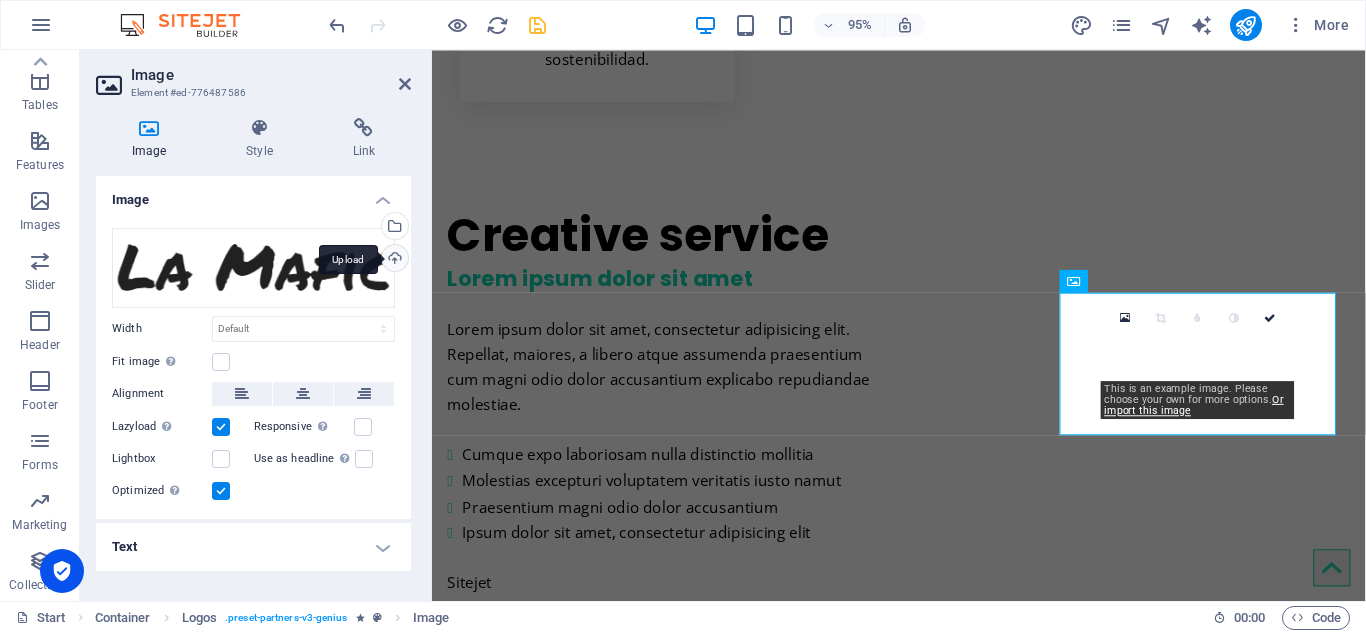 click on "Upload" at bounding box center (393, 260) 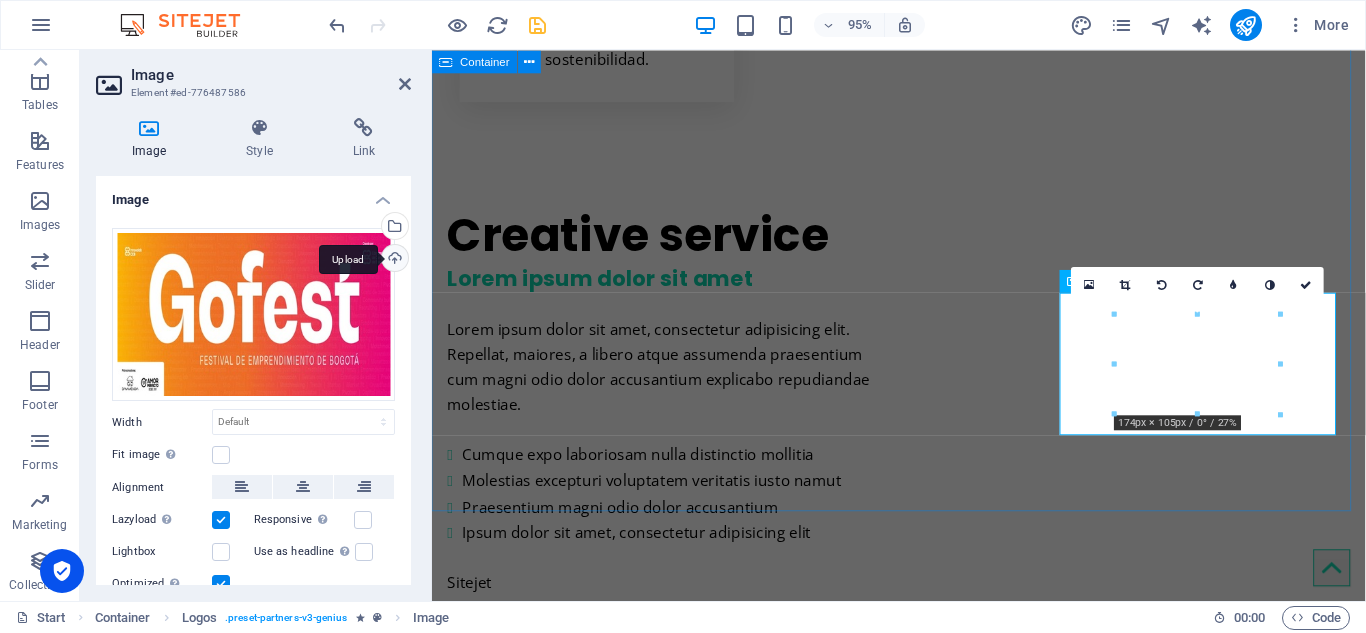 click on "Redes y Alianzas Crecemos de la mano de los grandes" at bounding box center [923, 6395] 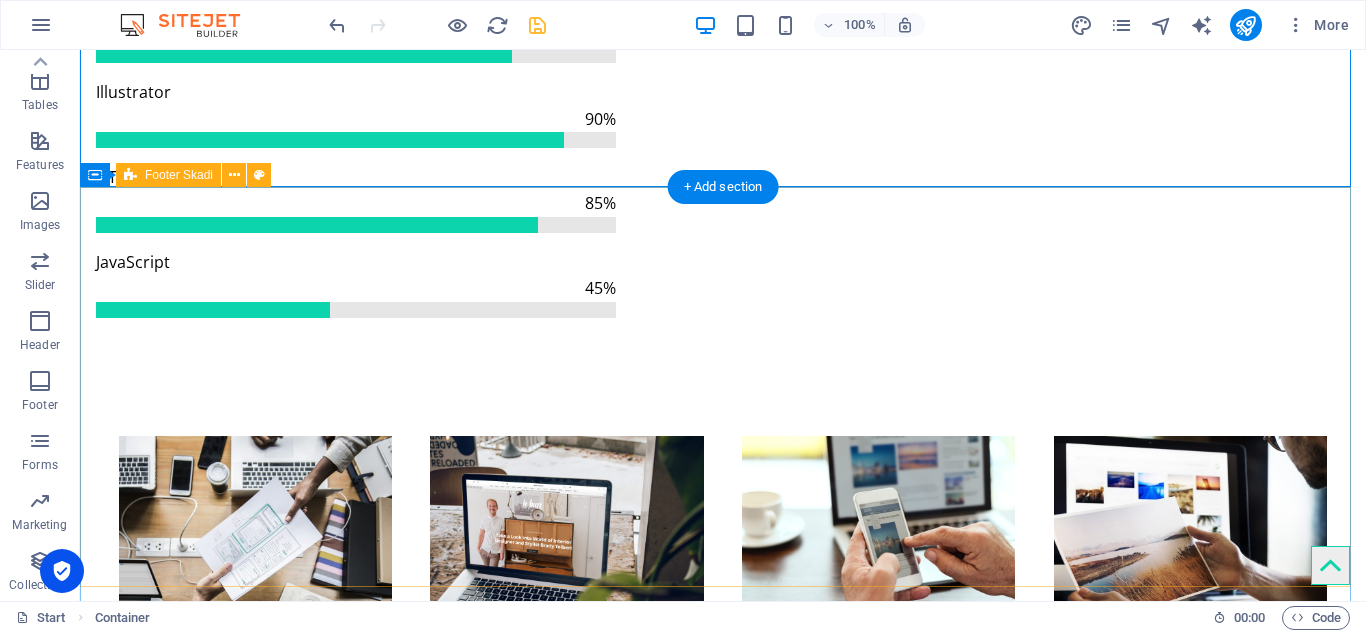 scroll, scrollTop: 5075, scrollLeft: 0, axis: vertical 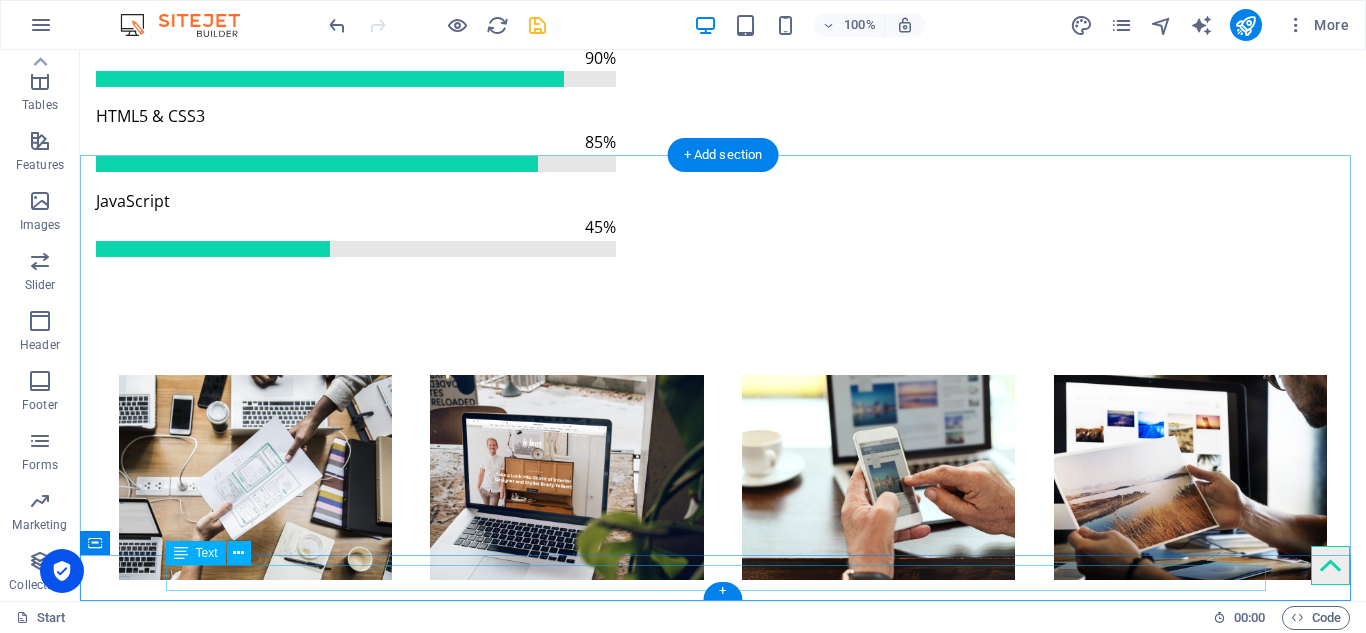 click on "[EMAIL_ADDRESS]  |  Legal Notice  |  Privacy Policy" at bounding box center (723, 7094) 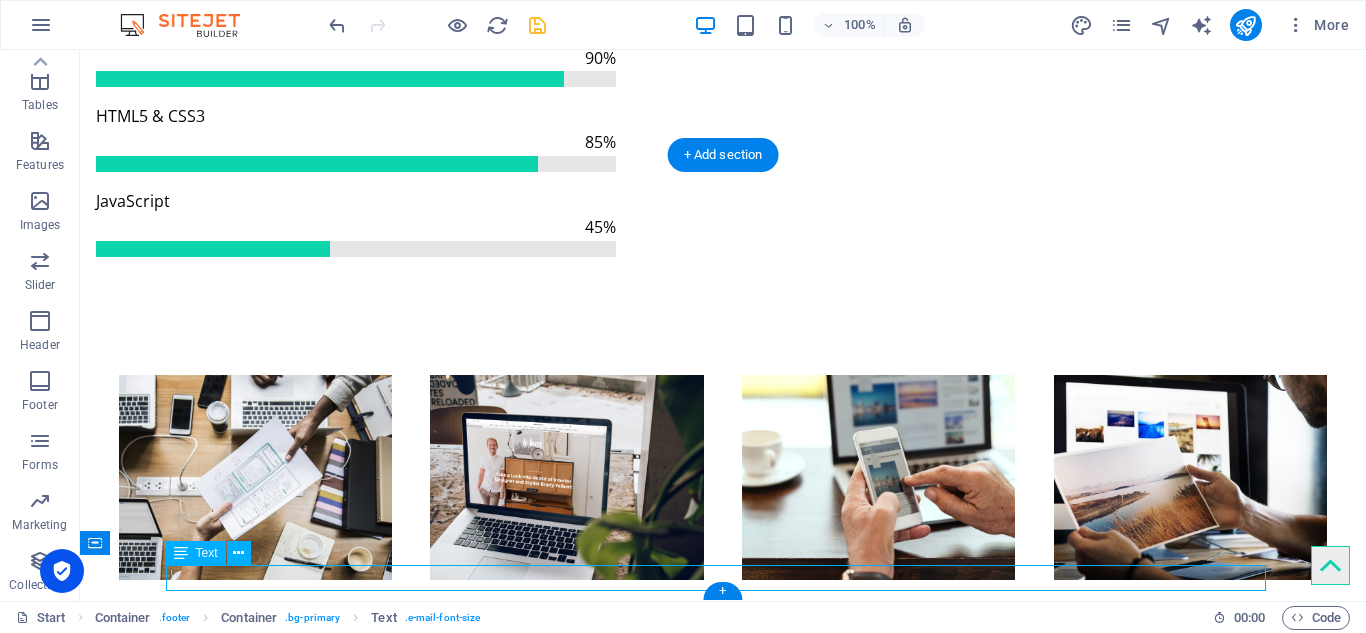 click on "[EMAIL_ADDRESS]  |  Legal Notice  |  Privacy Policy" at bounding box center [723, 7094] 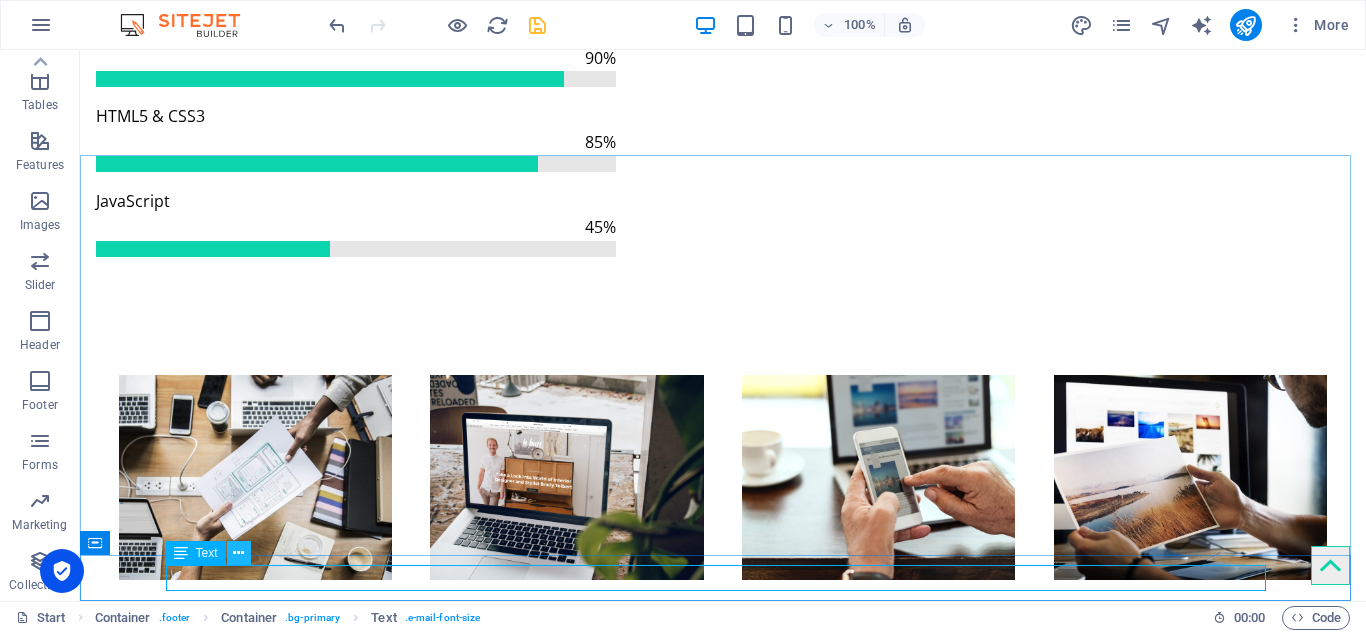 click at bounding box center (238, 553) 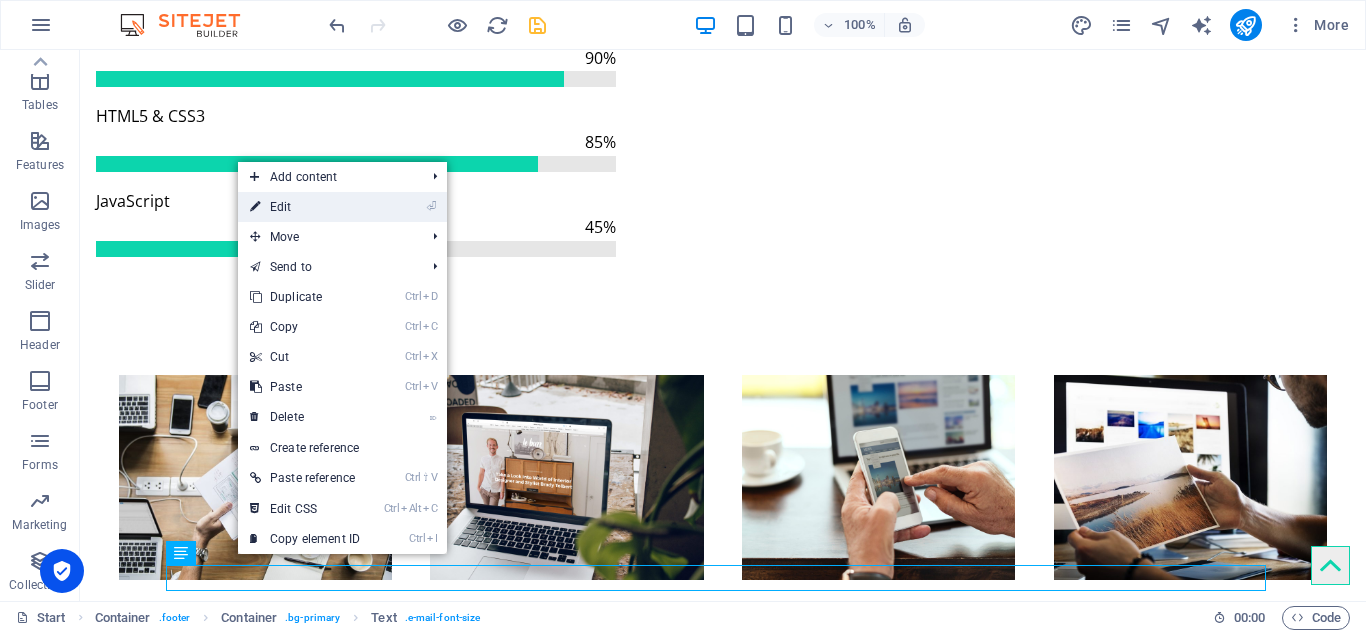 click on "⏎  Edit" at bounding box center (305, 207) 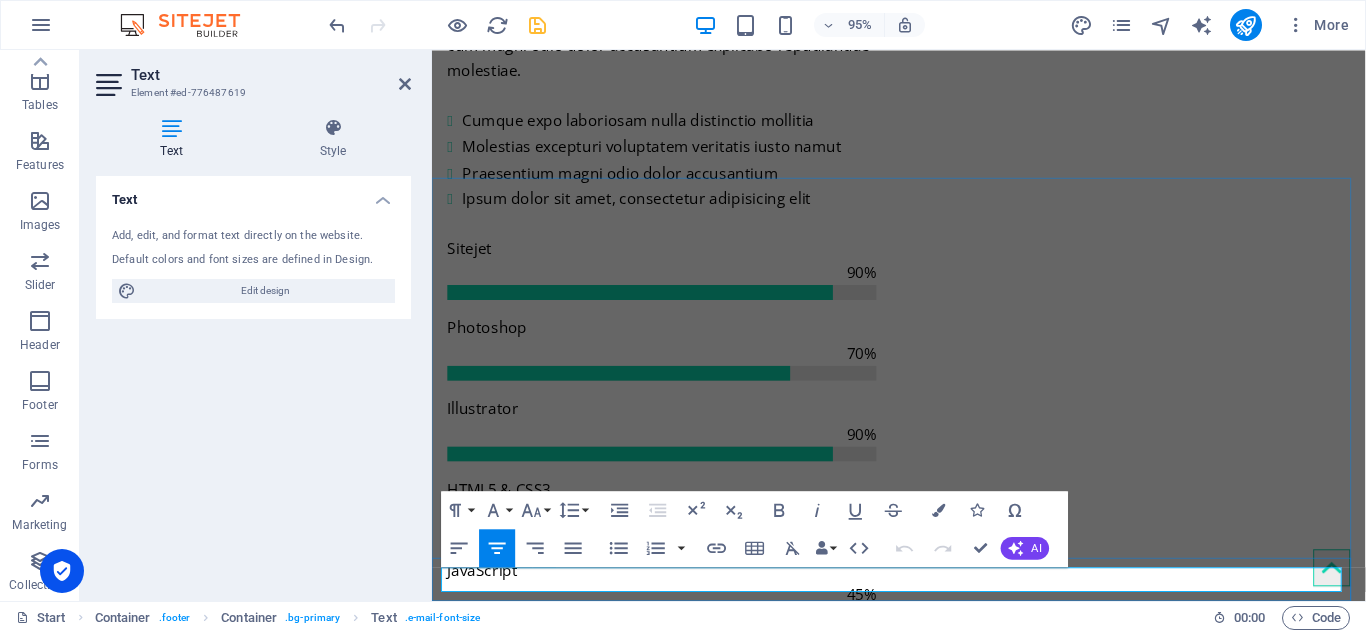 click on "Privacy Policy" at bounding box center (1032, 7264) 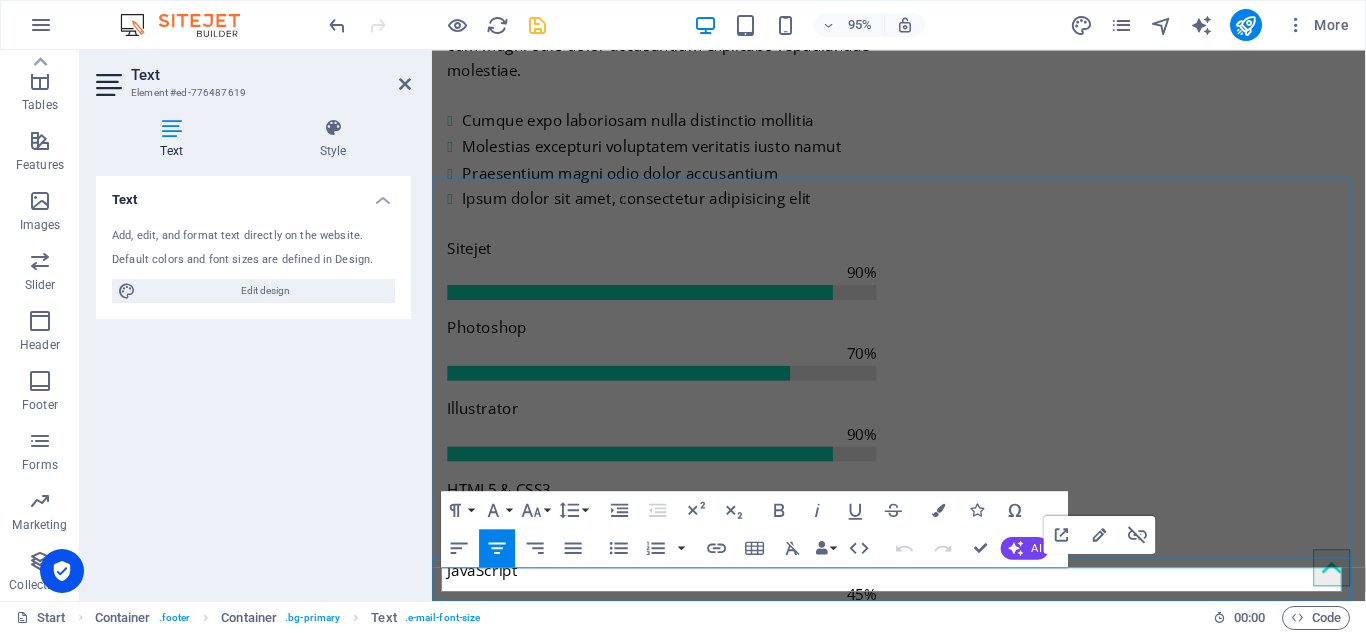 drag, startPoint x: 1090, startPoint y: 611, endPoint x: 1261, endPoint y: 611, distance: 171 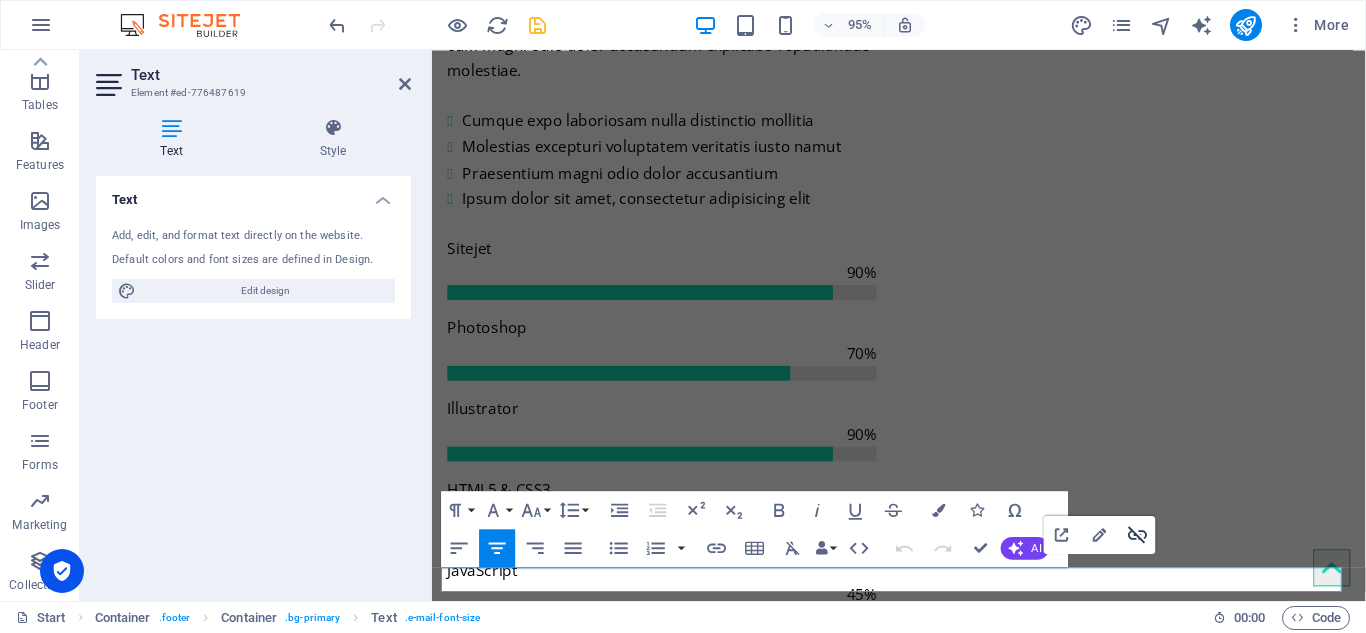 click 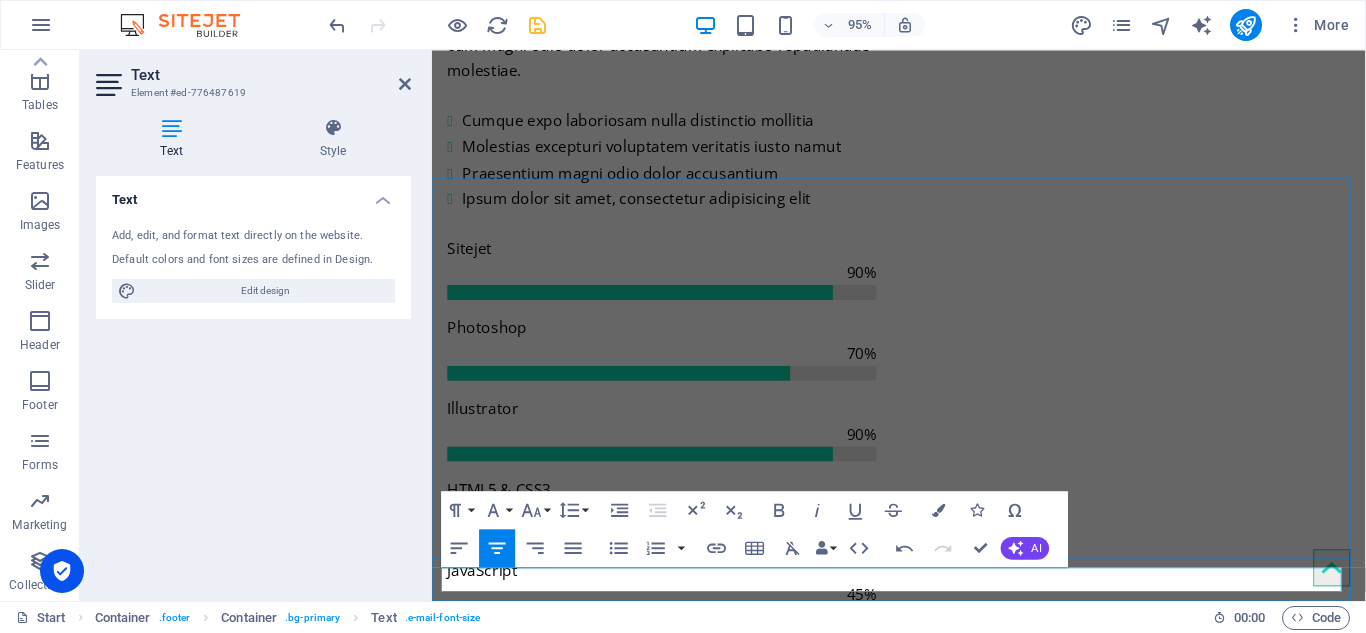 drag, startPoint x: 1141, startPoint y: 604, endPoint x: 1191, endPoint y: 501, distance: 114.494545 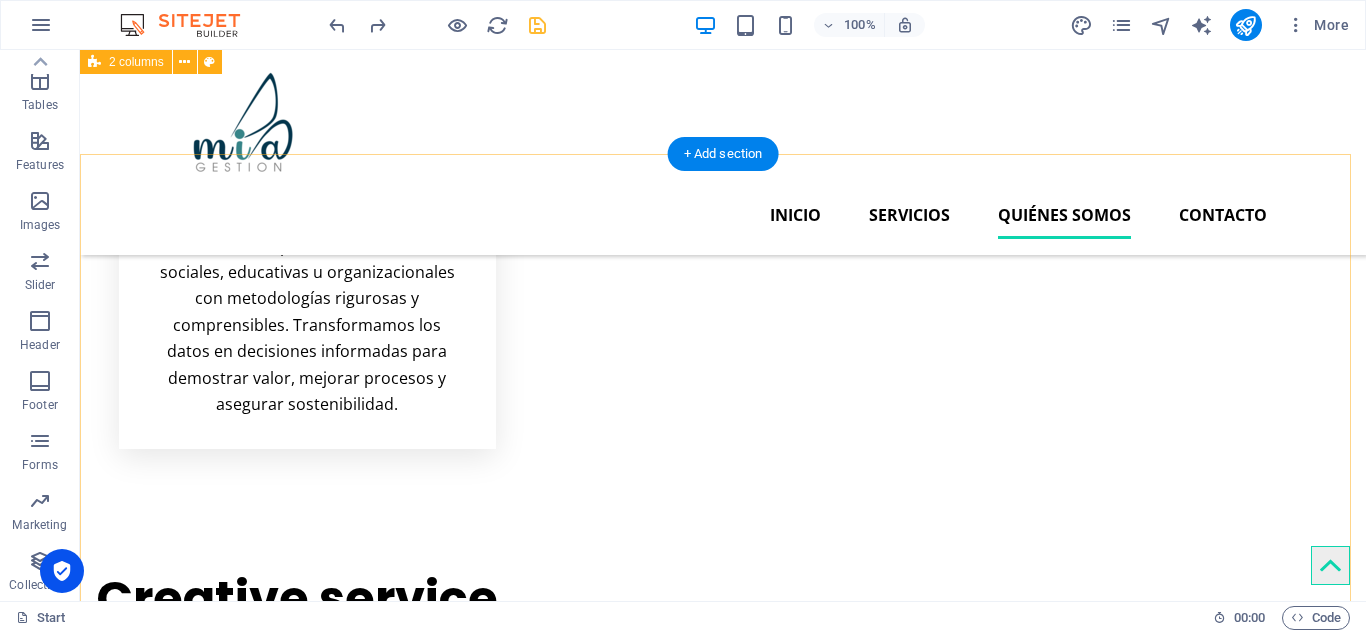 scroll, scrollTop: 3875, scrollLeft: 0, axis: vertical 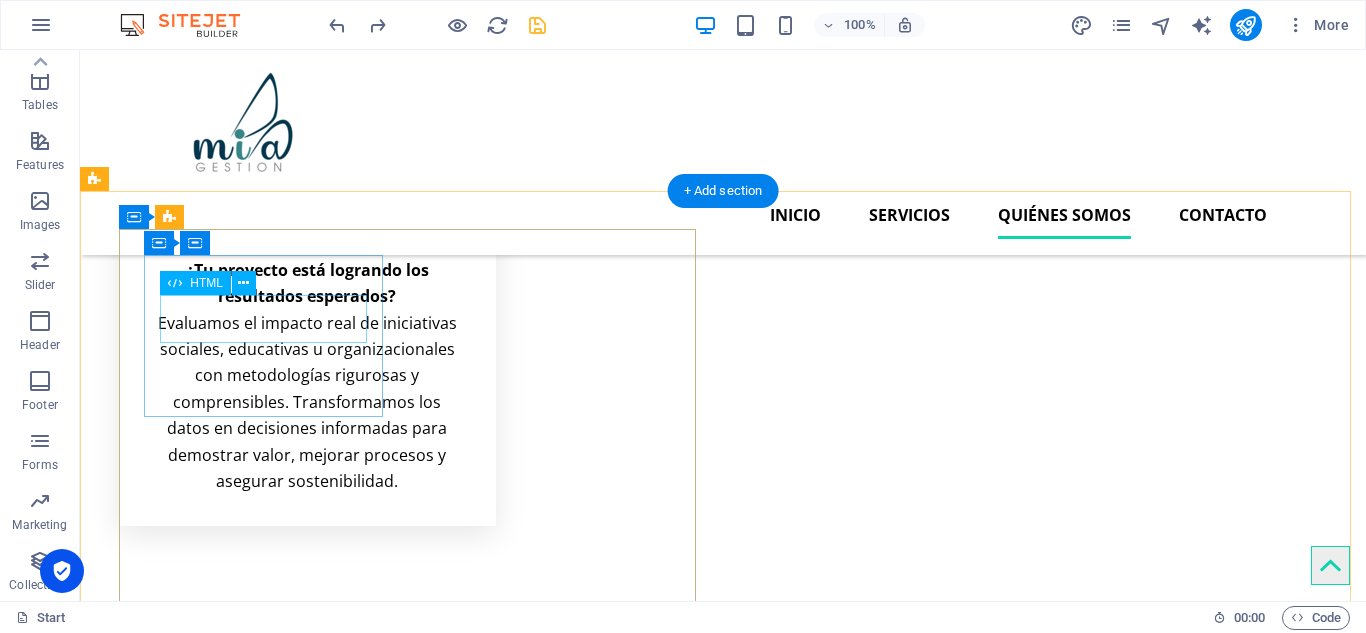 click on "59" at bounding box center (265, 4934) 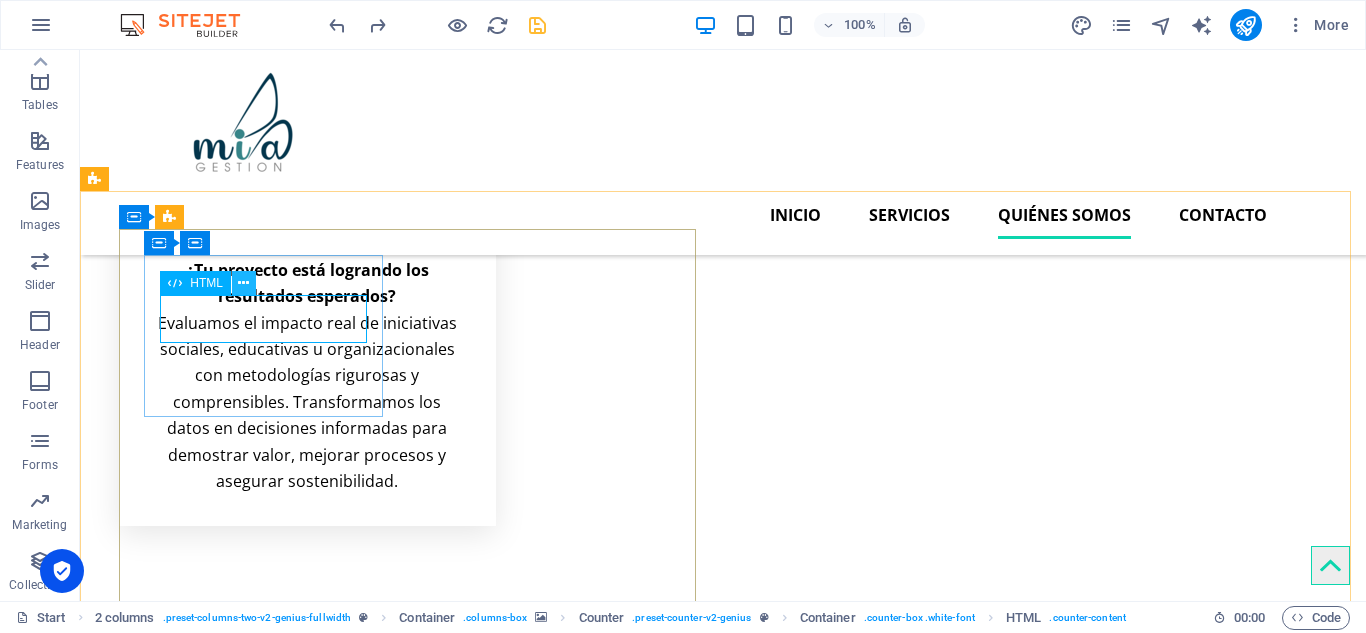 click at bounding box center [243, 283] 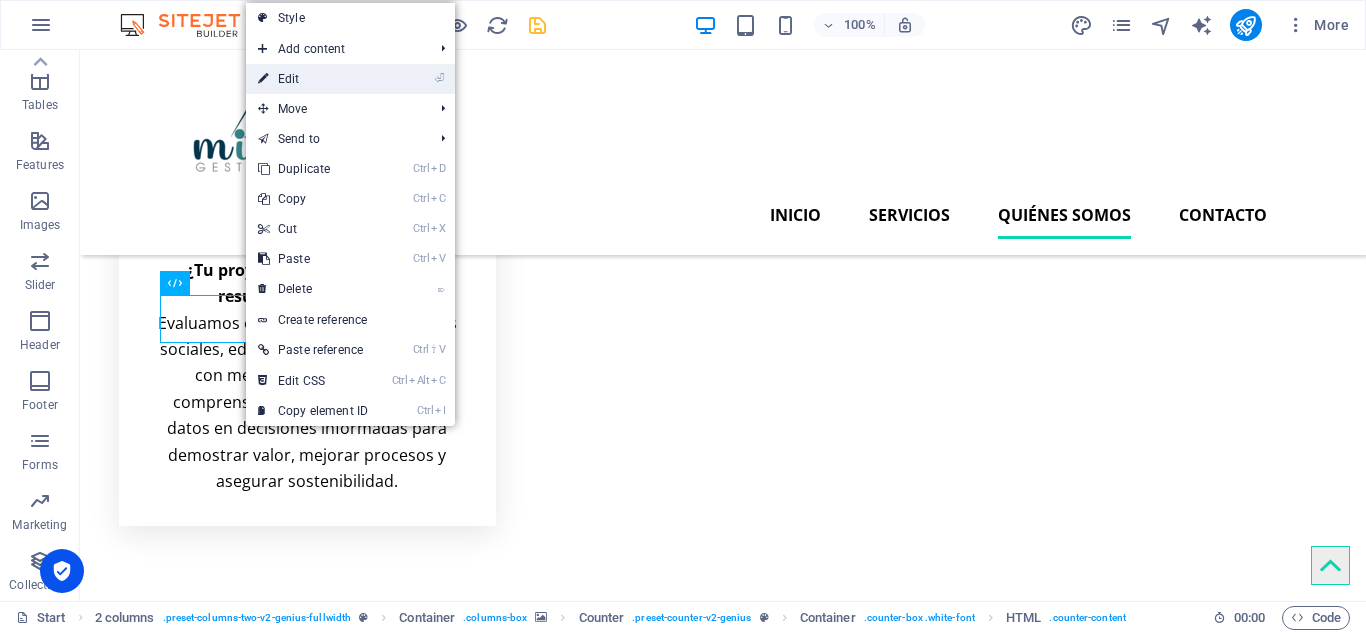 click on "⏎  Edit" at bounding box center (313, 79) 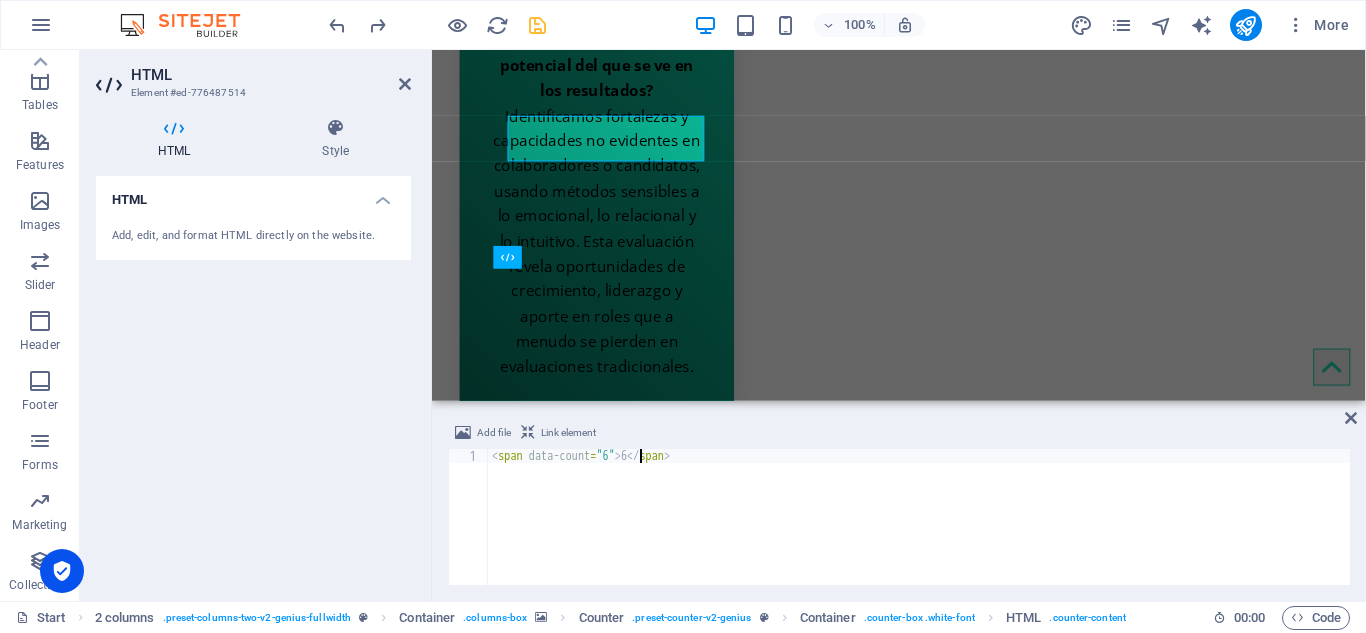scroll, scrollTop: 4051, scrollLeft: 0, axis: vertical 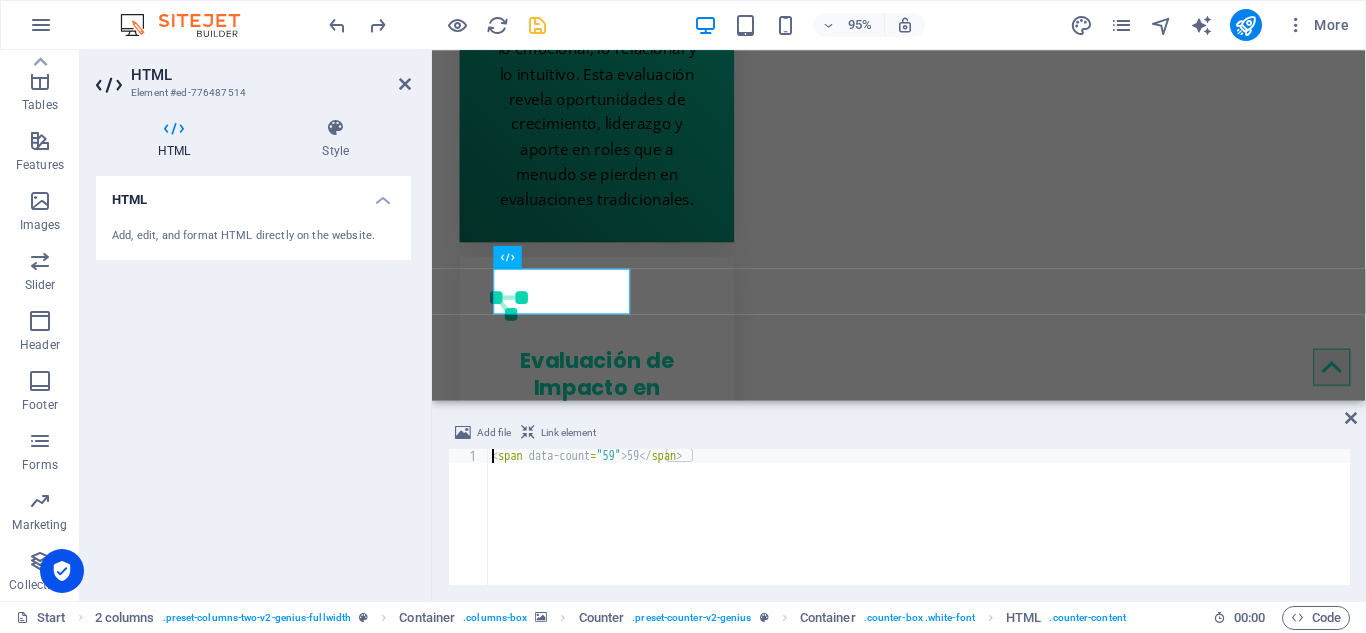 click on "< span   data-count = "59" > 59 </ span >" at bounding box center (919, 531) 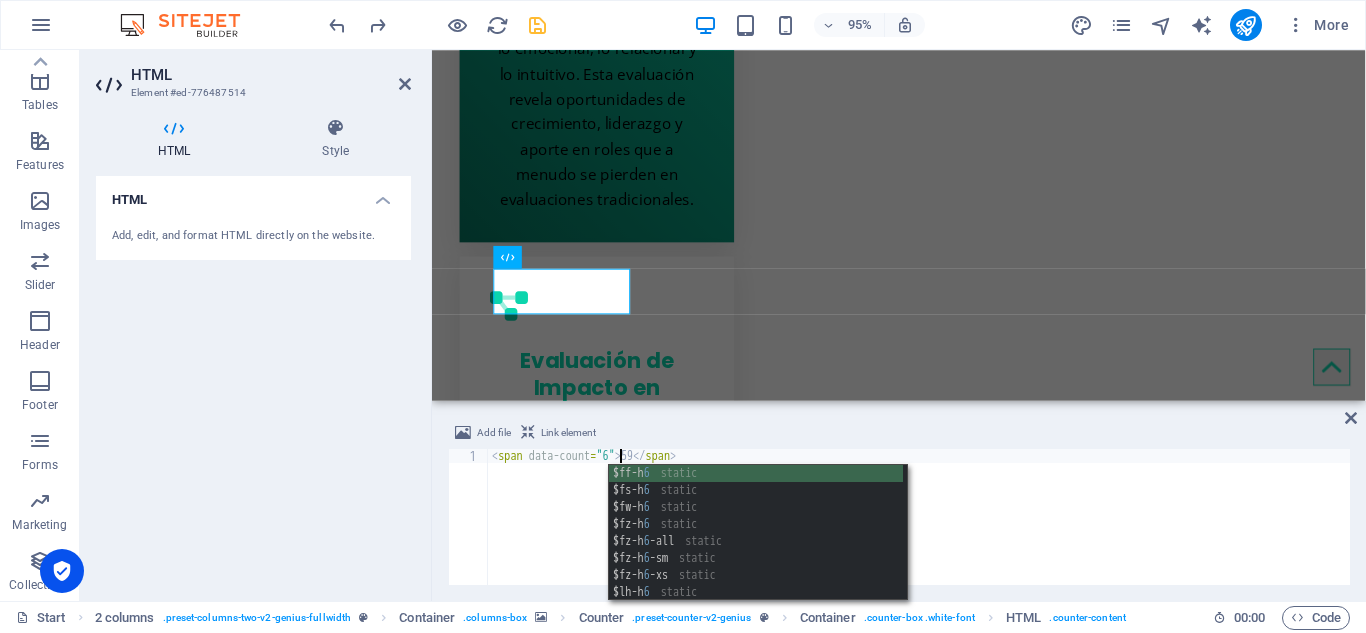 scroll, scrollTop: 0, scrollLeft: 10, axis: horizontal 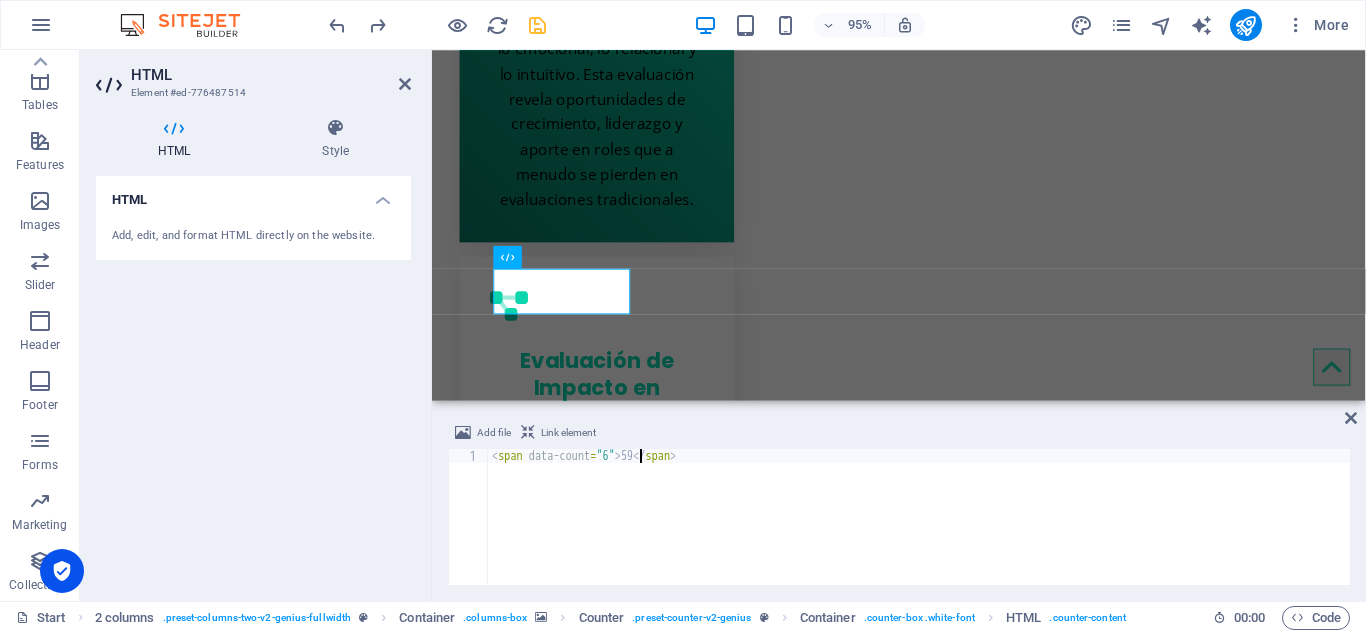 click on "< span   data-count = "6" > 59 </ span >" at bounding box center [919, 531] 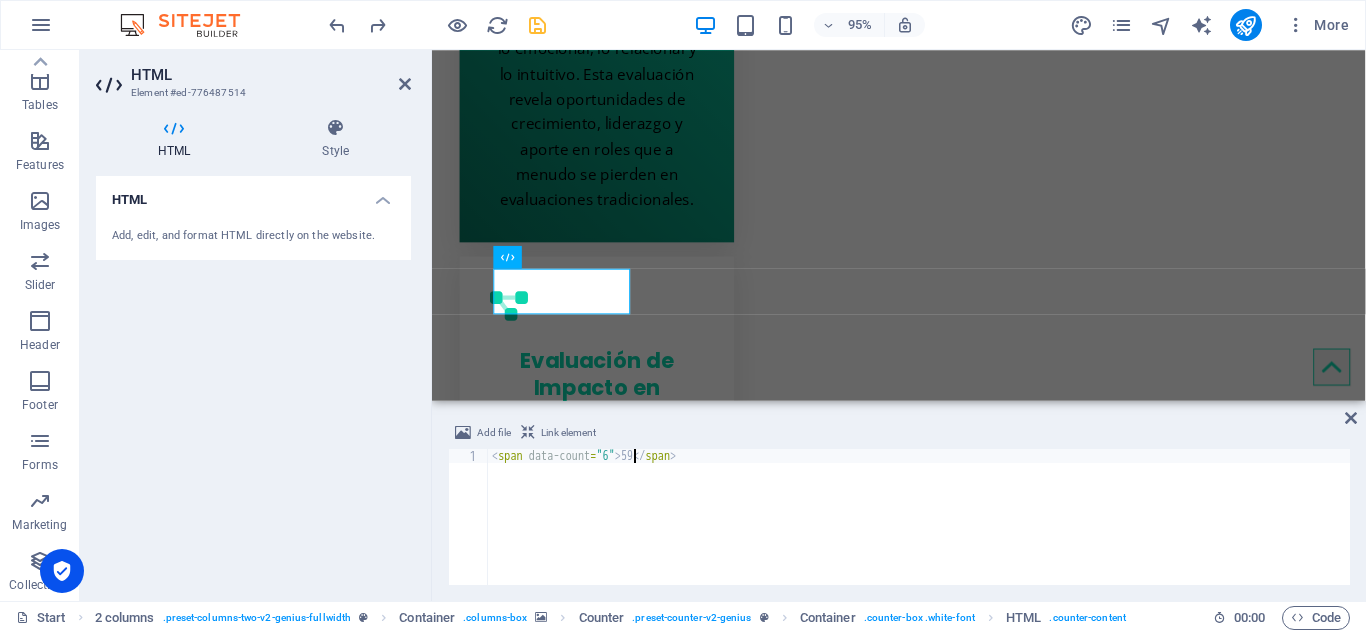 scroll, scrollTop: 0, scrollLeft: 12, axis: horizontal 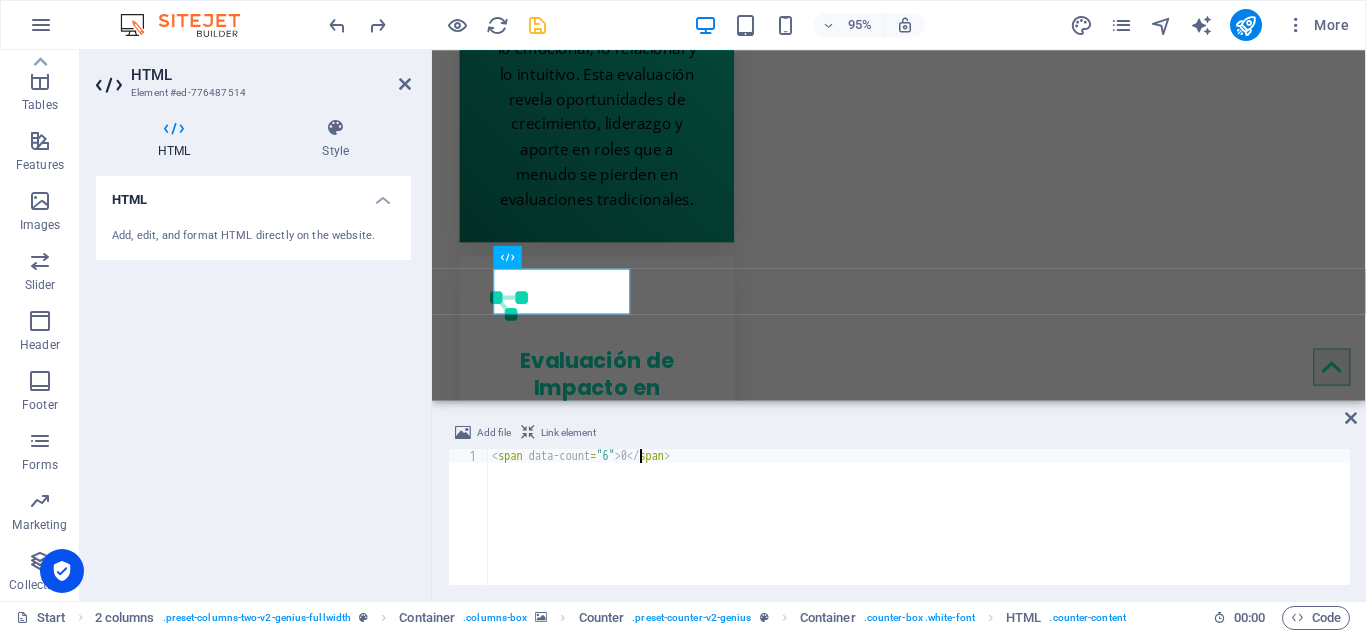 type on "<span data-count="6">0</span>" 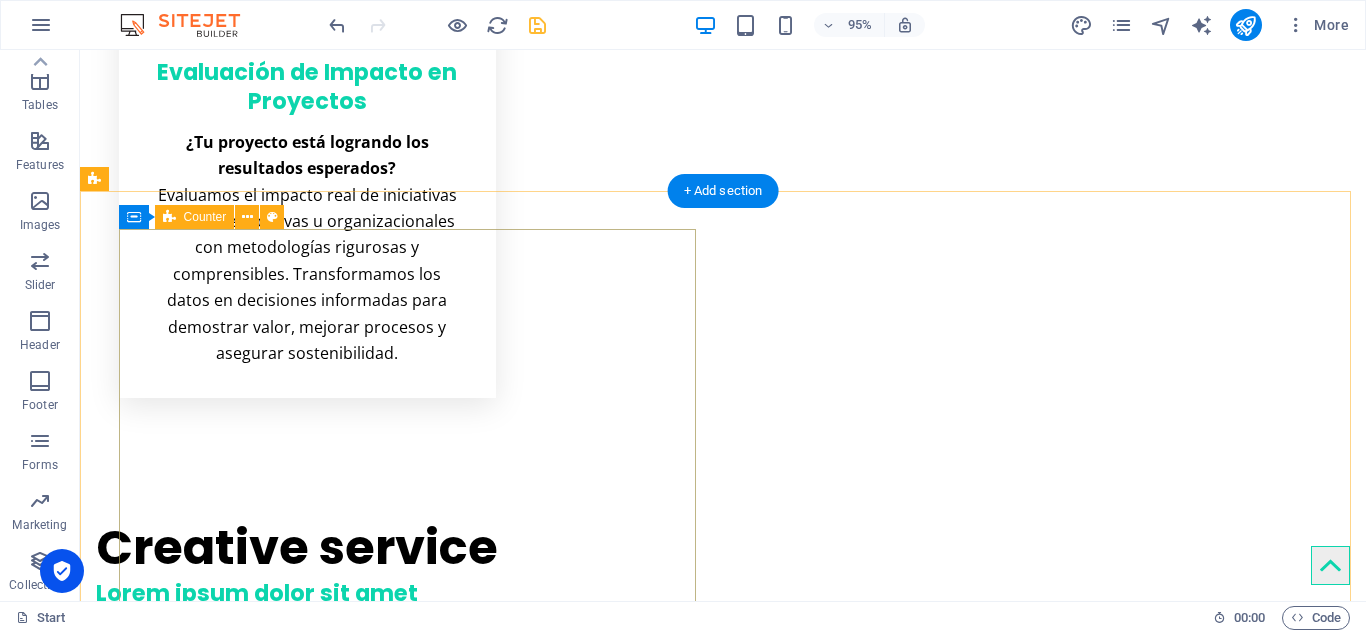 scroll, scrollTop: 3875, scrollLeft: 0, axis: vertical 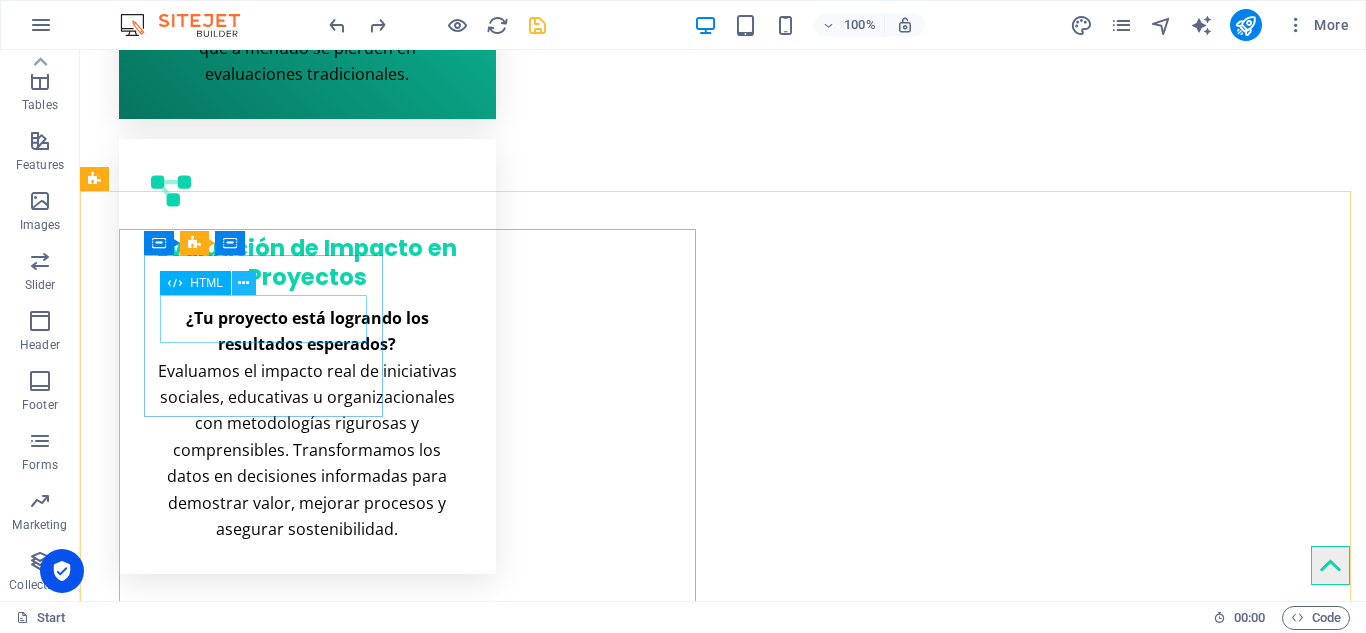 click at bounding box center (243, 283) 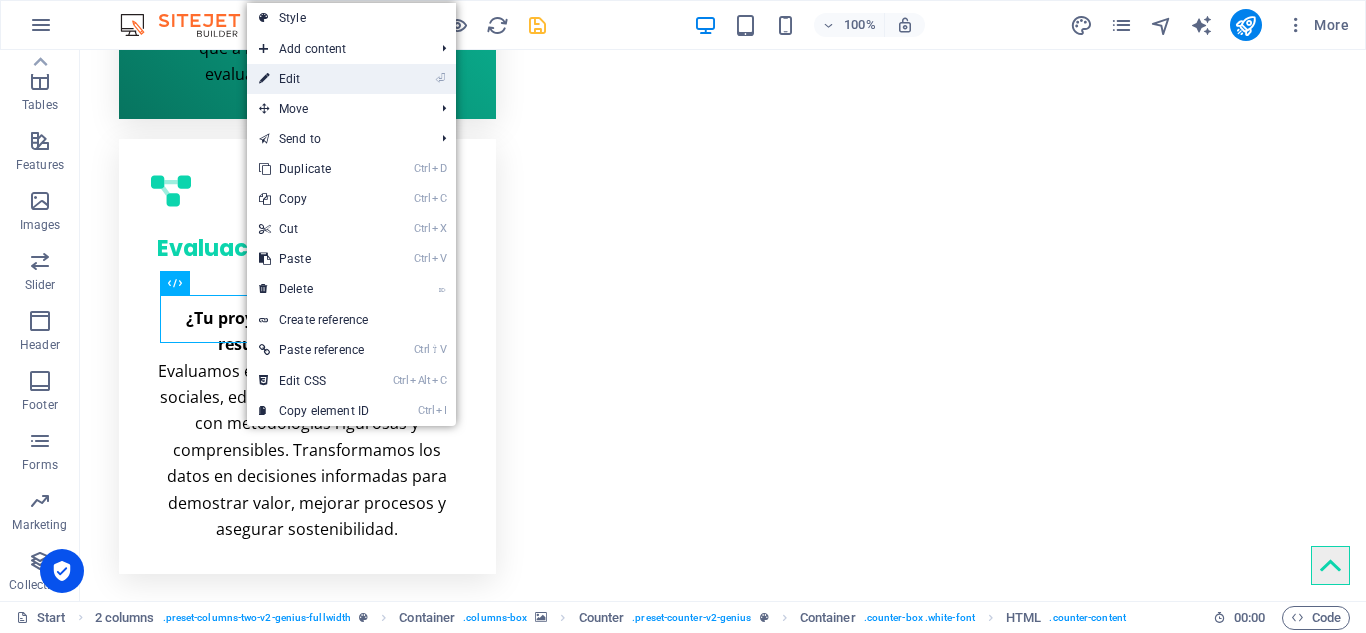 click on "⏎  Edit" at bounding box center (314, 79) 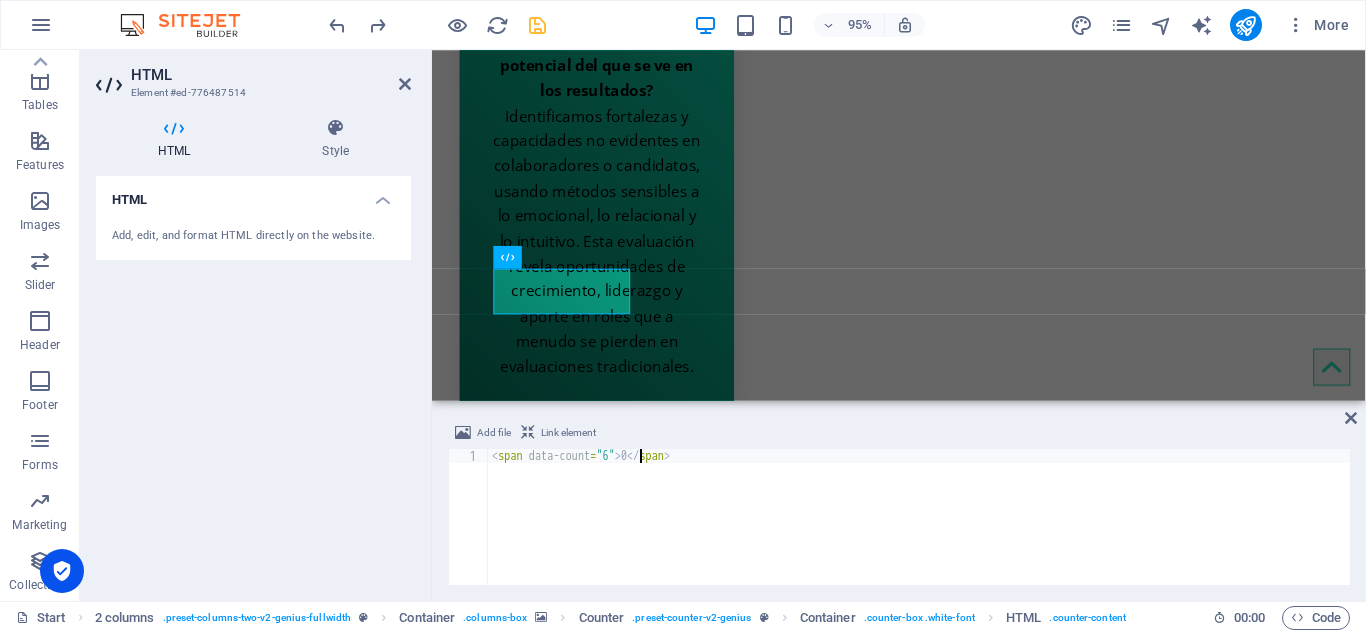 scroll, scrollTop: 4051, scrollLeft: 0, axis: vertical 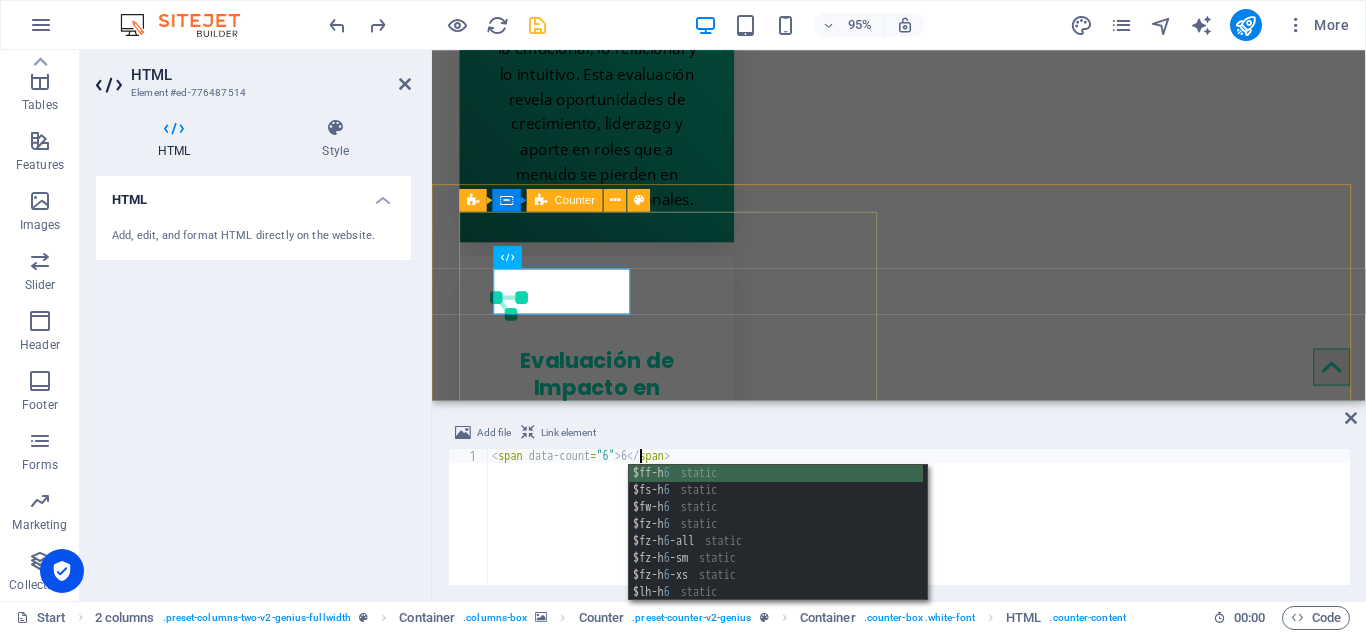 type on "<span data-count="6">6</span>" 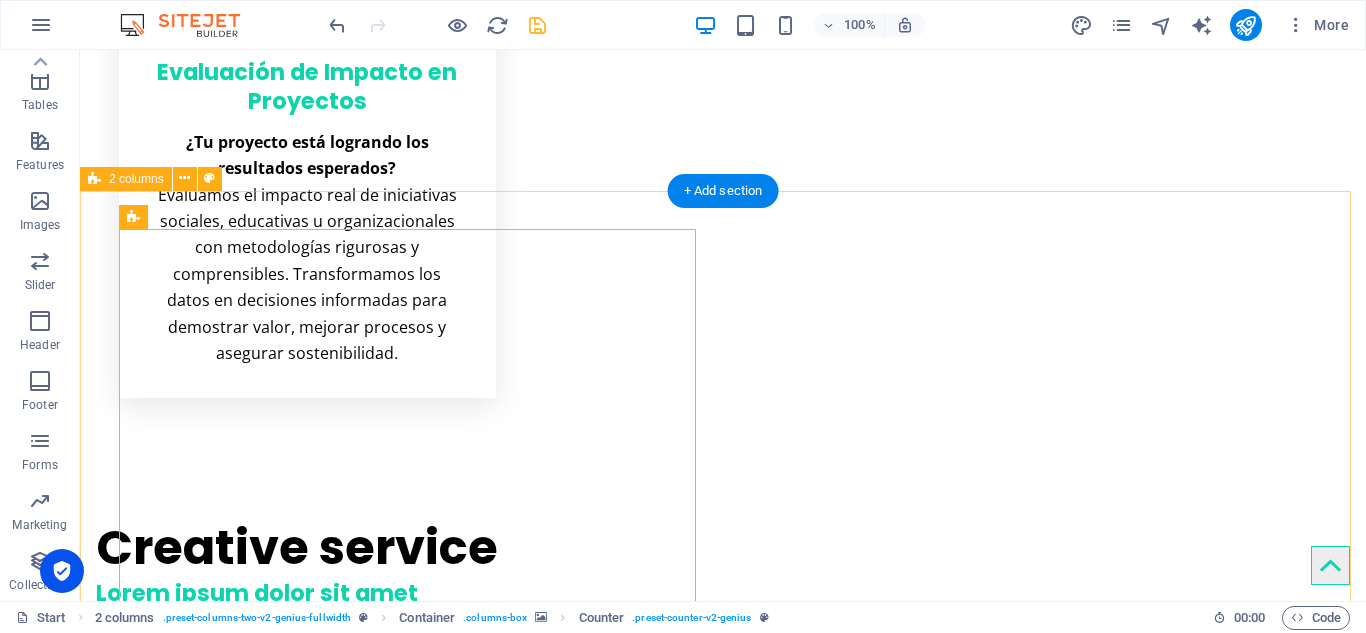 scroll, scrollTop: 3875, scrollLeft: 0, axis: vertical 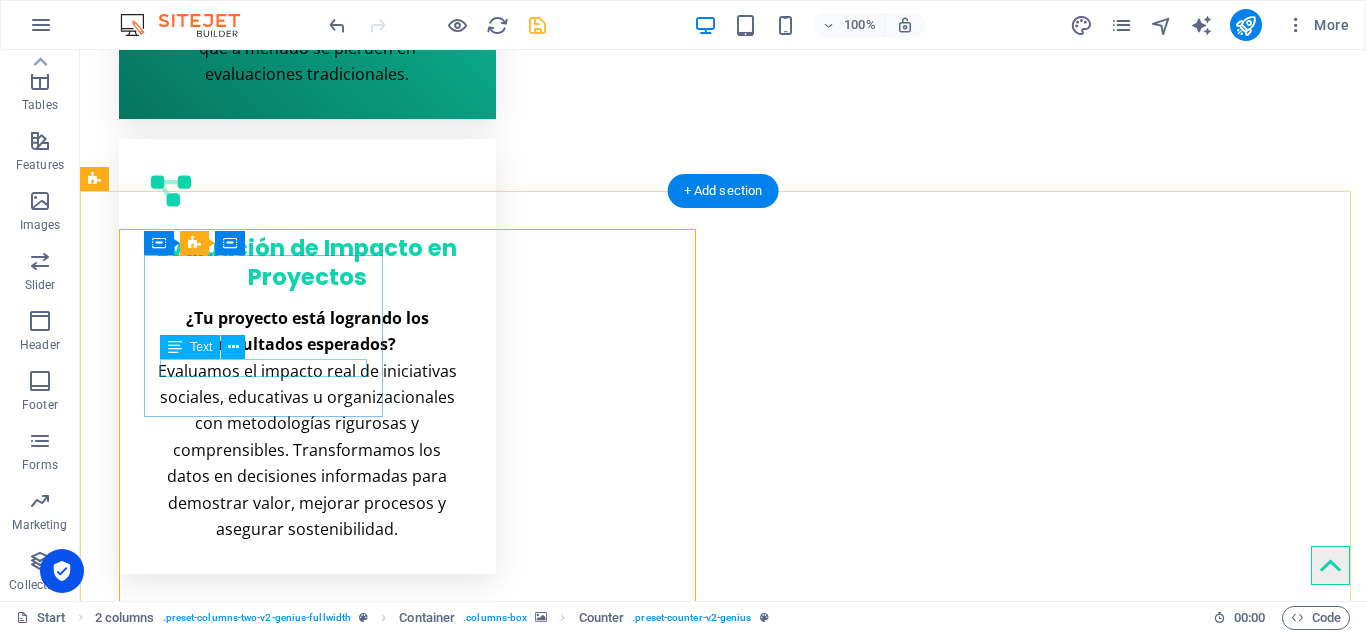 click on "PROJECTS" at bounding box center [265, 5031] 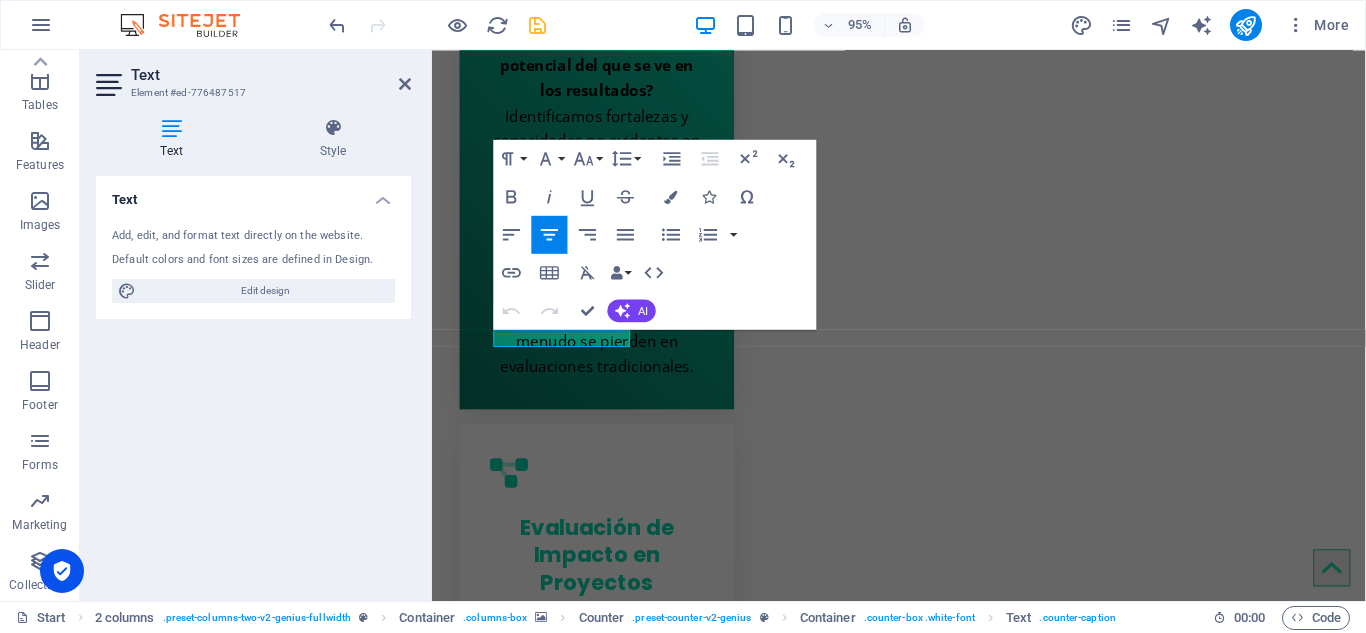 scroll, scrollTop: 4051, scrollLeft: 0, axis: vertical 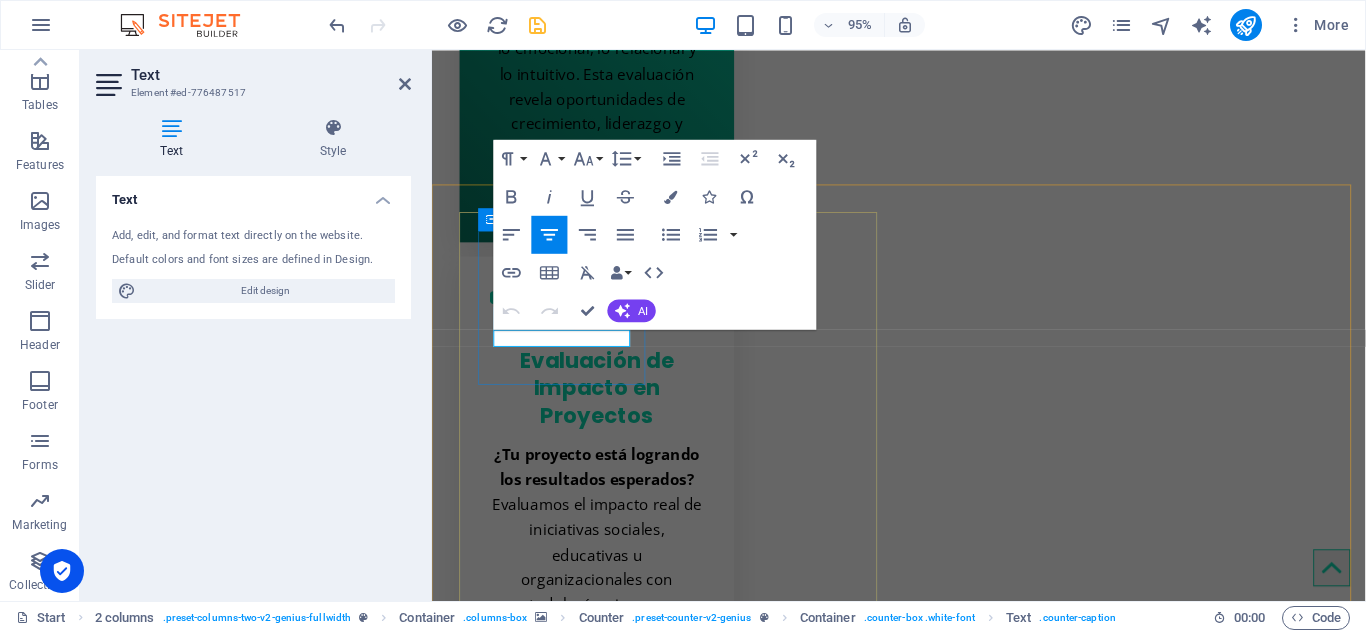 type 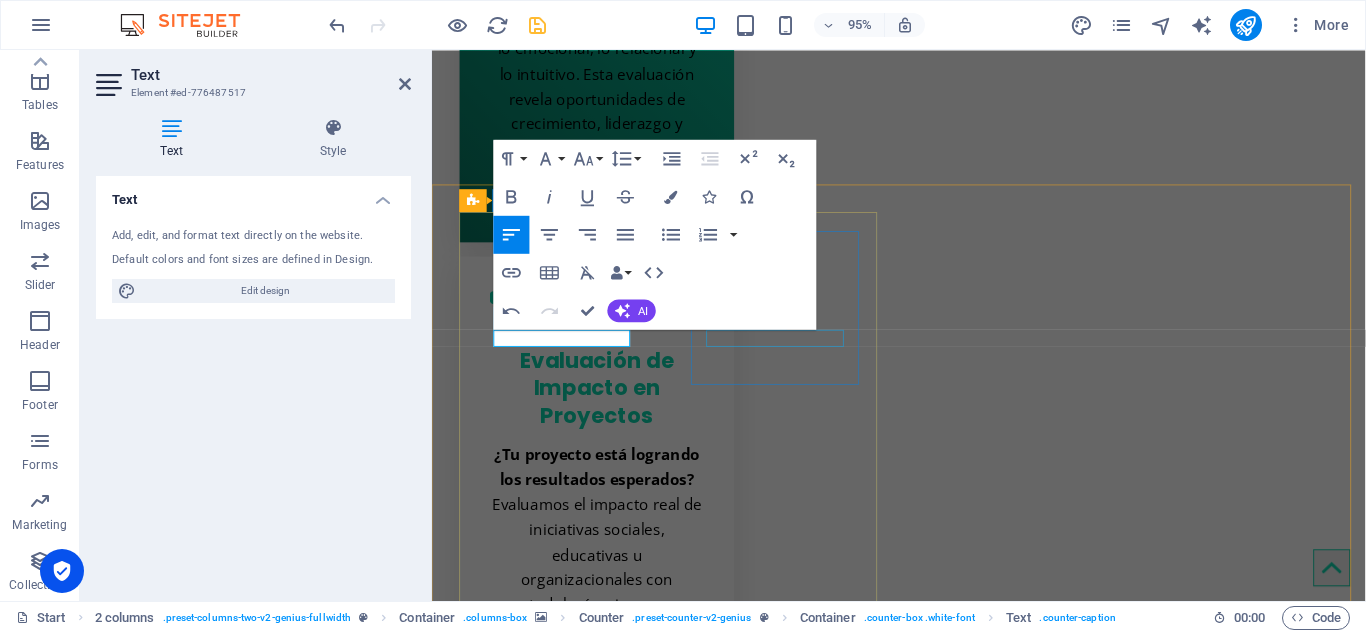 click on "CLIENTS" at bounding box center [571, 5456] 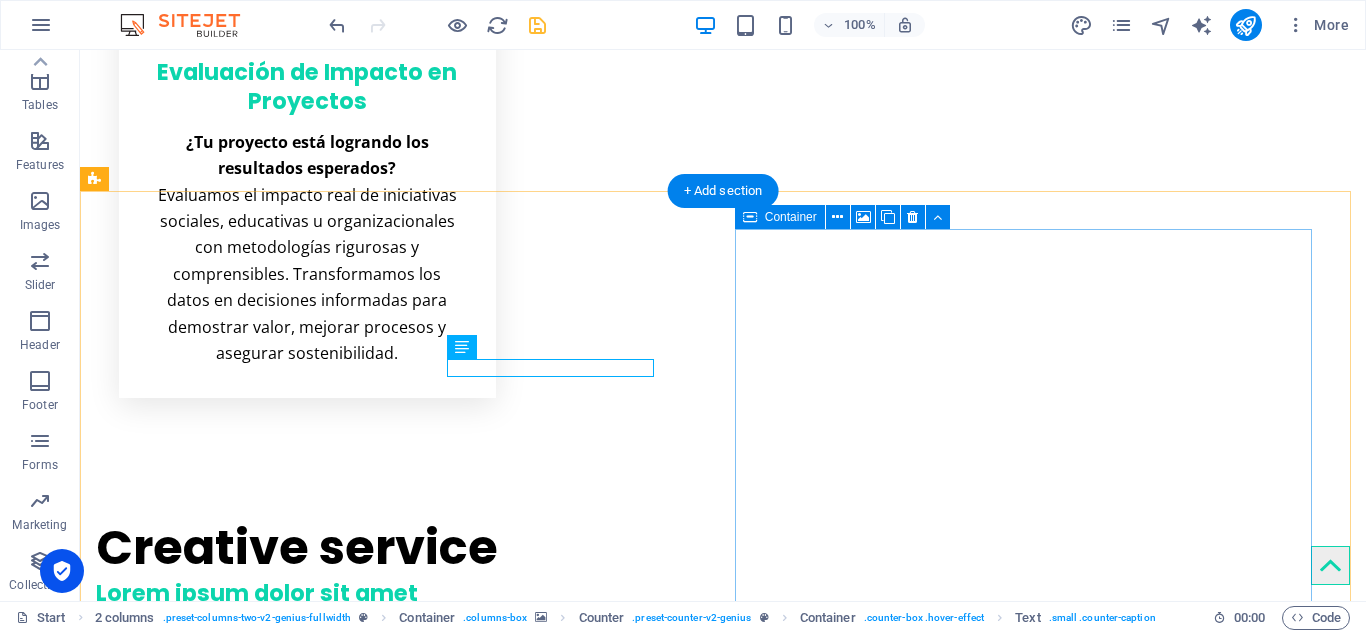 scroll, scrollTop: 3875, scrollLeft: 0, axis: vertical 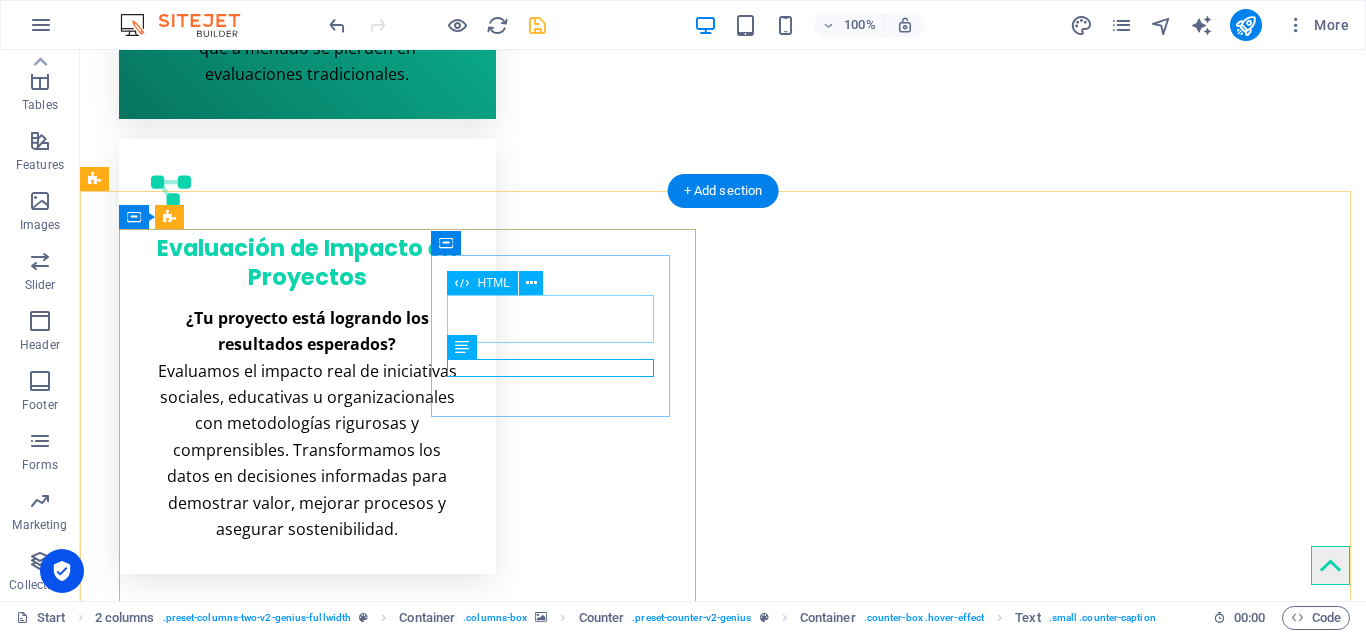 click on "18" at bounding box center (265, 5168) 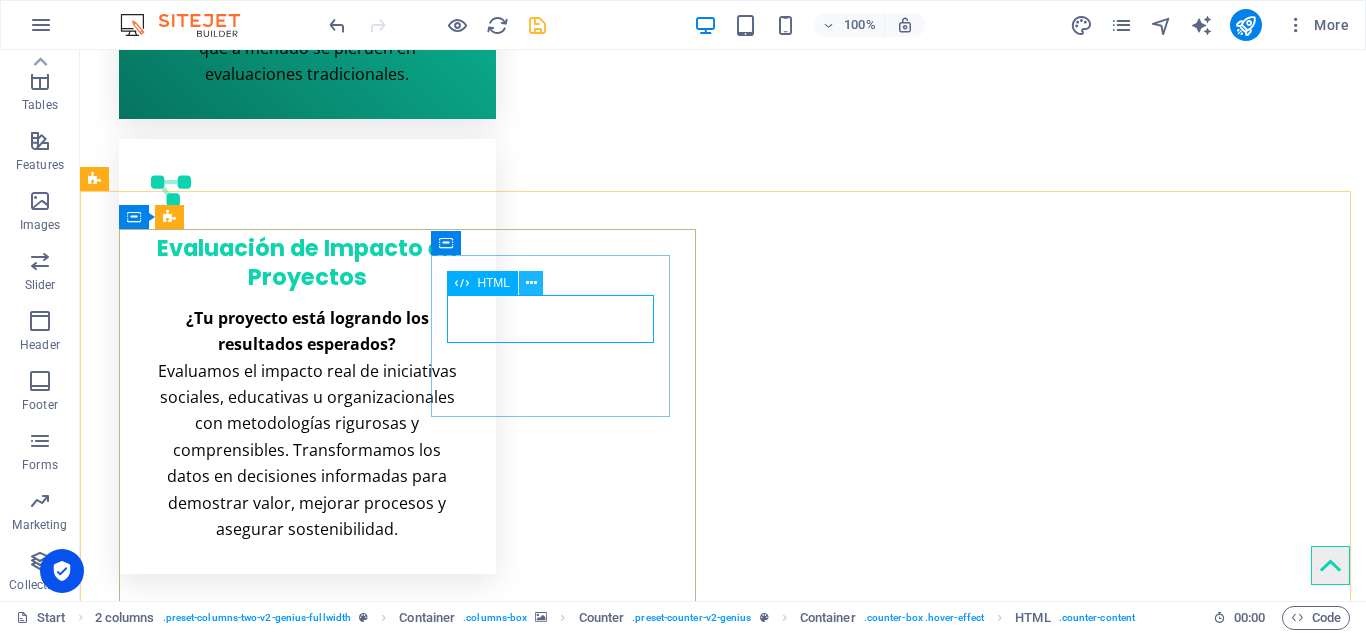 click at bounding box center [531, 283] 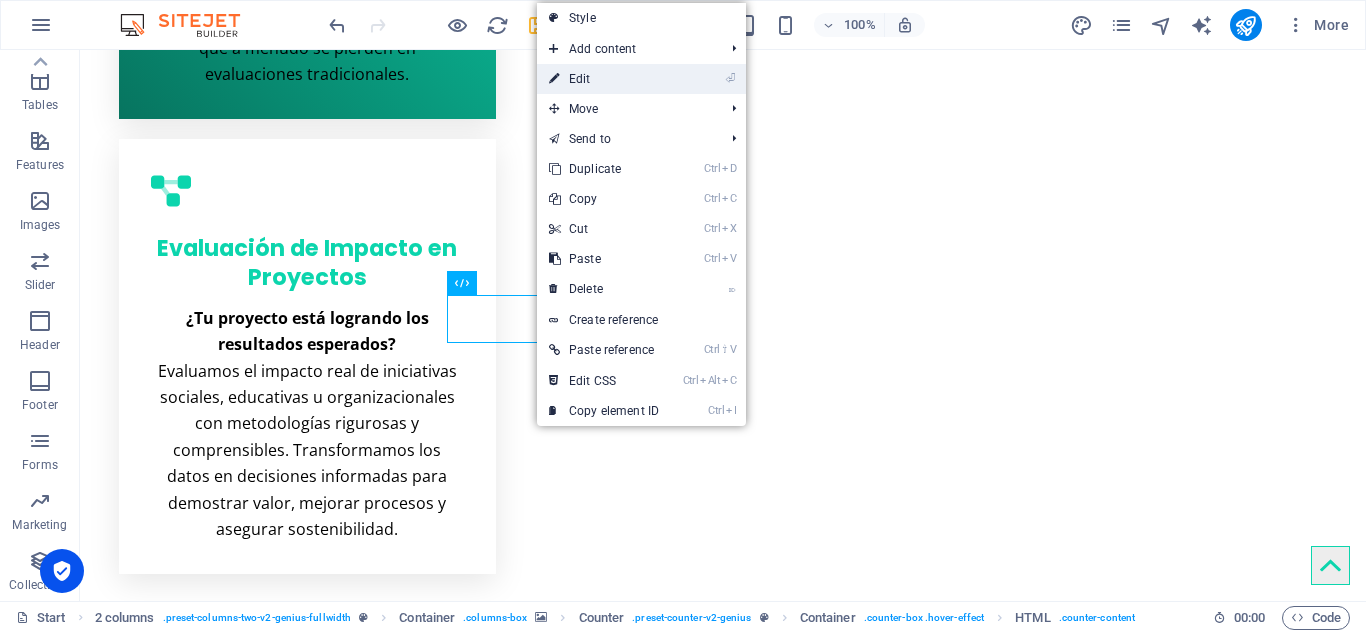 click on "⏎  Edit" at bounding box center (604, 79) 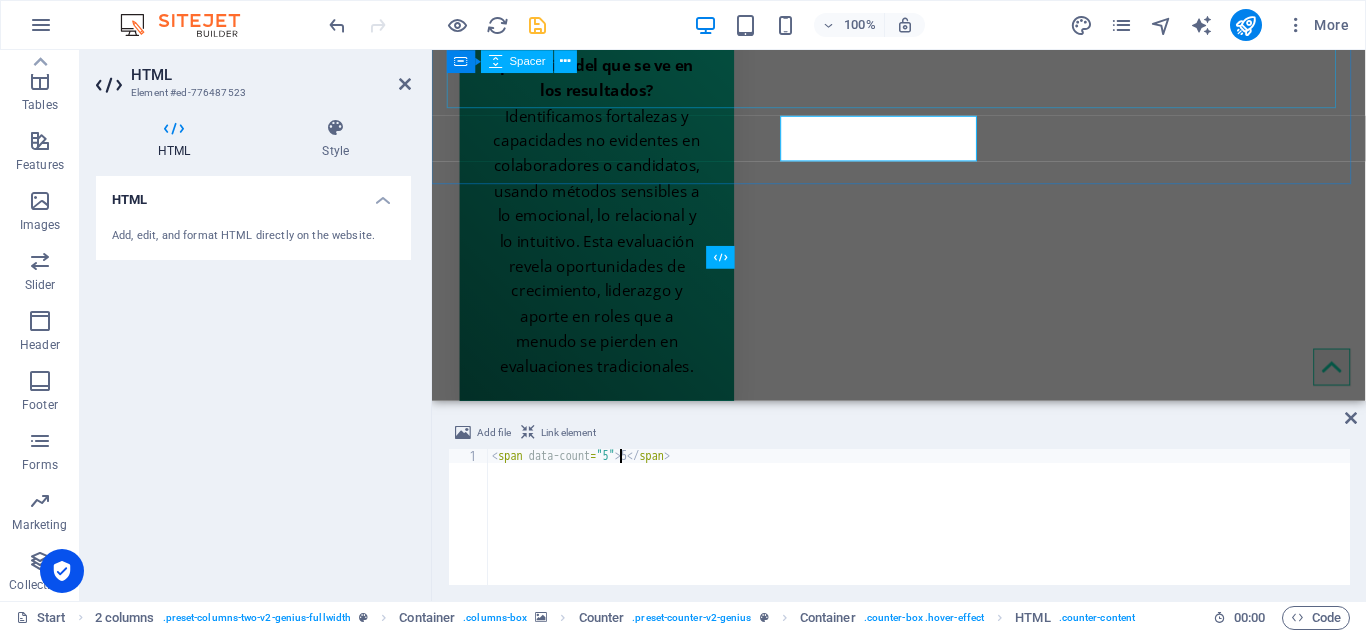 scroll, scrollTop: 4051, scrollLeft: 0, axis: vertical 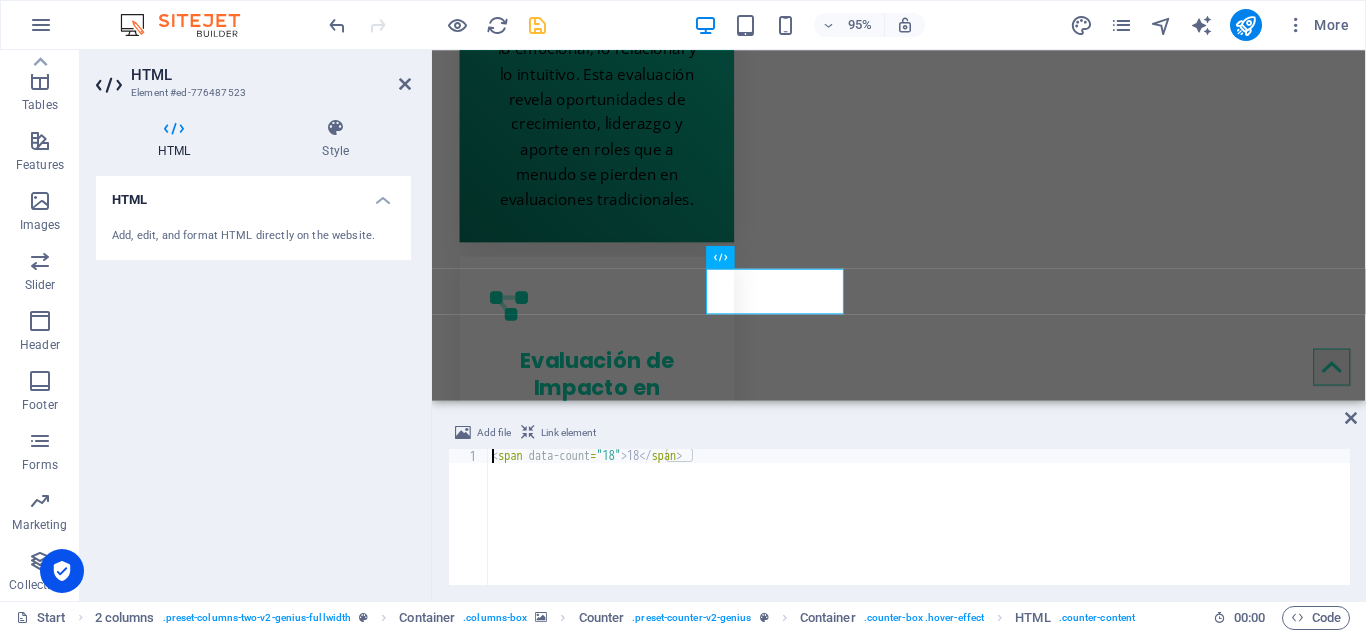 click on "< span   data-count = "18" > 18 </ span >" at bounding box center (919, 531) 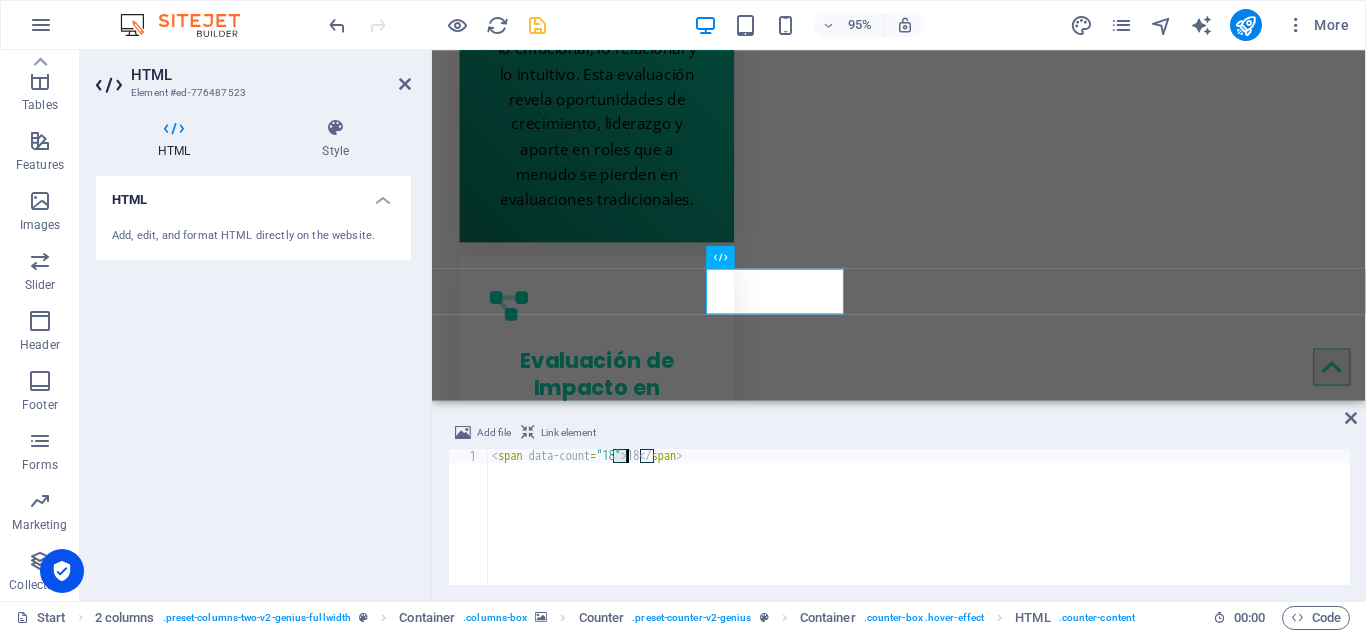scroll, scrollTop: 0, scrollLeft: 10, axis: horizontal 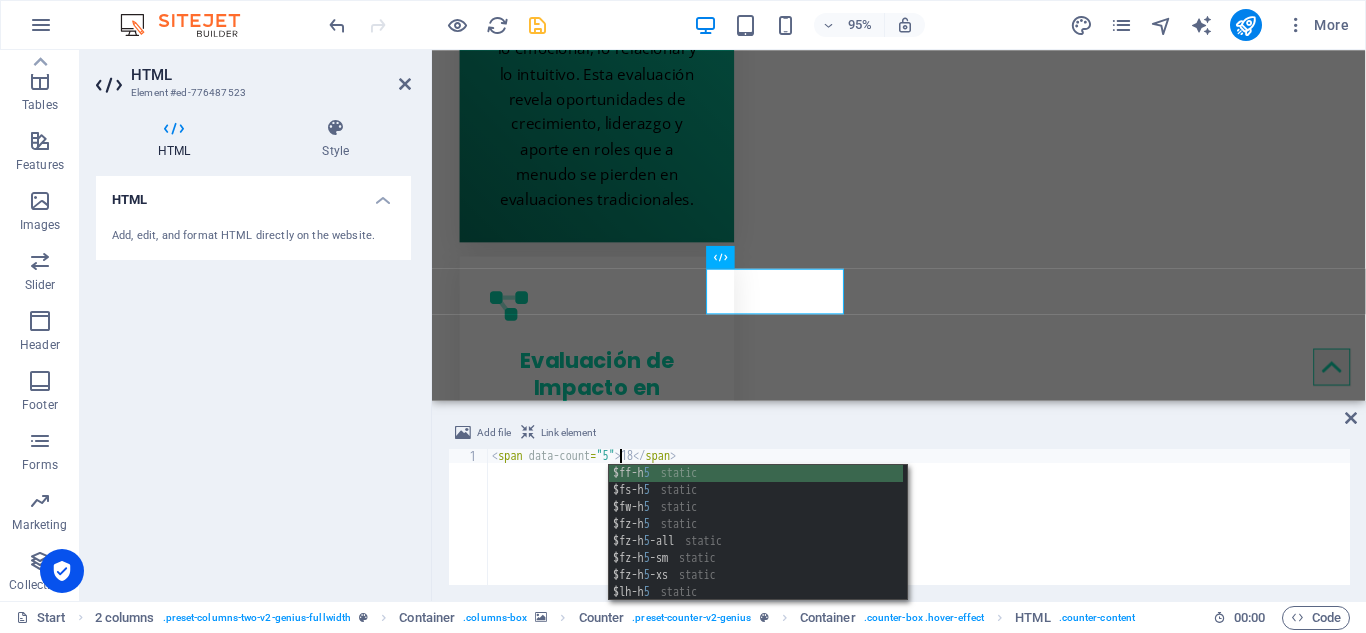 click on "< span   data-count = "5" > 18 </ span >" at bounding box center [919, 531] 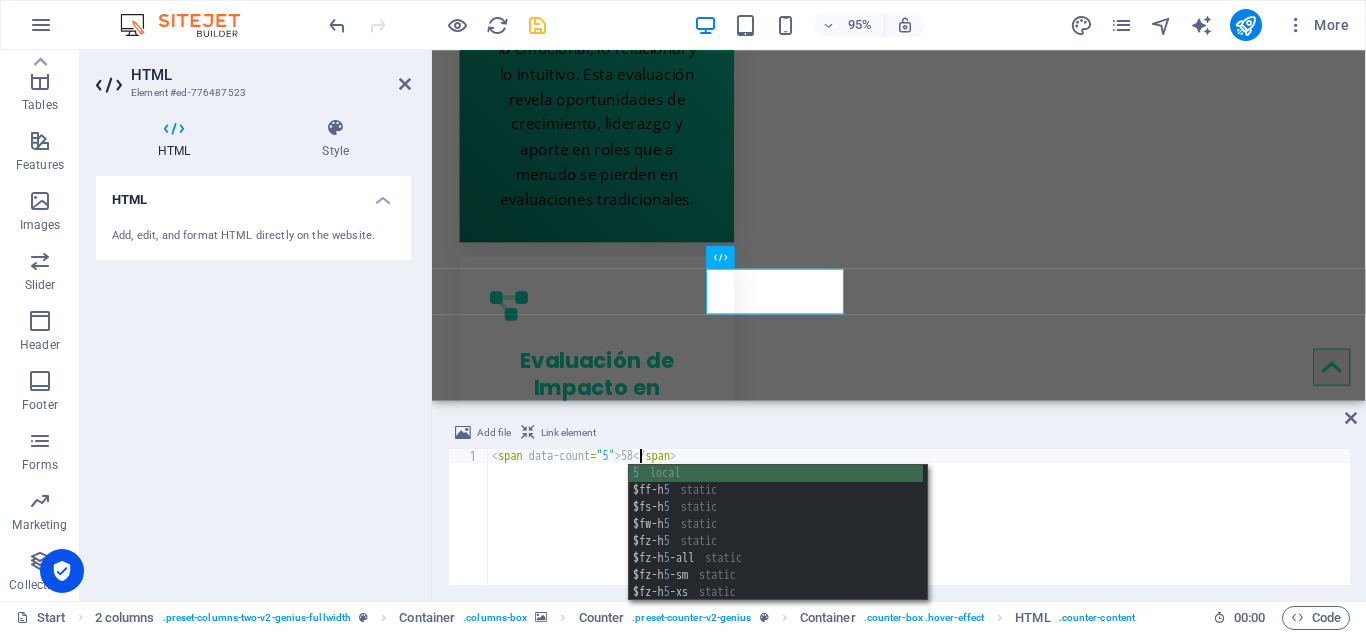 scroll, scrollTop: 0, scrollLeft: 12, axis: horizontal 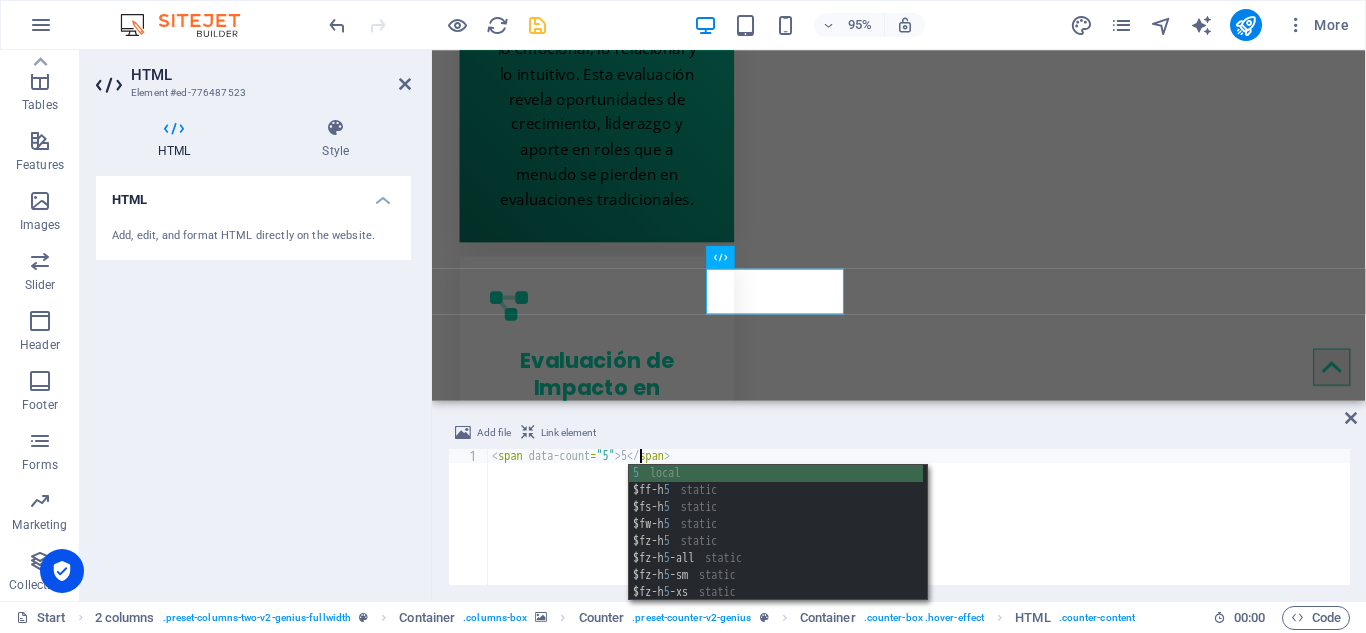 click on "< span   data-count = "5" > 5 </ span >" at bounding box center (919, 531) 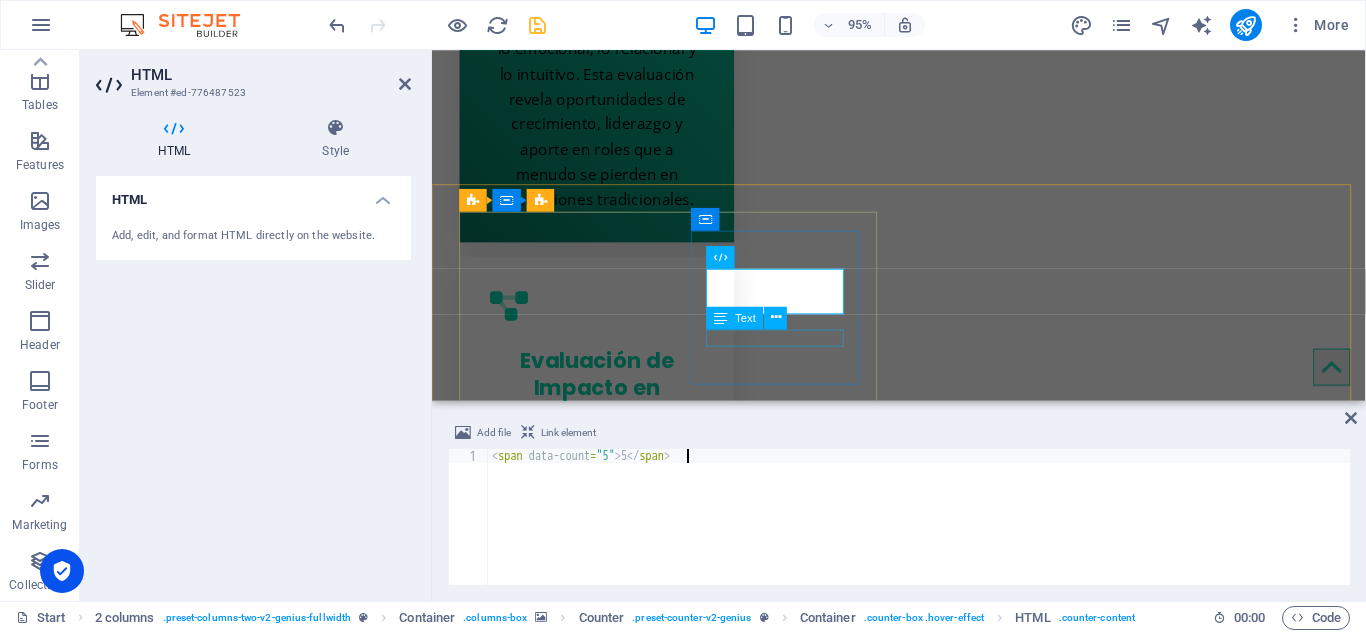 type on "<span data-count="5">5</span>" 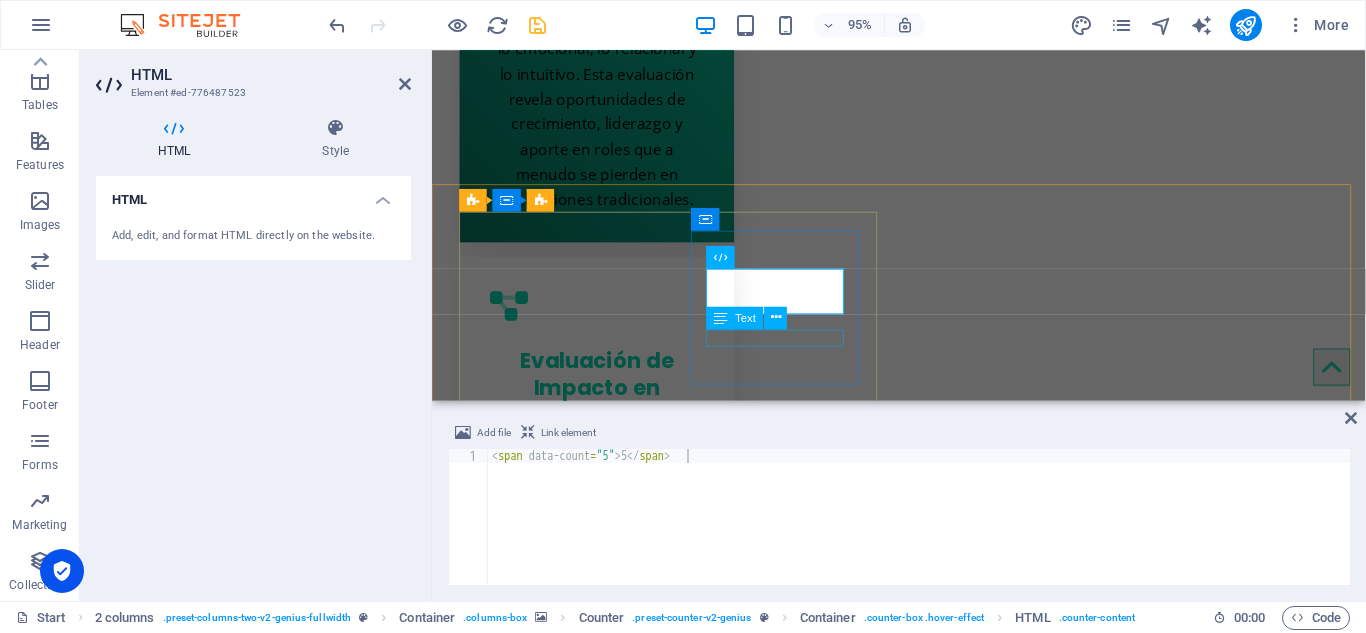 click on "CLIENTS" at bounding box center (571, 5456) 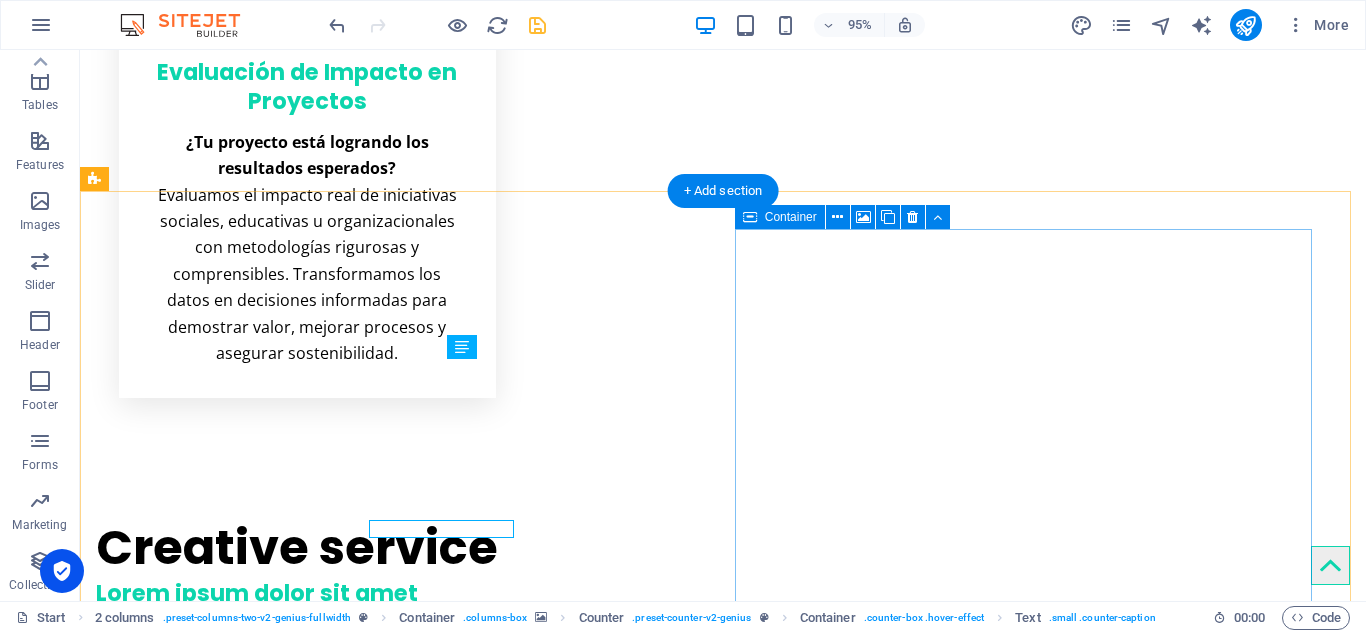 scroll, scrollTop: 3875, scrollLeft: 0, axis: vertical 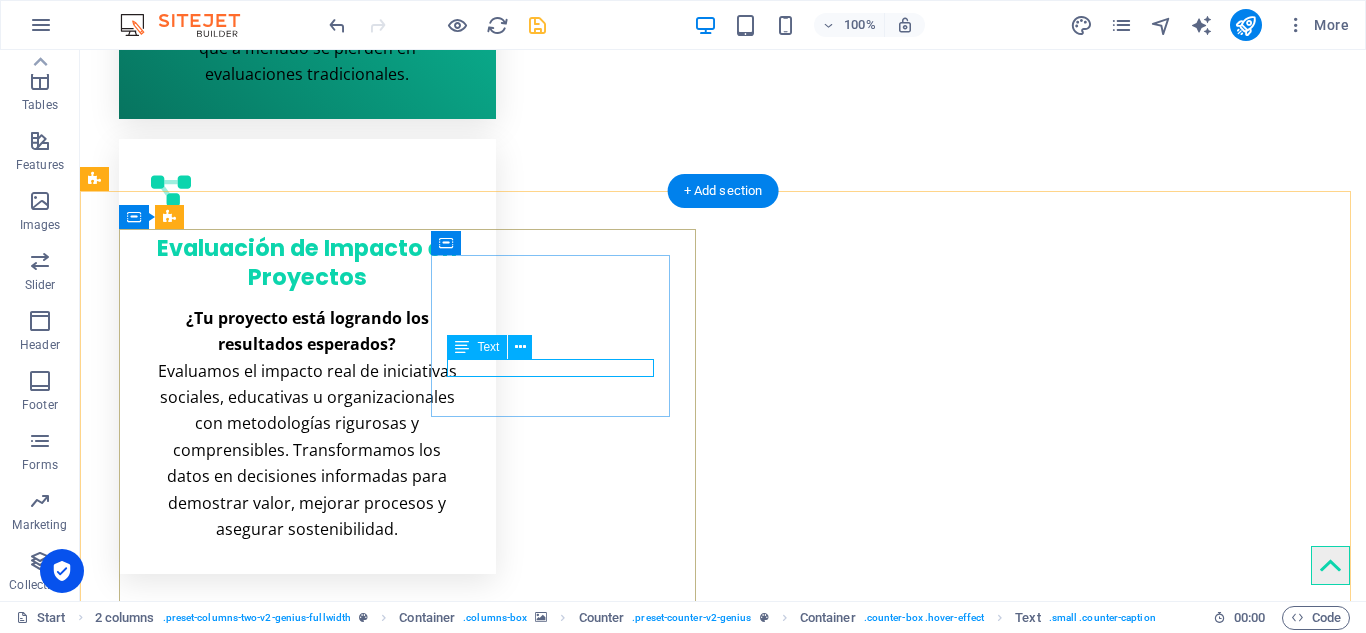 click on "CLIENTS" at bounding box center (265, 5217) 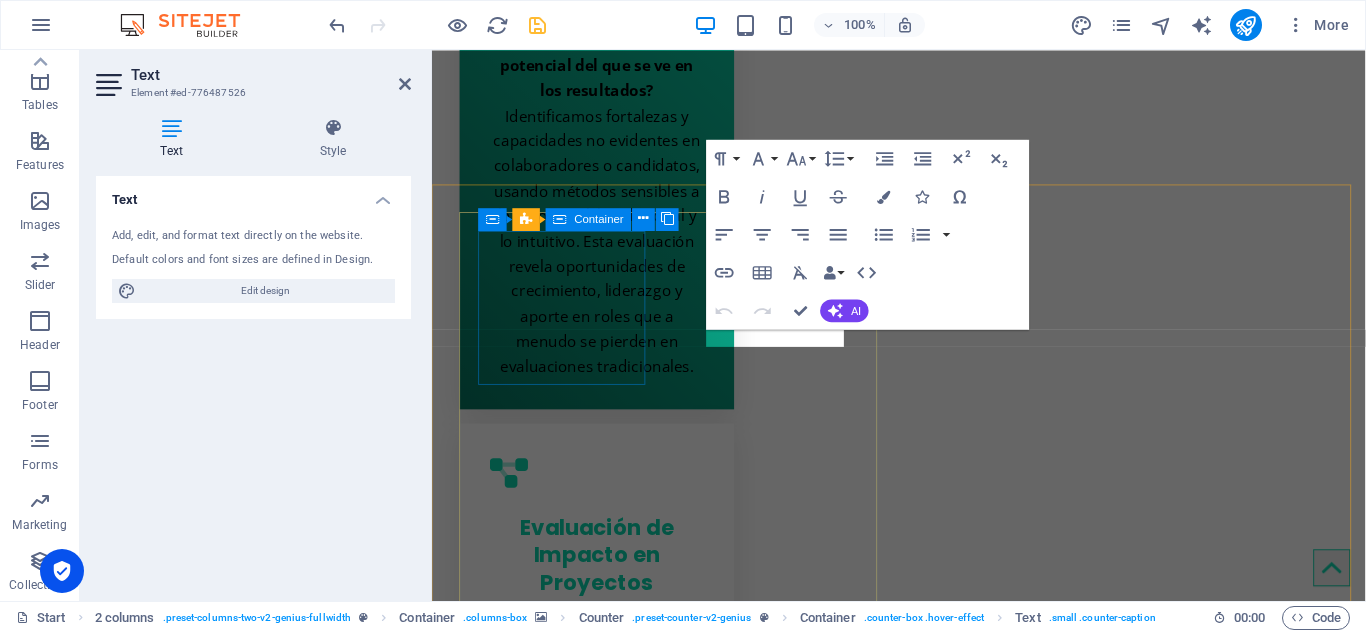 scroll, scrollTop: 4051, scrollLeft: 0, axis: vertical 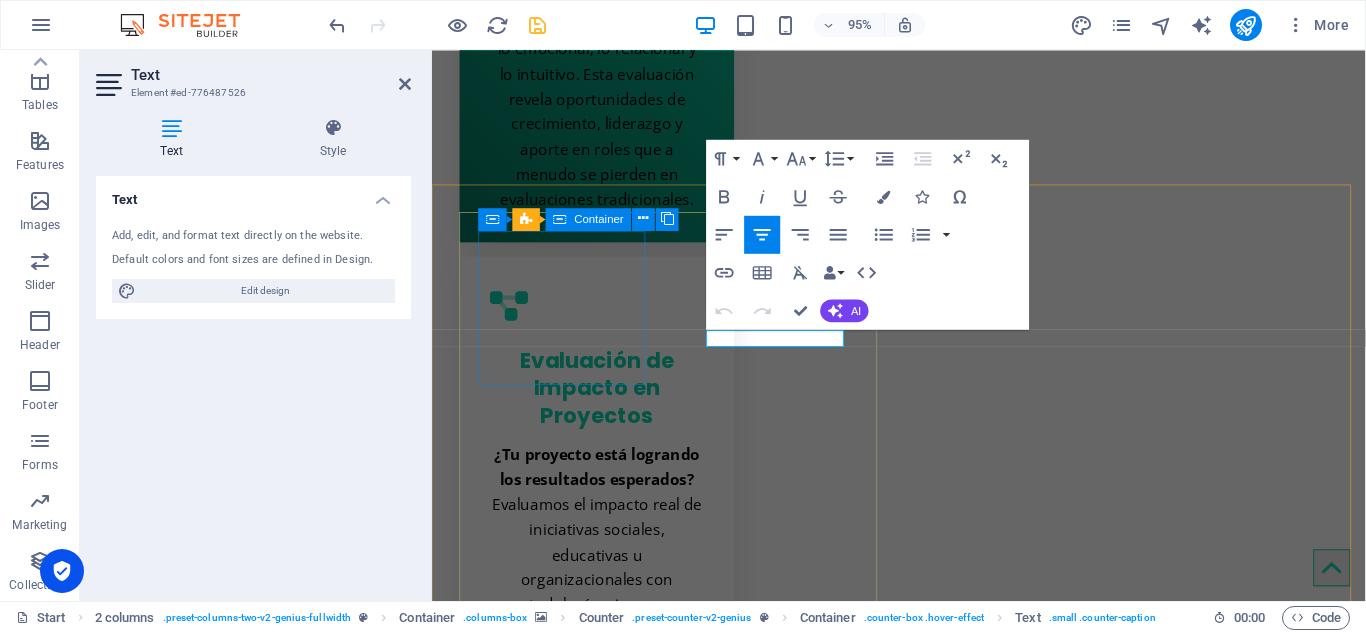 type 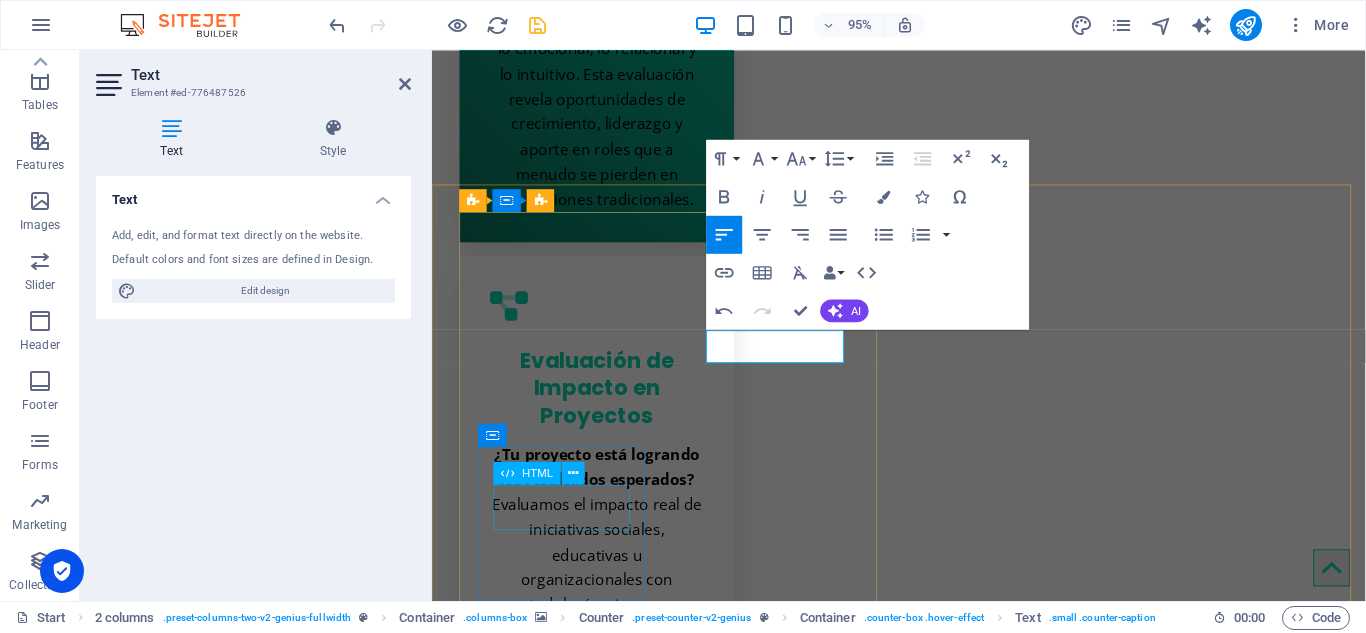 click on "20" at bounding box center [571, 5627] 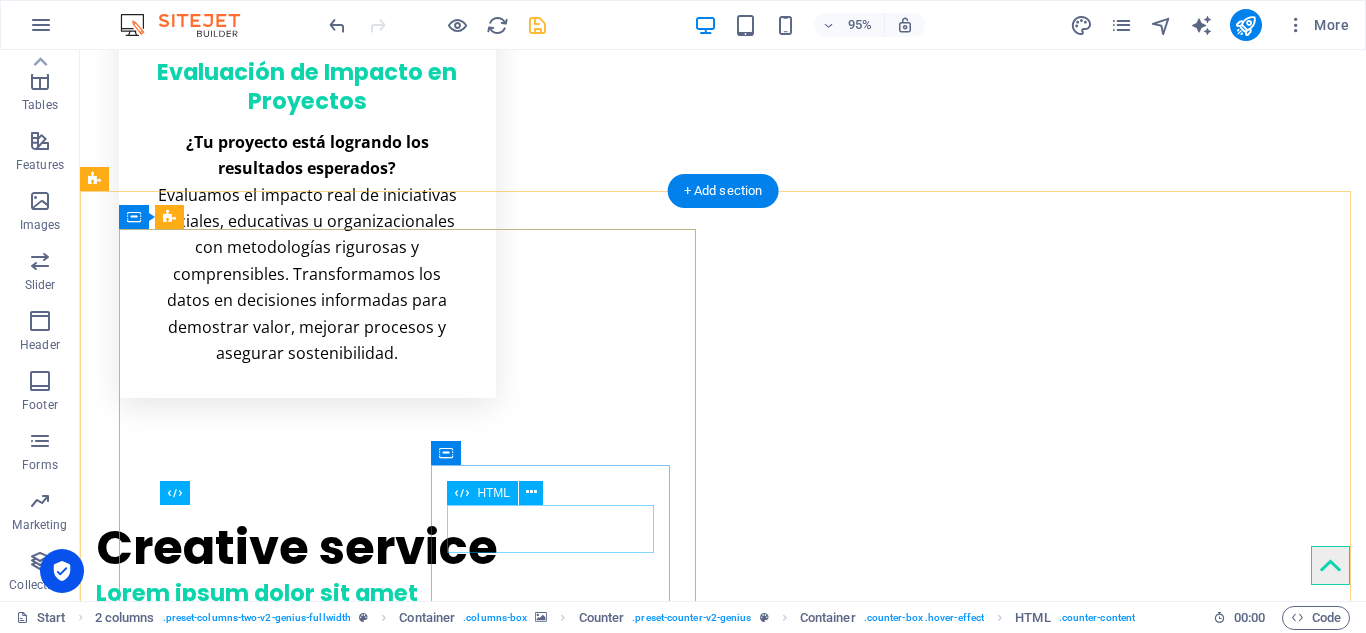 scroll, scrollTop: 3875, scrollLeft: 0, axis: vertical 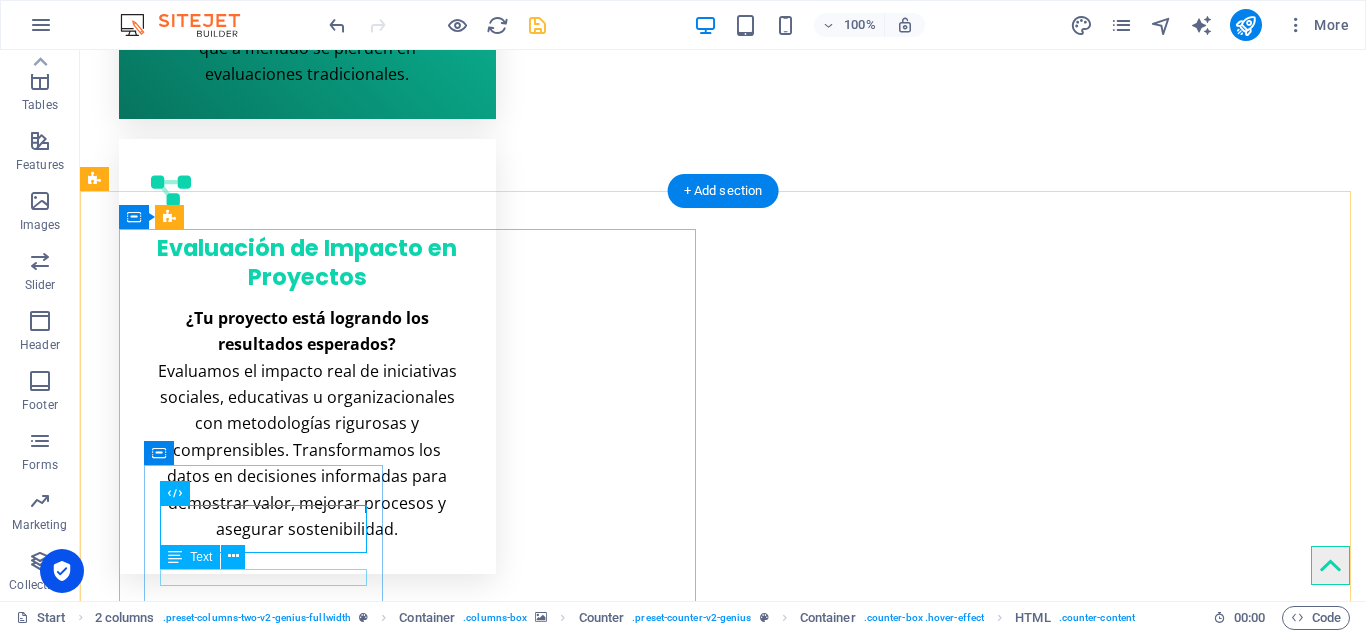 click on "INVESTMENTS" at bounding box center (265, 5402) 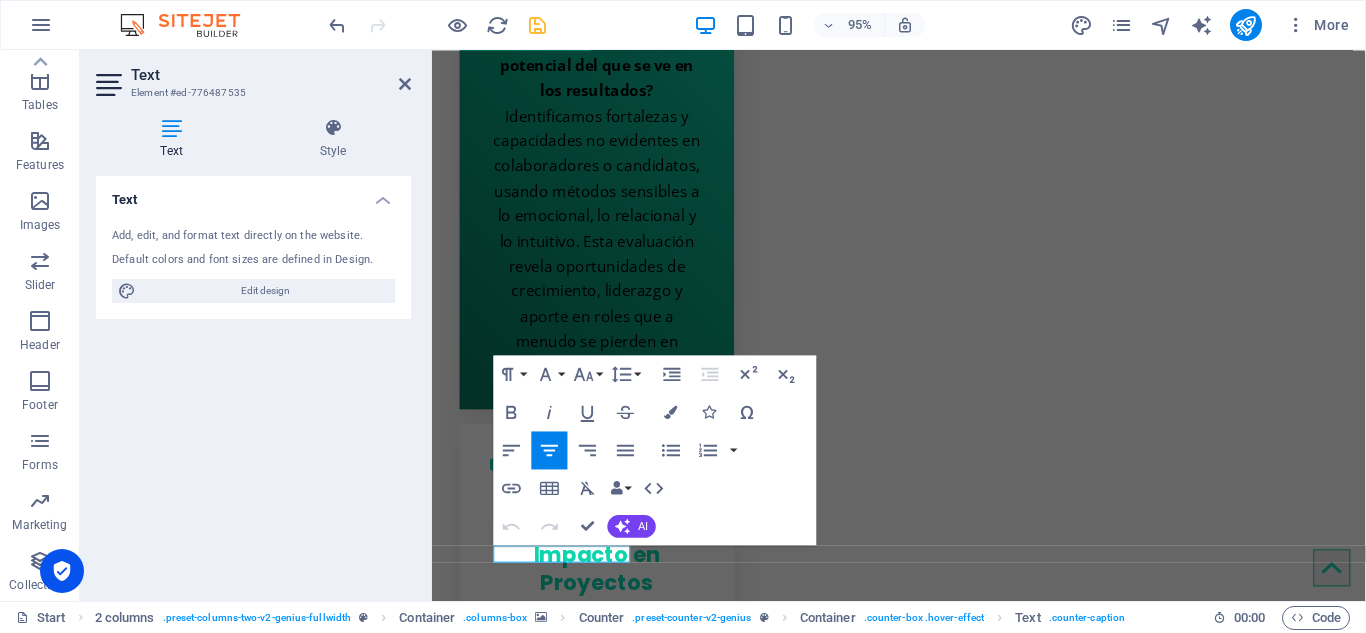 scroll, scrollTop: 4051, scrollLeft: 0, axis: vertical 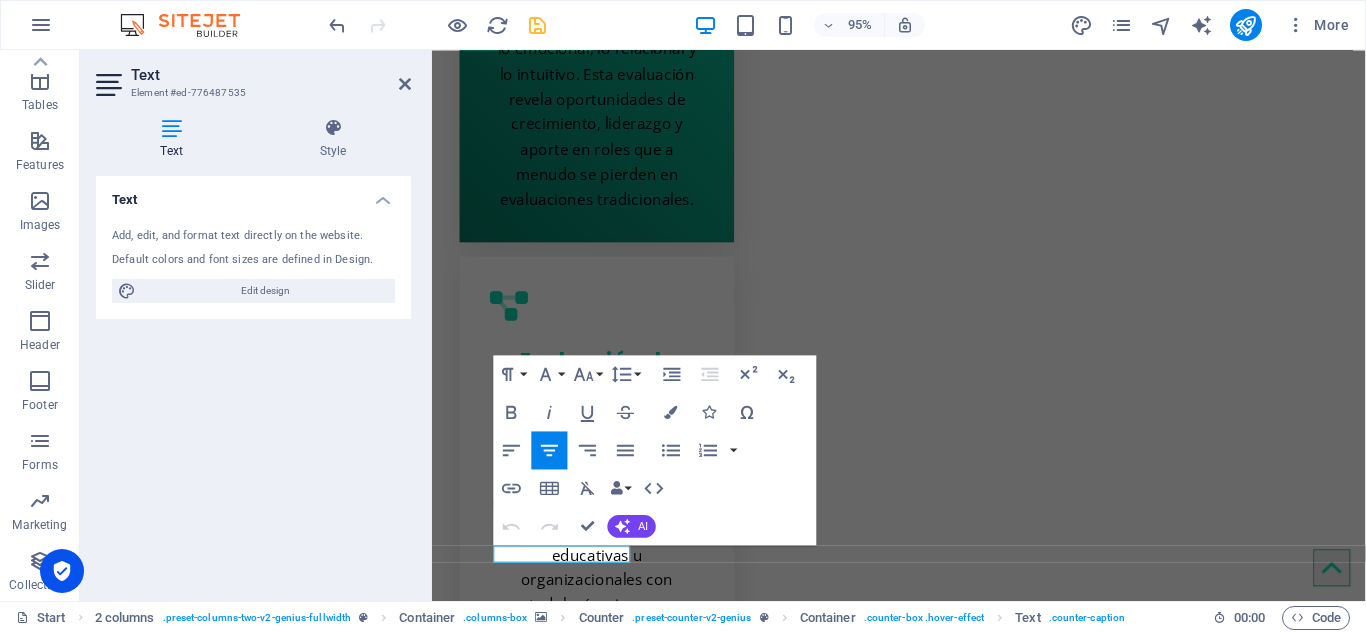 type 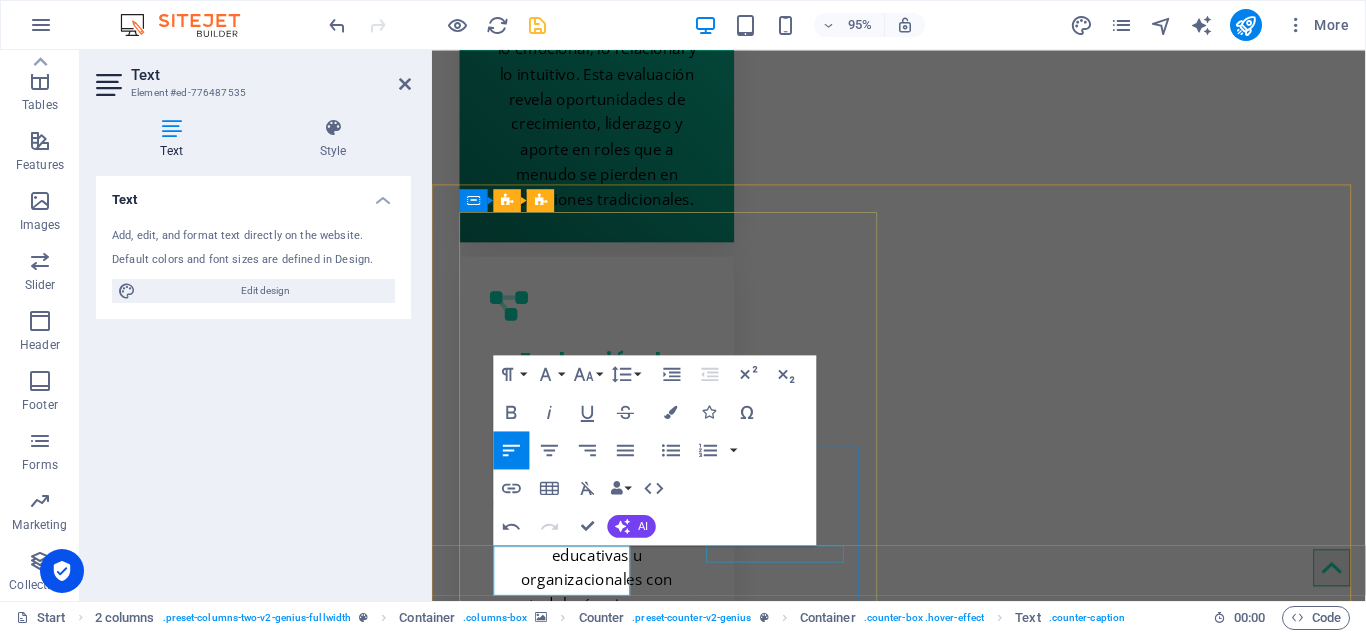 click on "COOPERATIONS" at bounding box center [571, 5932] 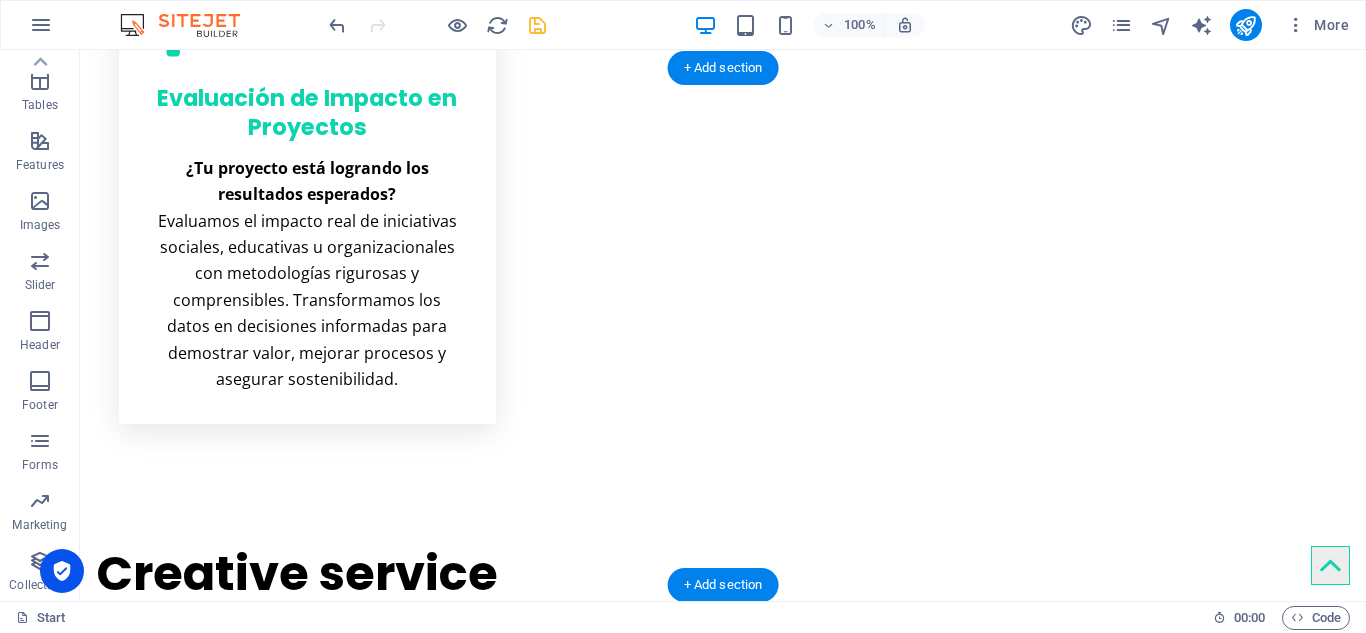 scroll, scrollTop: 4075, scrollLeft: 0, axis: vertical 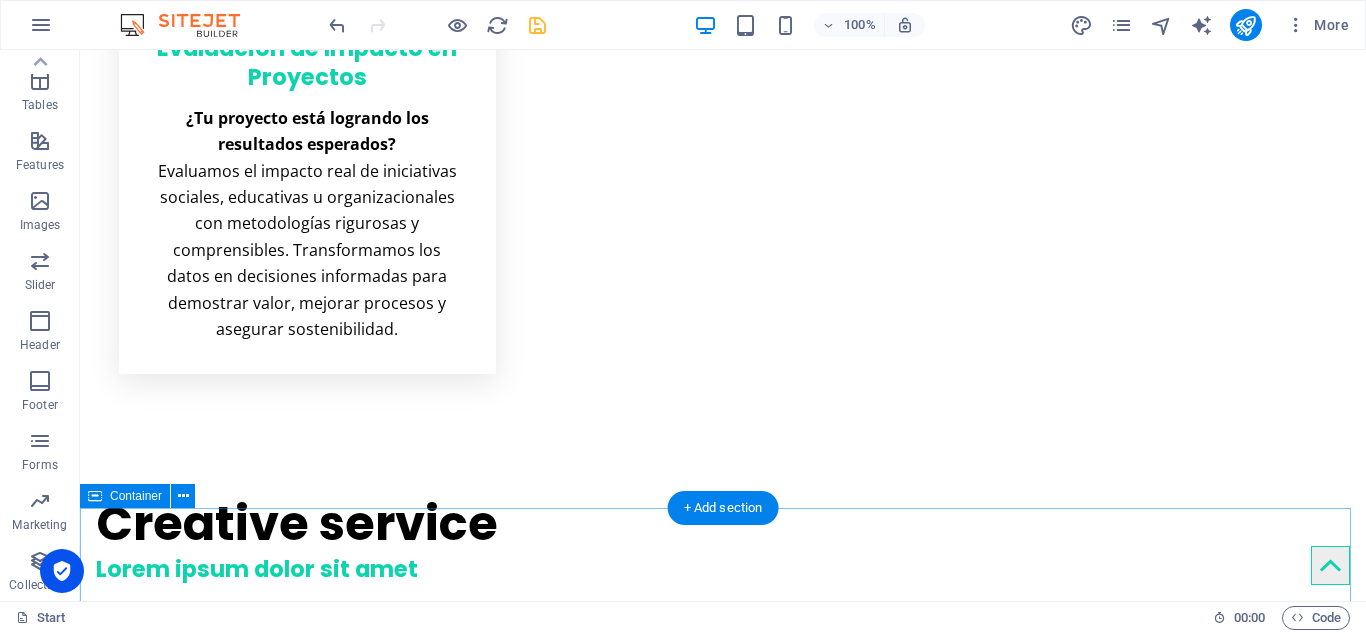 click on "Redes y Alianzas Crecemos de la mano de los grandes" at bounding box center [723, 6848] 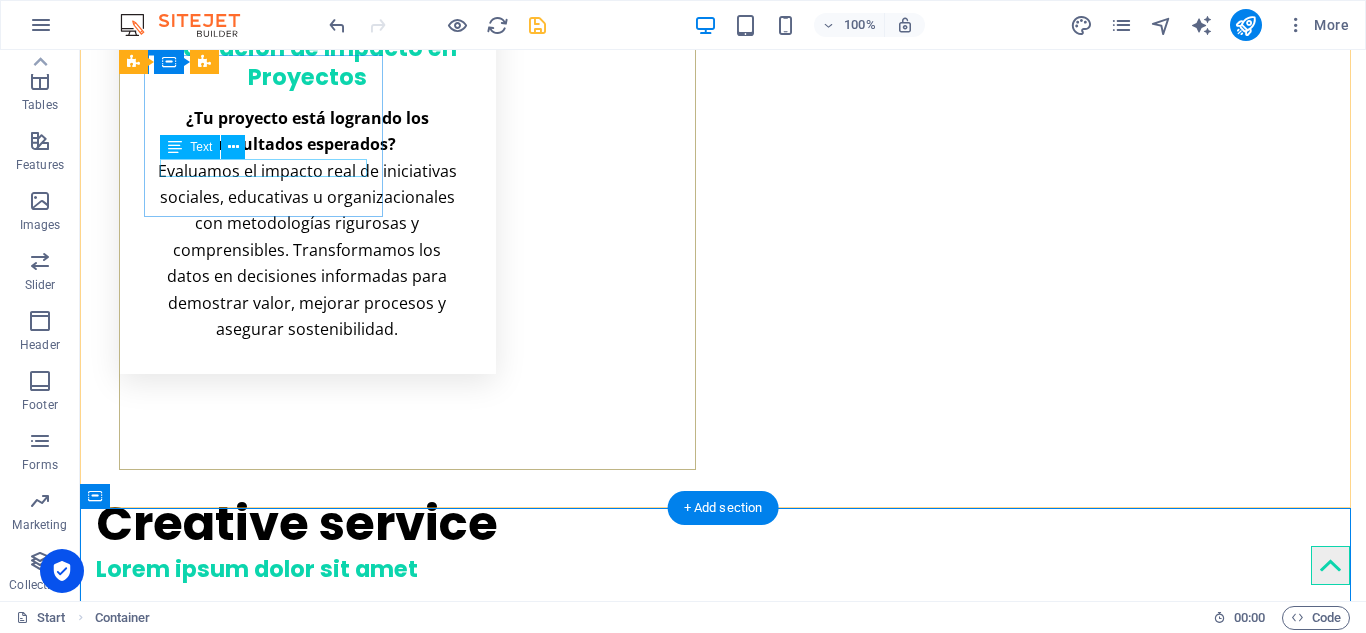 click on "MVP NO-CODE" at bounding box center [265, 4848] 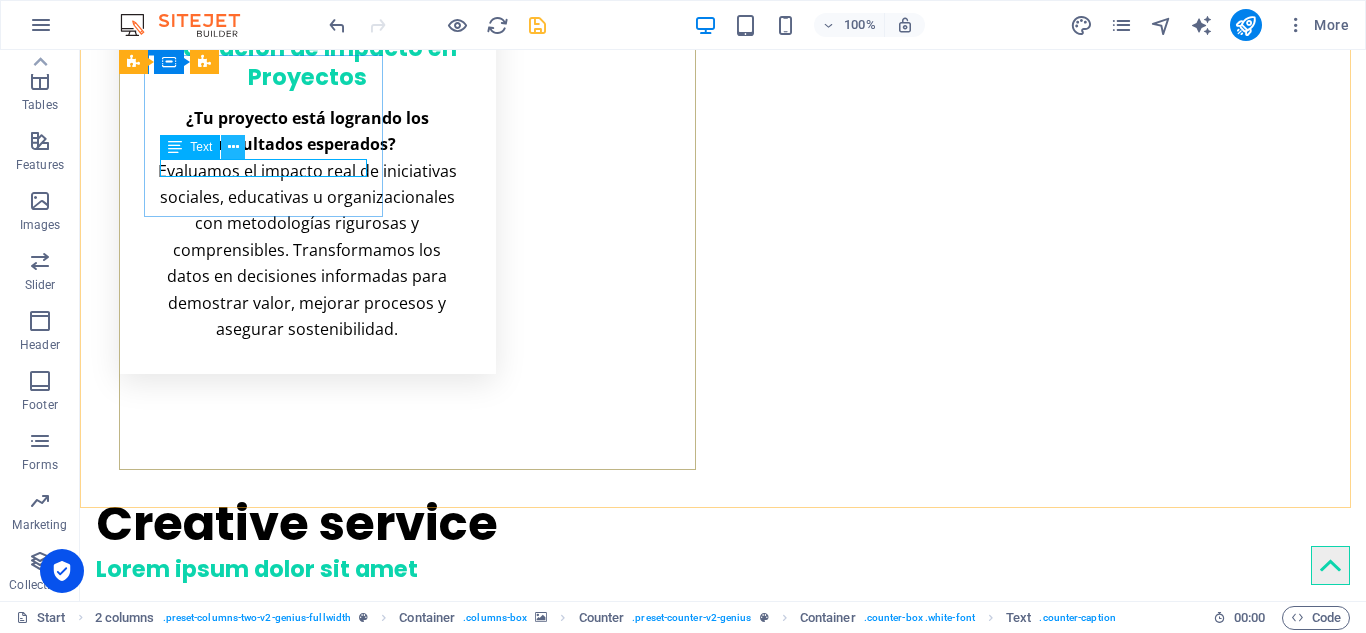 click at bounding box center (233, 147) 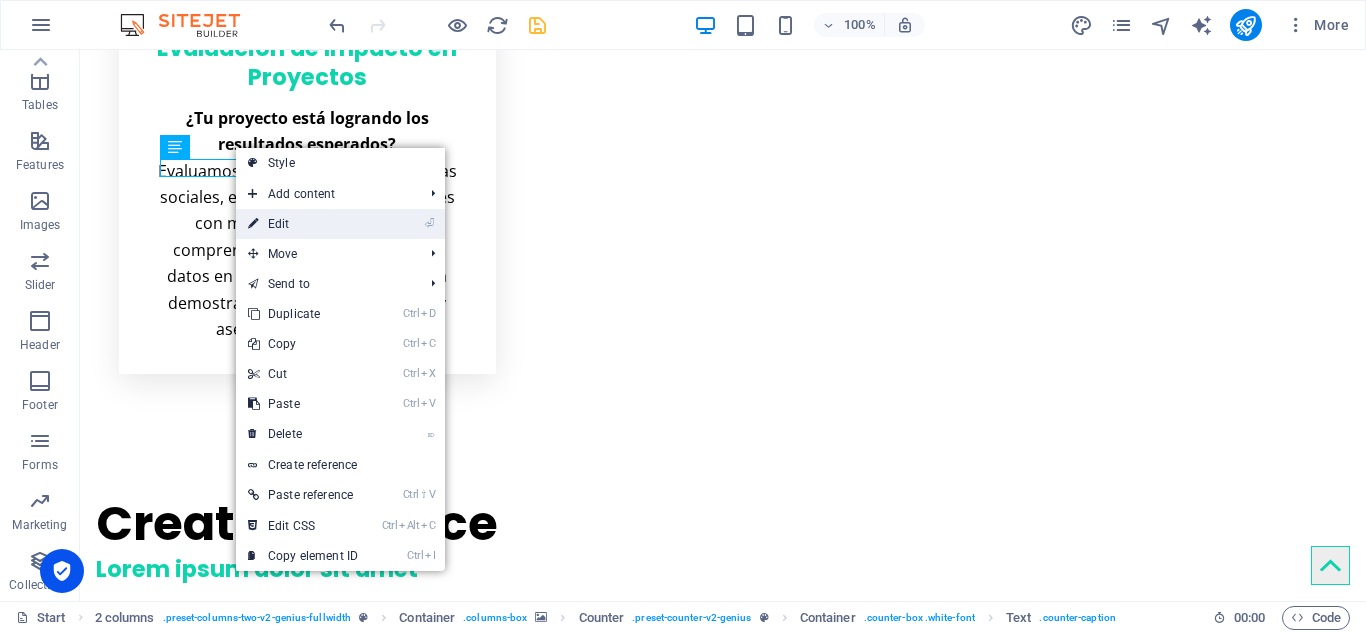 click on "⏎  Edit" at bounding box center (303, 224) 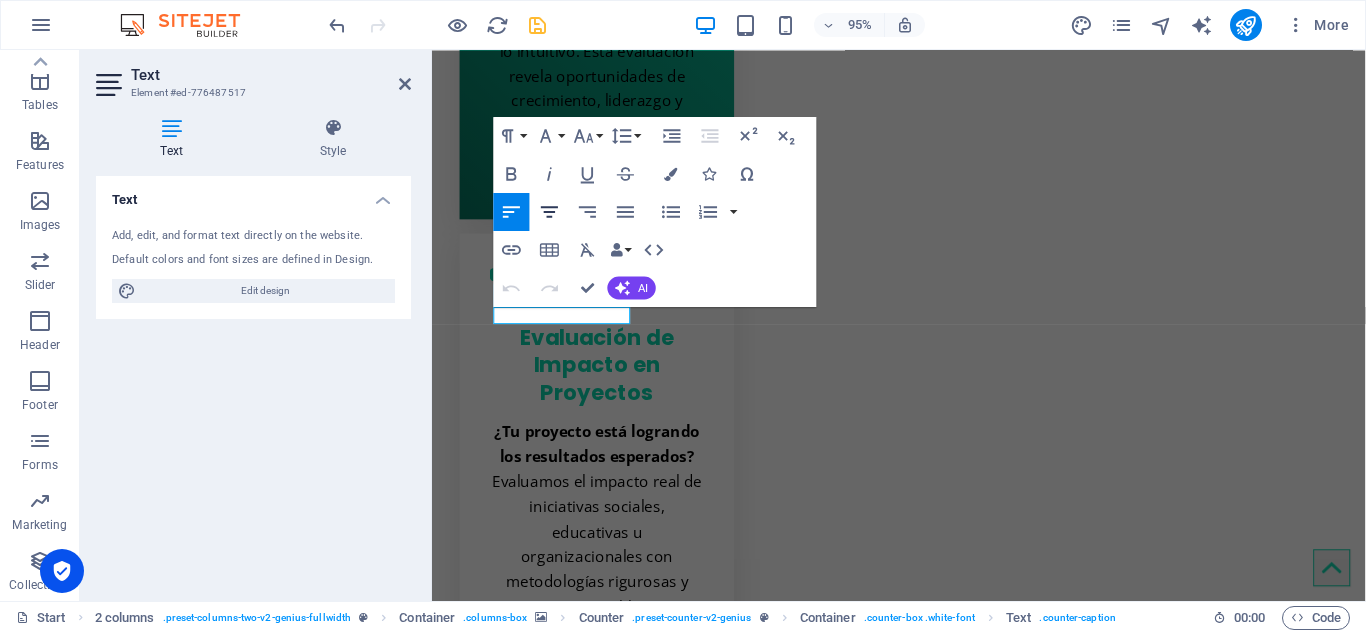 click 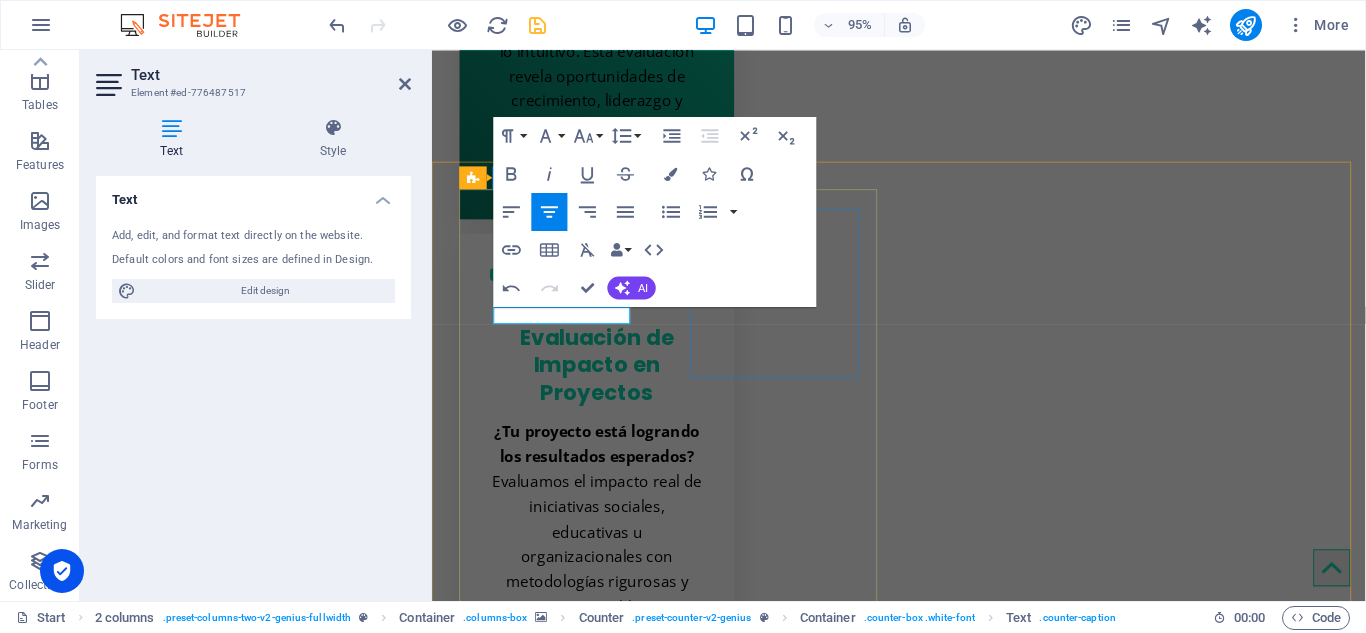 click on "5 PILOTOS DE VALIDACIÓN" at bounding box center [571, 5460] 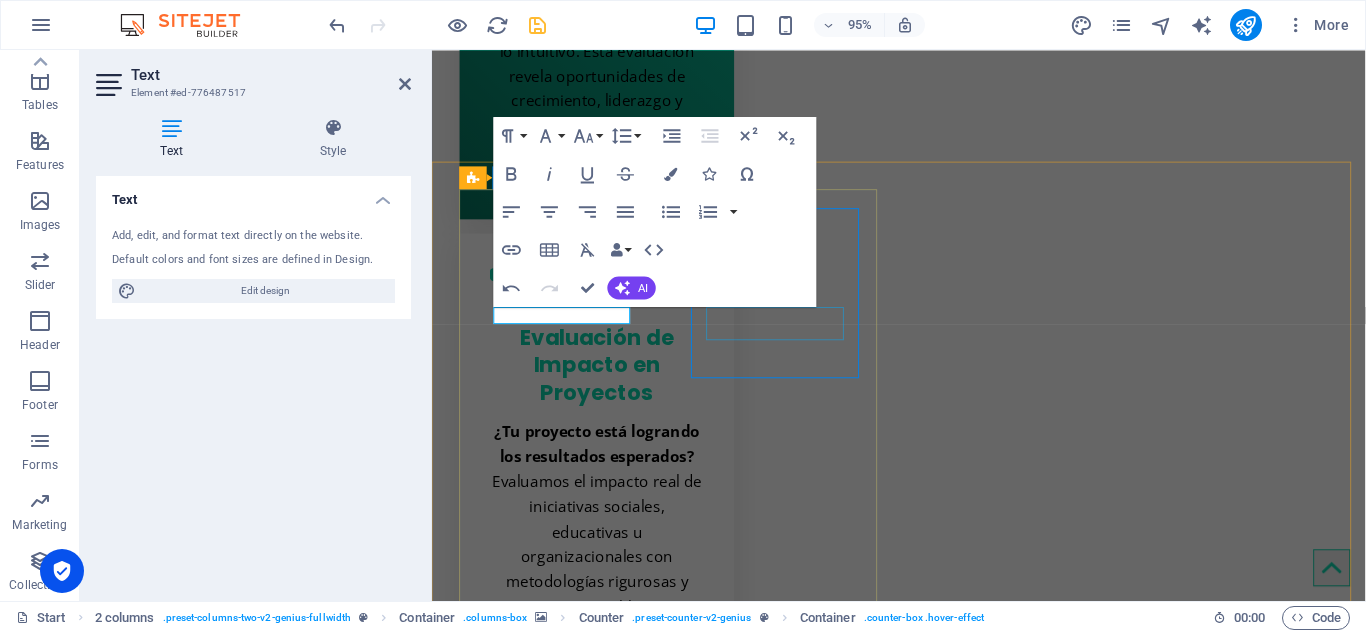scroll, scrollTop: 3899, scrollLeft: 0, axis: vertical 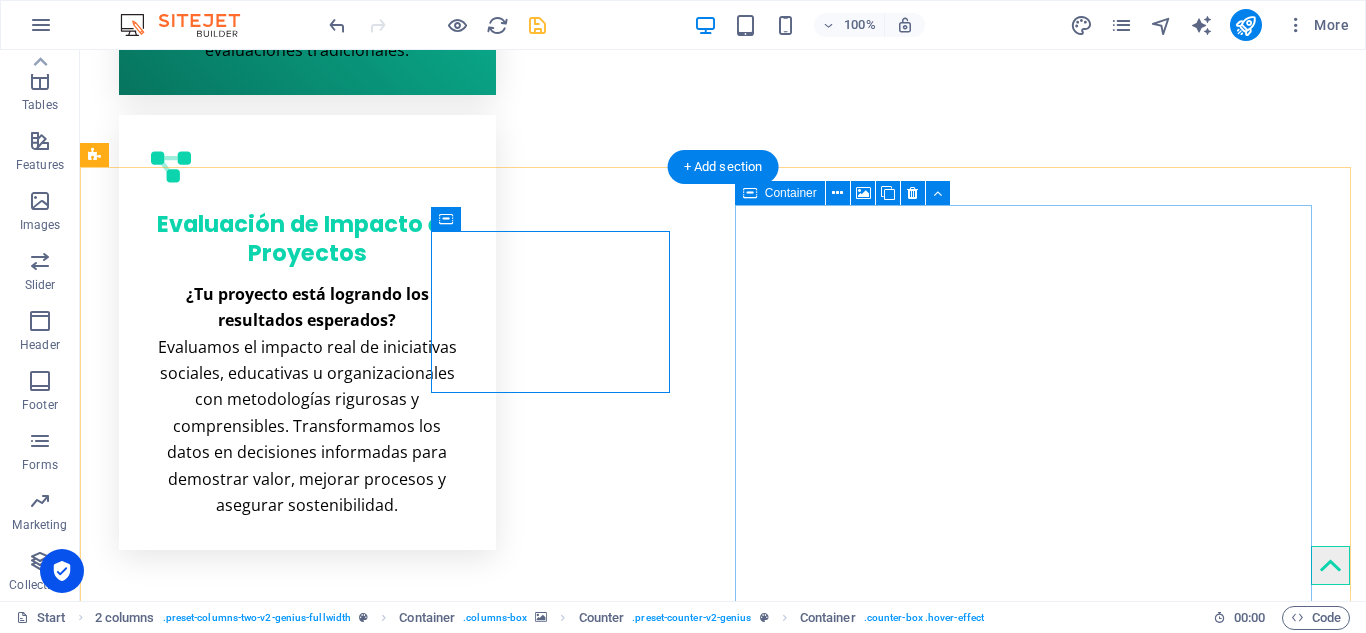 click on "Drop content here or  Add elements  Paste clipboard" at bounding box center [411, 6203] 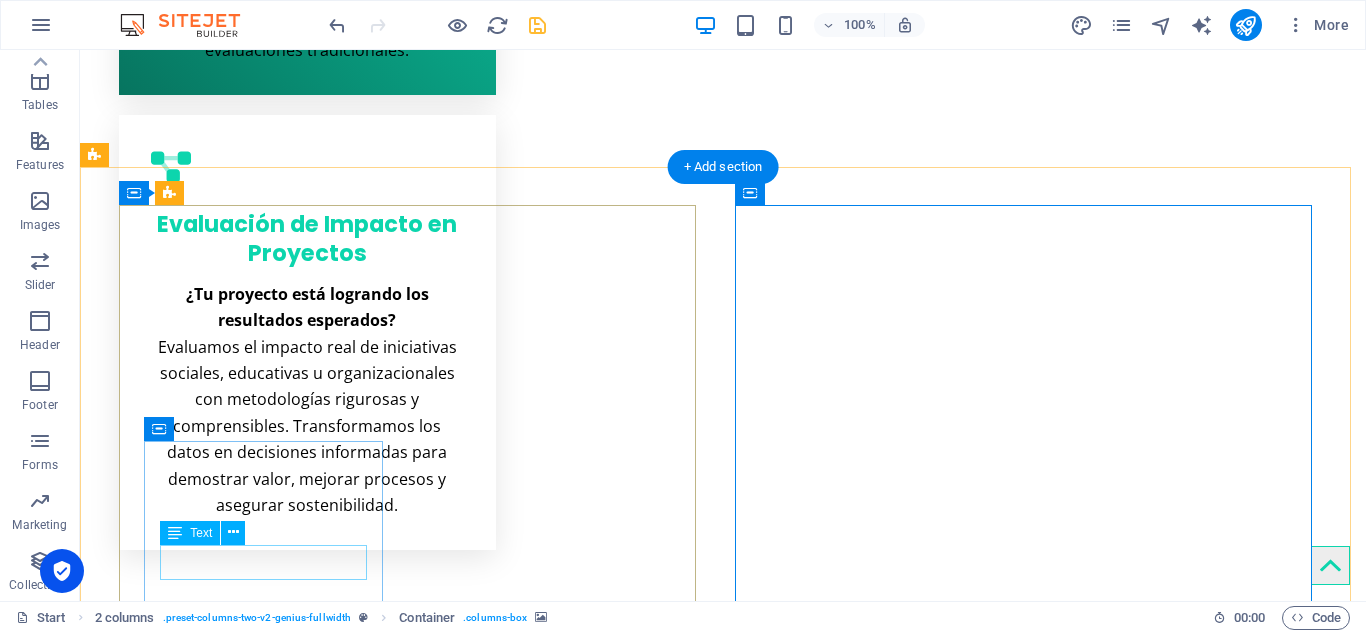 click on "AÑOS DE EXPERIENCIA DE LOS SOCIOS" at bounding box center [265, 5403] 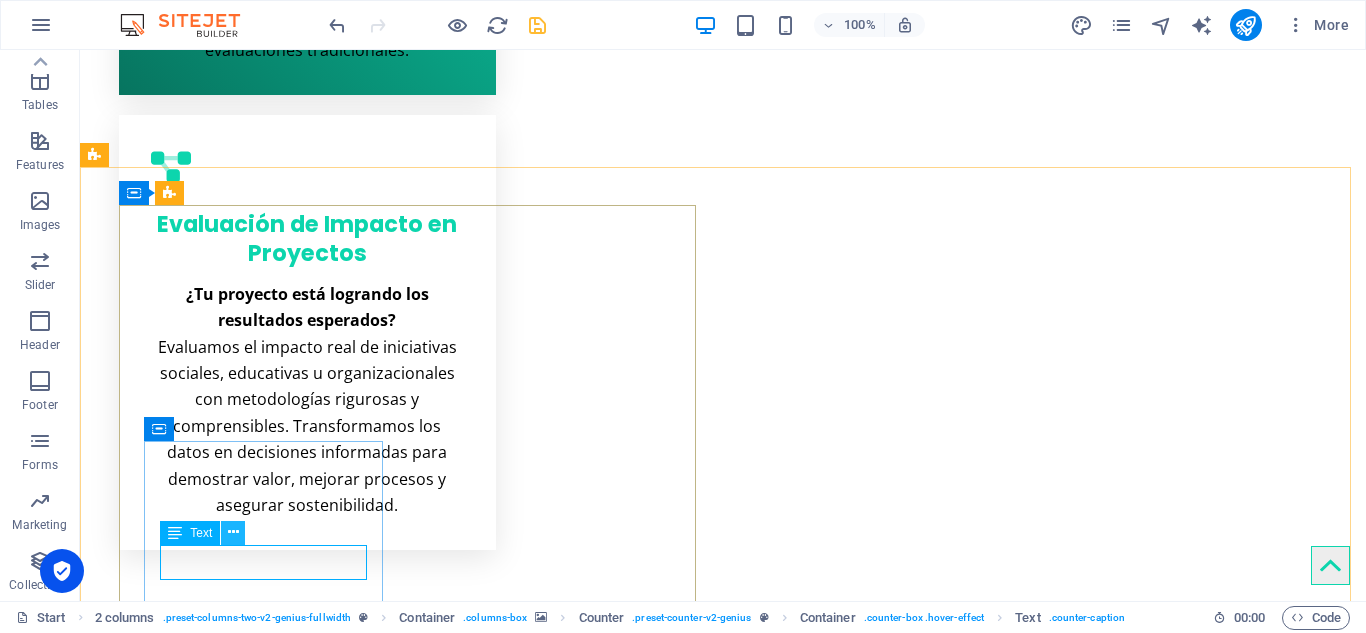 click at bounding box center [233, 533] 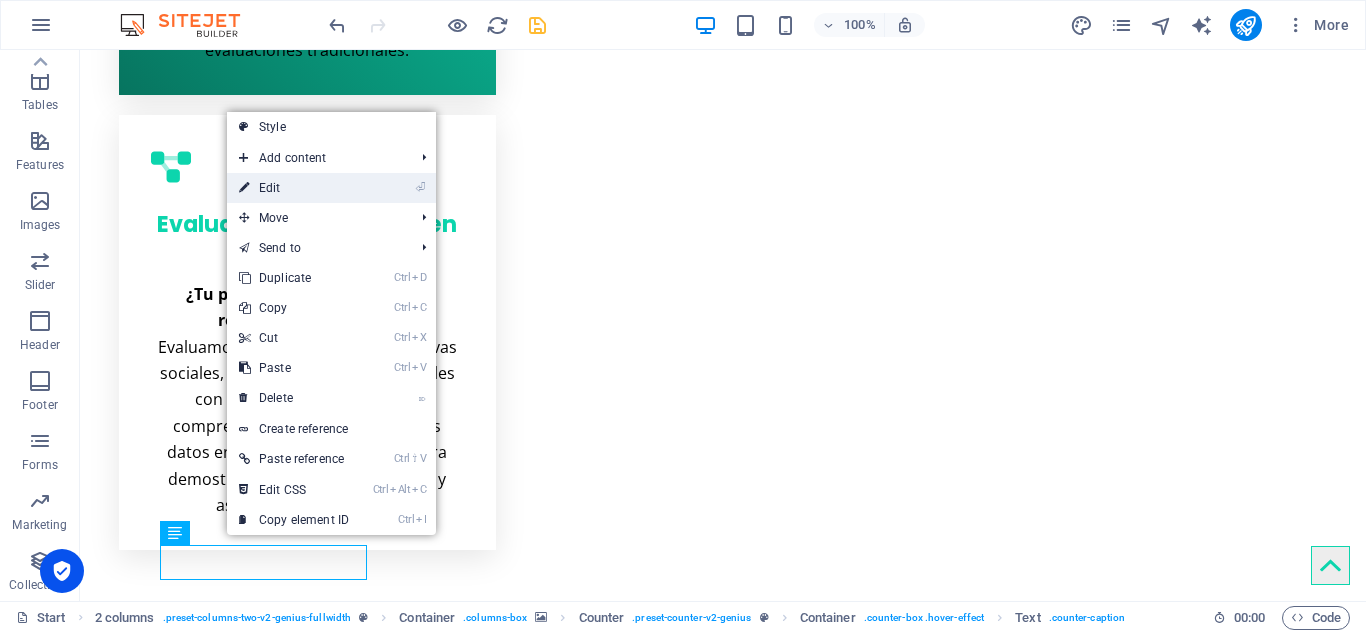 click on "⏎  Edit" at bounding box center (294, 188) 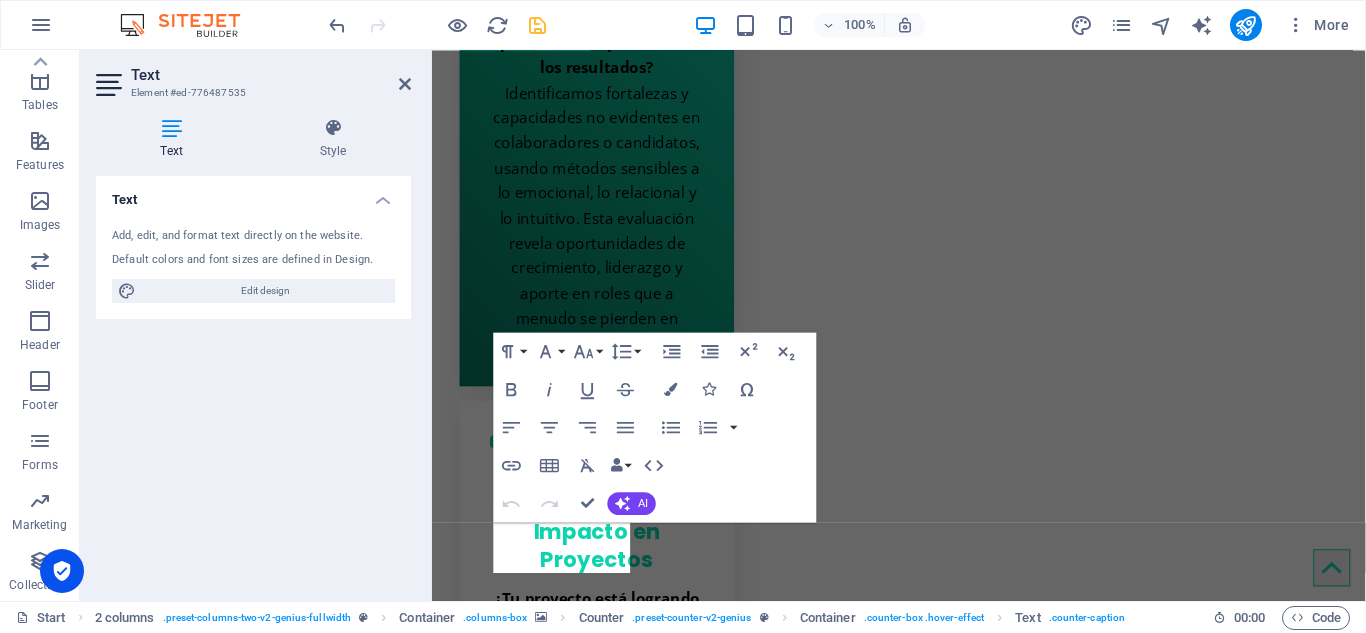 scroll, scrollTop: 4075, scrollLeft: 0, axis: vertical 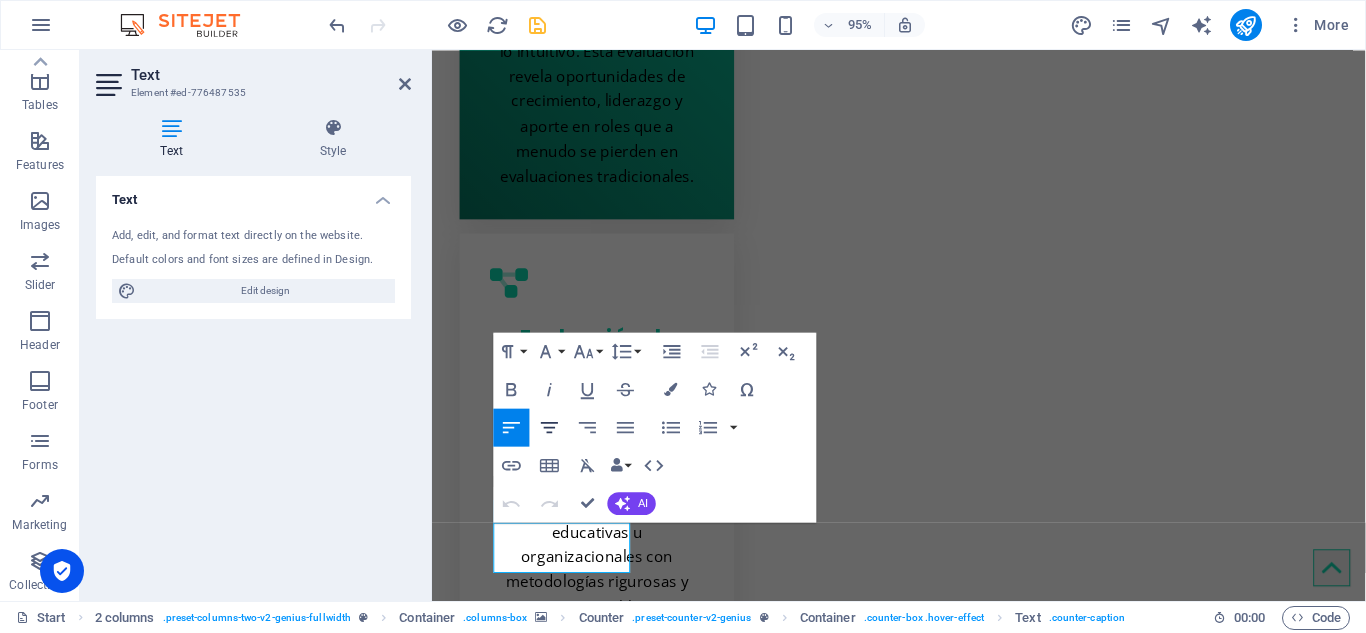 click 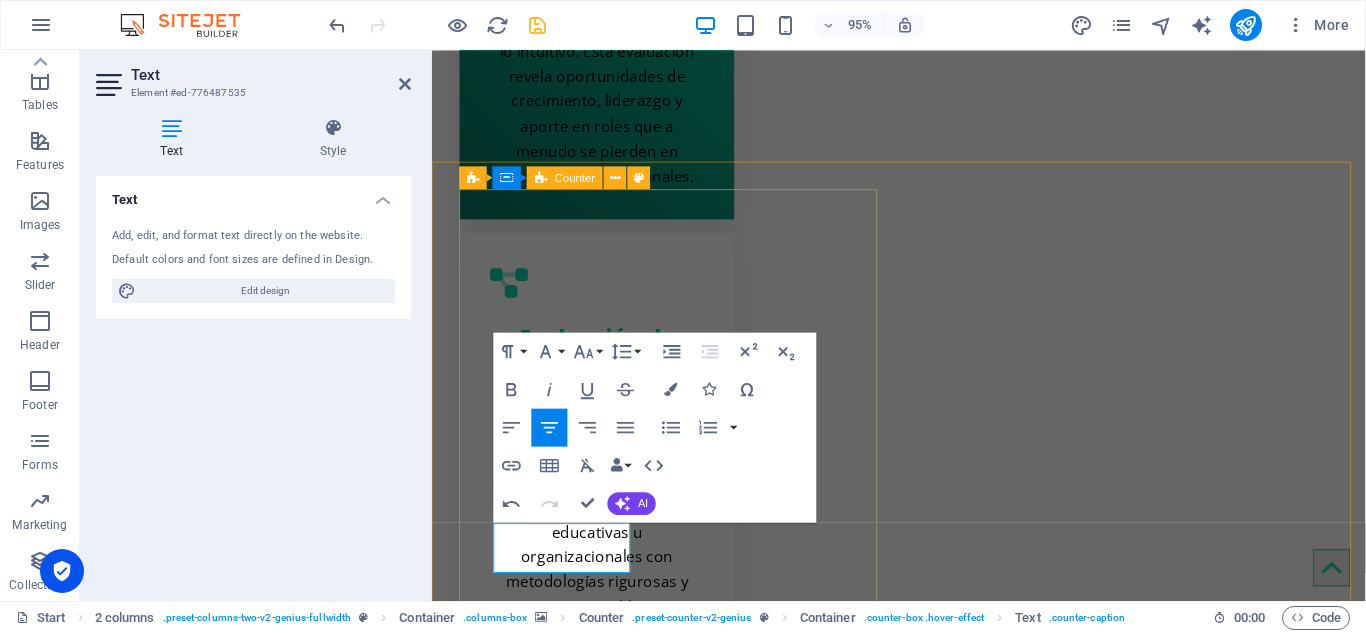 click on "6 MVP NO-CODE 5 PILOTOS DE VALIDACIÓN 20 AÑOS DE EXPERIENCIA DE LOS SOCIOS 9 COOPERATIONS" at bounding box center (684, 5571) 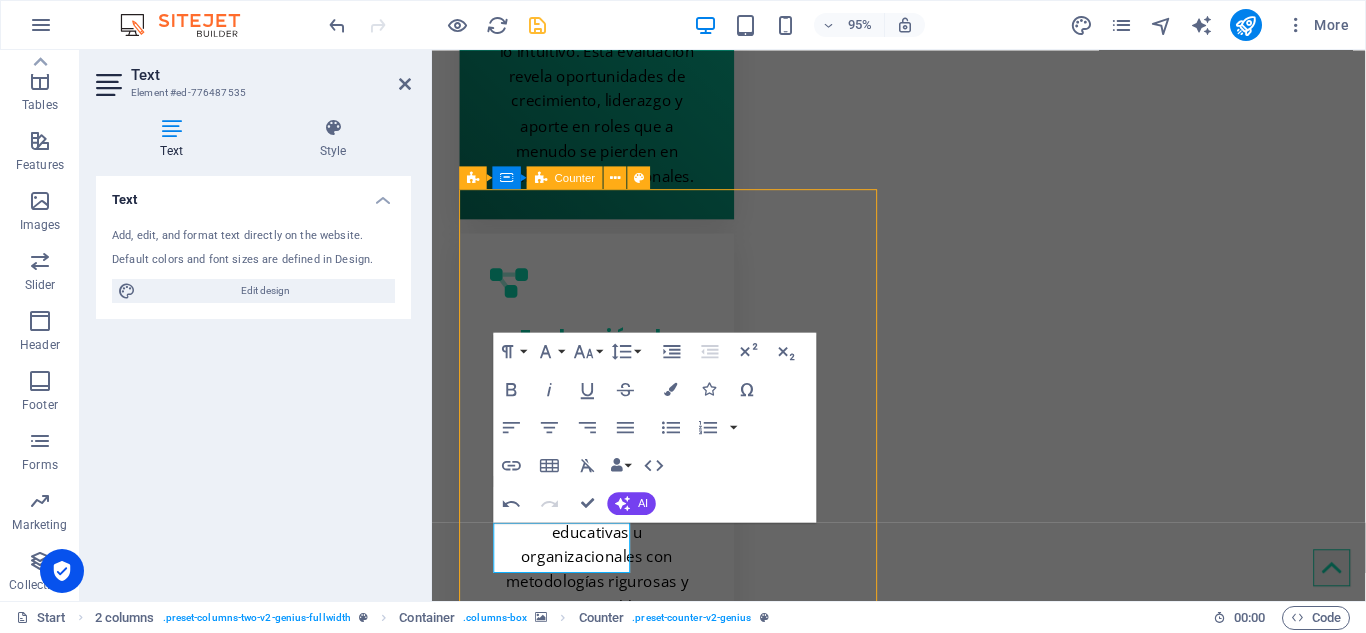 scroll, scrollTop: 3899, scrollLeft: 0, axis: vertical 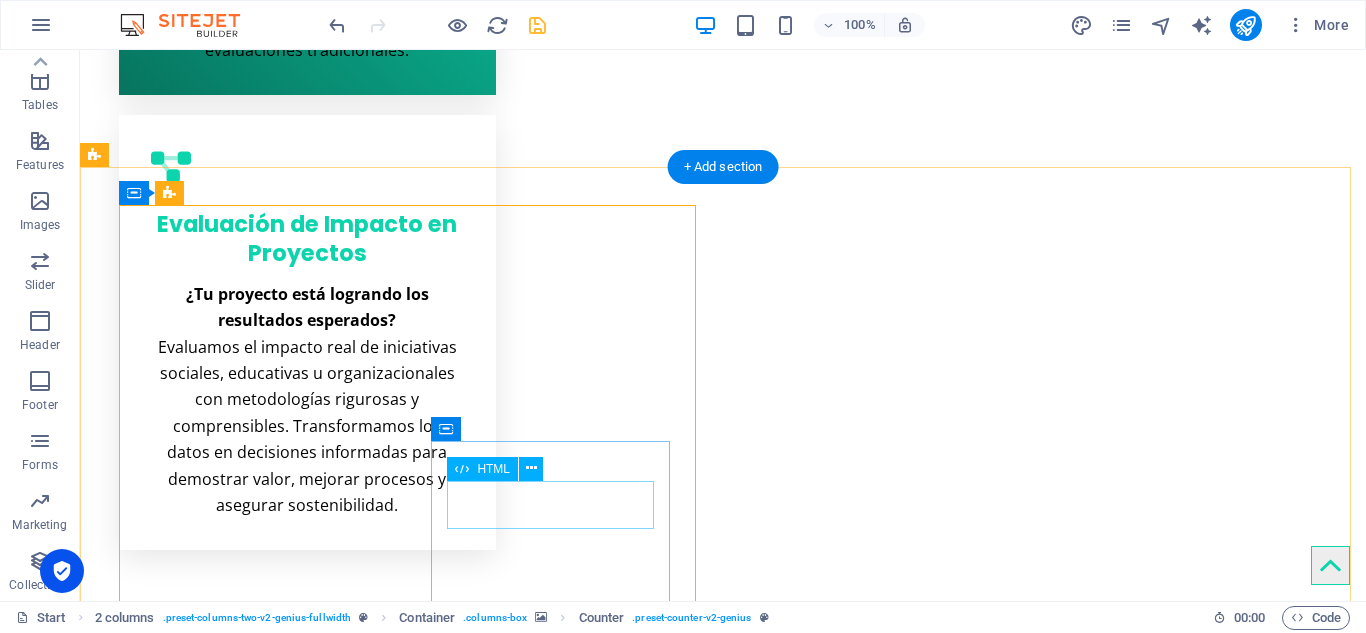 click on "9" at bounding box center [265, 5549] 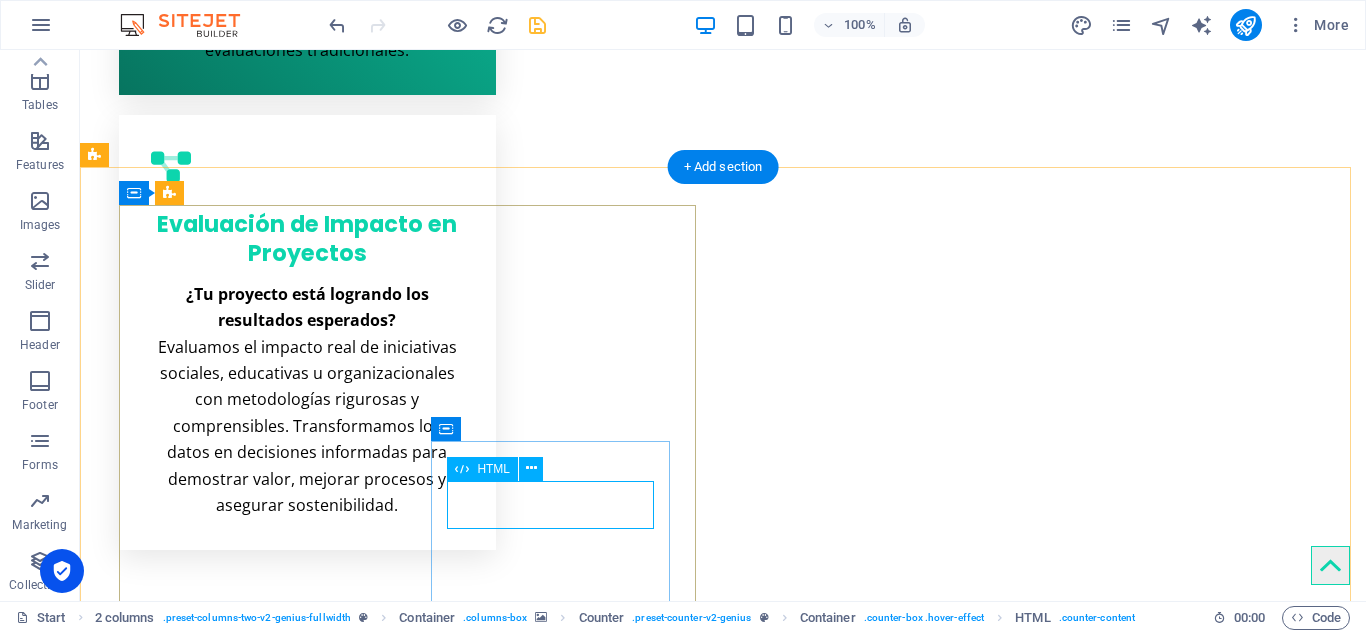 click on "9" at bounding box center (265, 5549) 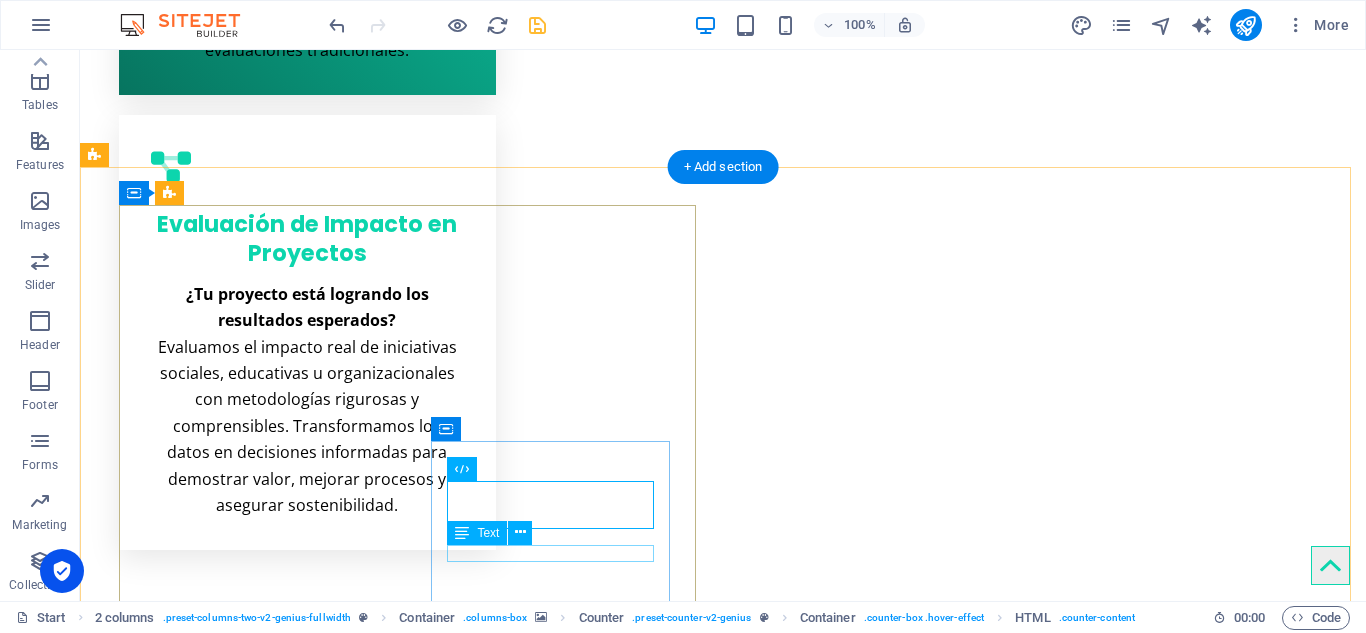 click on "COOPERATIONS" at bounding box center (265, 5598) 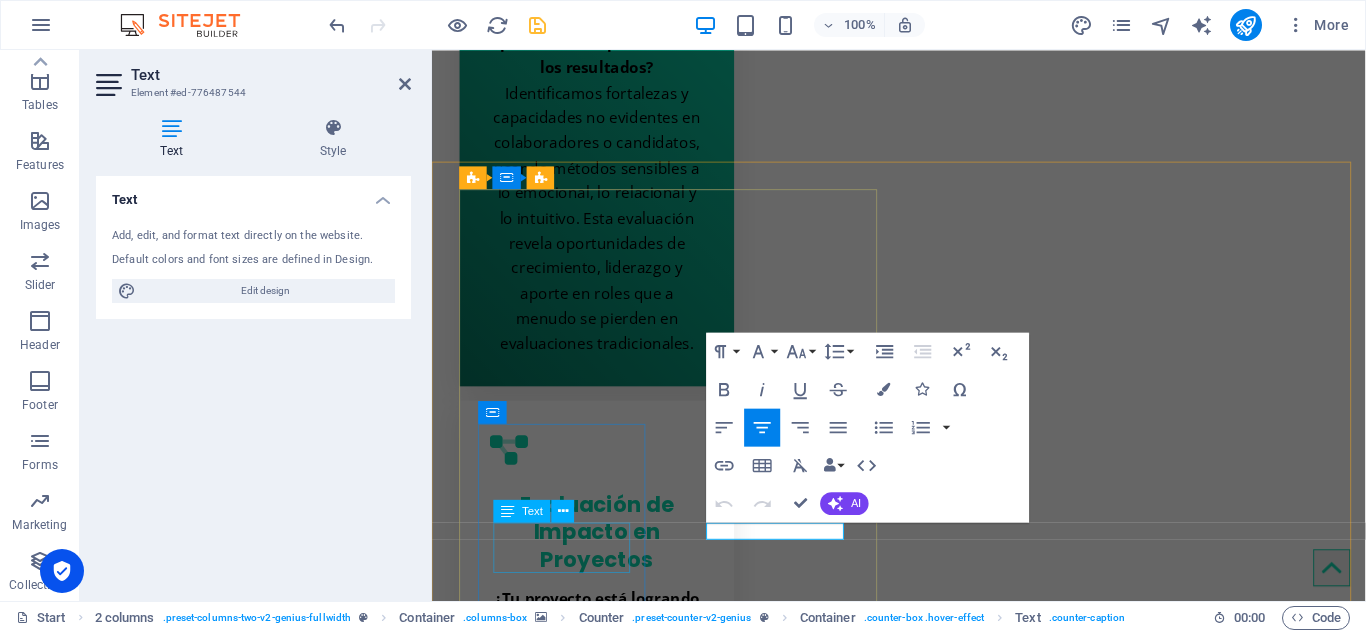 scroll, scrollTop: 4075, scrollLeft: 0, axis: vertical 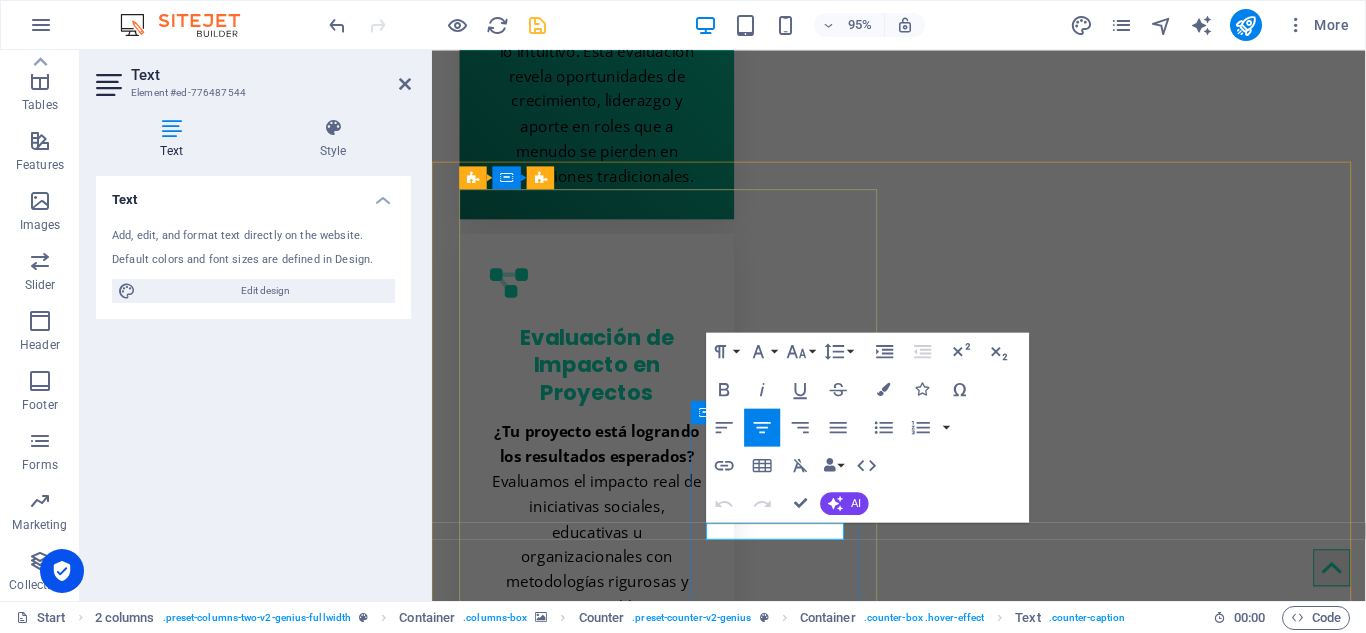type 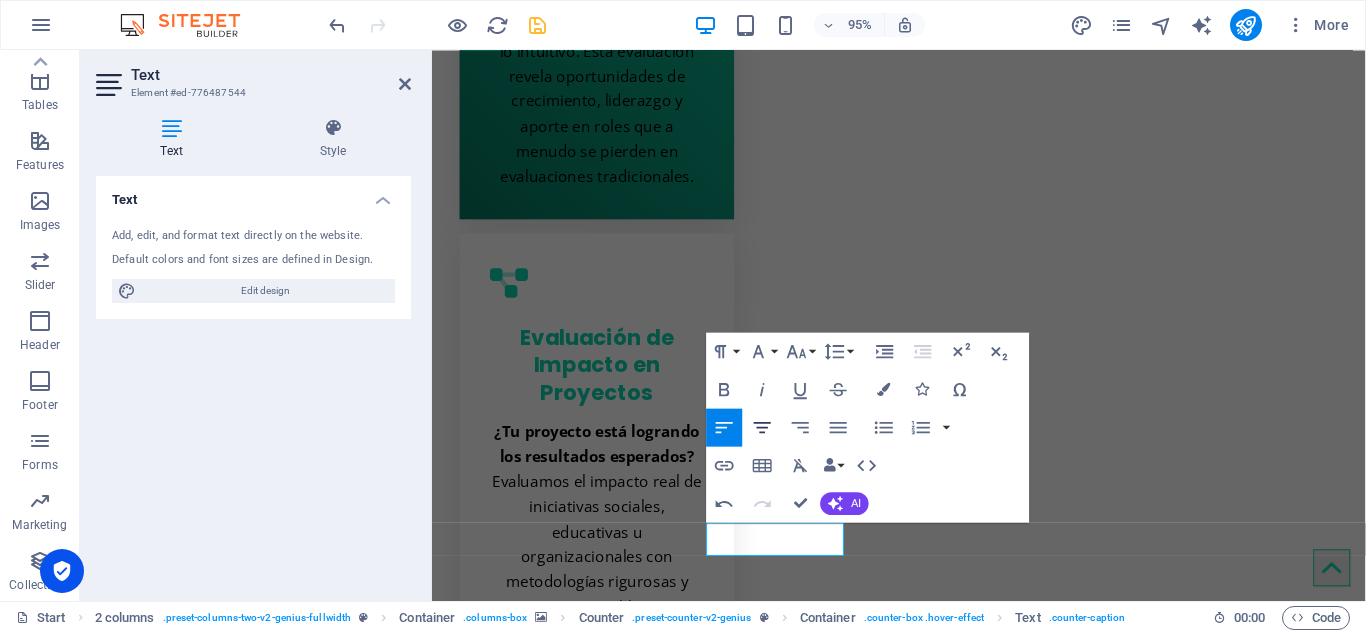 click 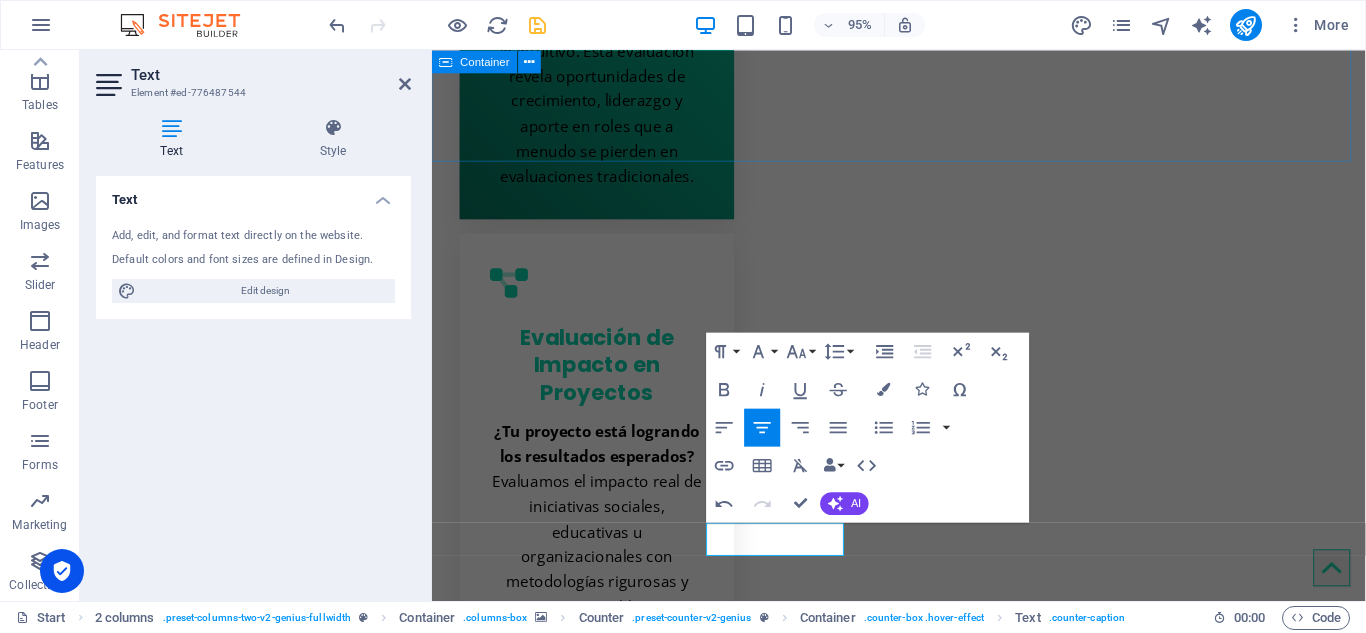 click on "Drop content here or  Add elements  Paste clipboard MiaGestión Lorem ipsum dolor sit amet En  MiaGestión  diseñamos experiencias de evaluación que van más allá de los números. Somos un ecosistema digital que integra  medición, investigación, arte y tecnología  para comprender el comportamiento humano en profundidad y apoyar decisiones sostenibles en organizaciones, comunidades y entornos educativos. [DEMOGRAPHIC_DATA] que  evaluar es una forma de cuidar , de mirar con atención lo que impulsa el cambio, el talento y el aprendizaje en las personas y en los equipos. Por eso, combinamos metodologías rigurosas con sensibilidad social y tecnología de vanguardia, para entregar datos claros, accionables y con sentido. Nos inspiran los retos complejos, las preguntas difíciles y los procesos que requieren una mirada personalizada. Y sobre todo, nos mueve el deseo de que cada decisión tenga impacto real, humano y transformador. ¿Qué nos diferencia? Enfoque integral: lo cognitivo, lo emocional y lo relacional." at bounding box center [923, 3340] 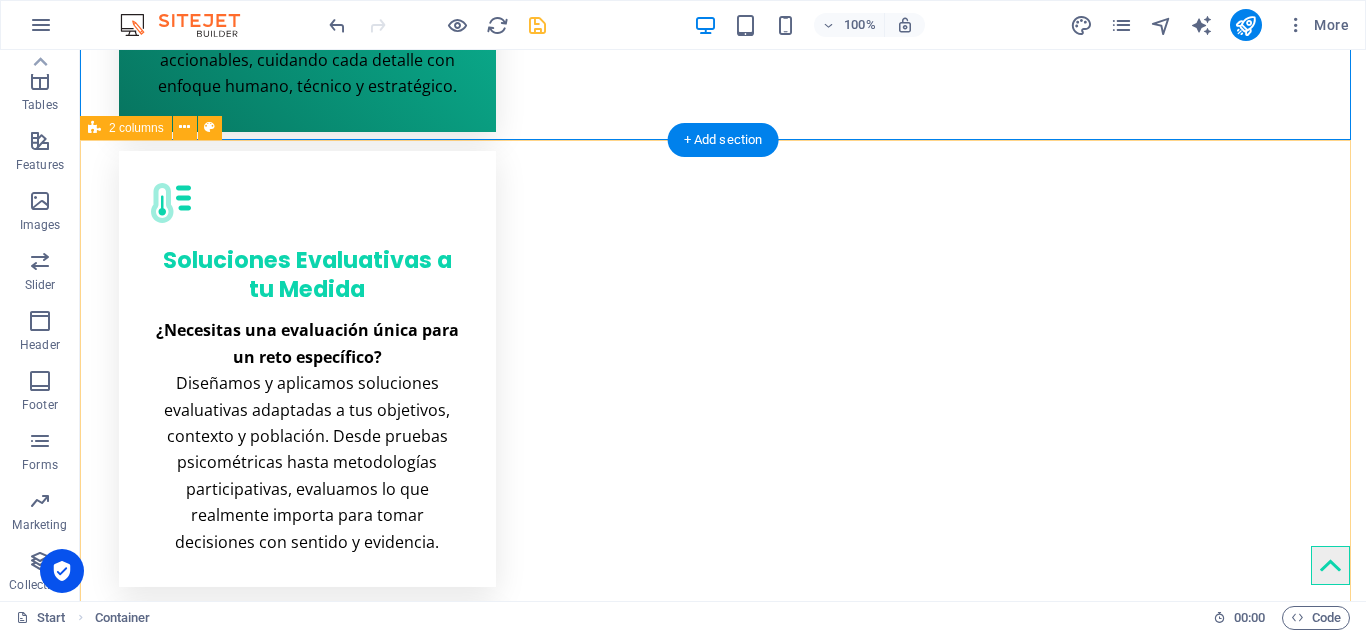 scroll, scrollTop: 3926, scrollLeft: 0, axis: vertical 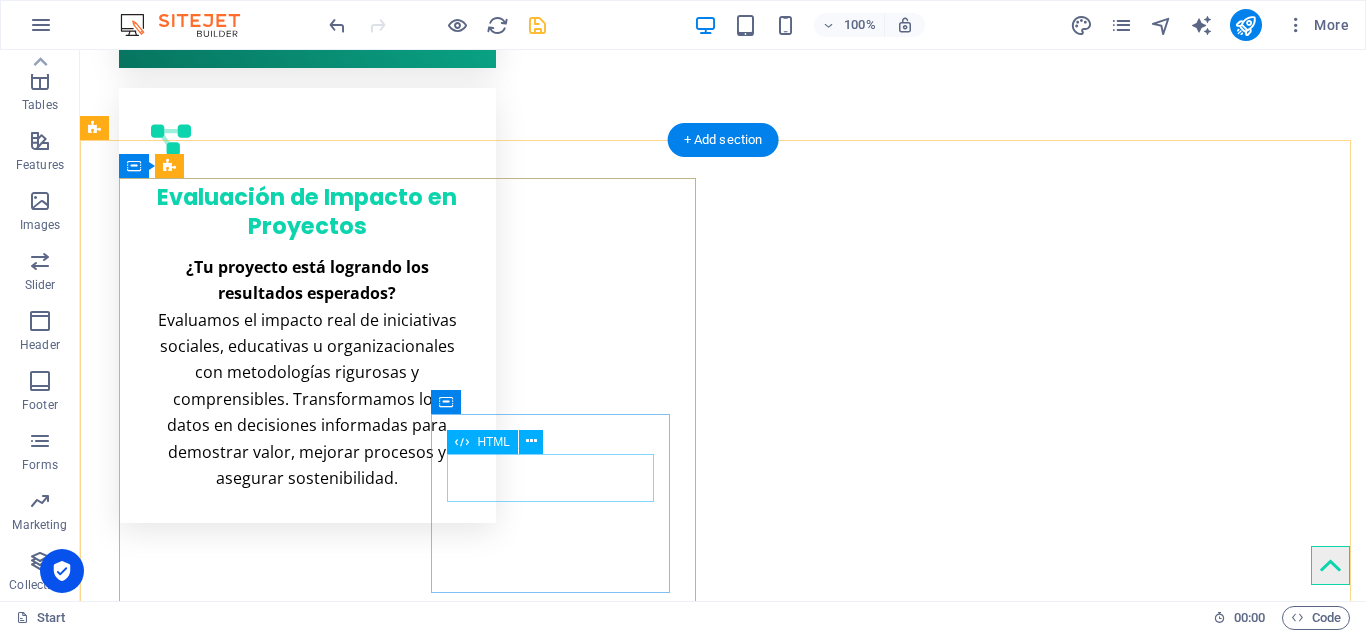 click on "9" at bounding box center [265, 5522] 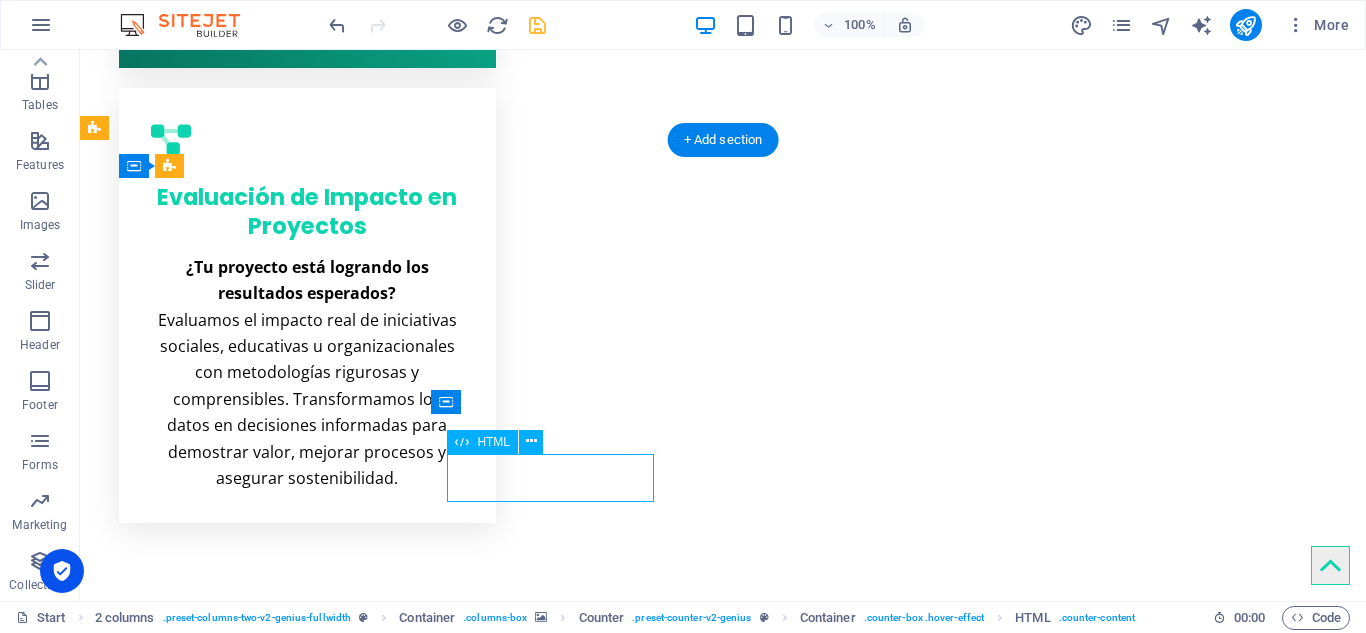 click on "9" at bounding box center [265, 5522] 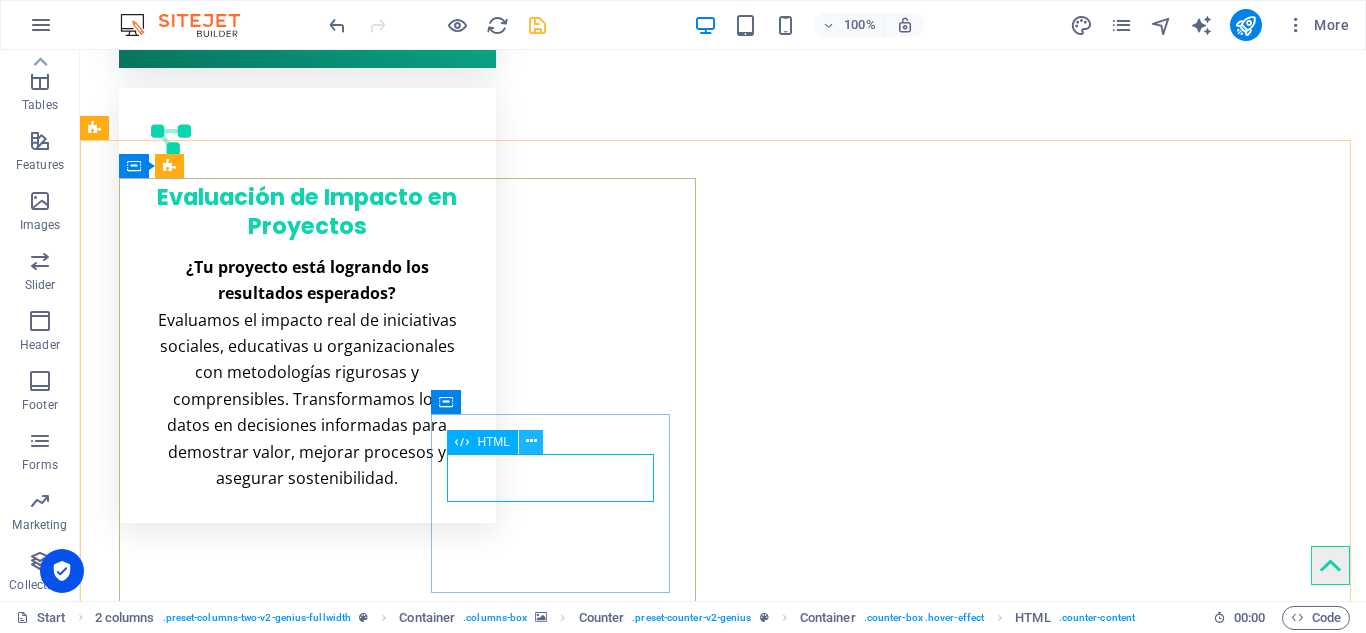 click at bounding box center (531, 441) 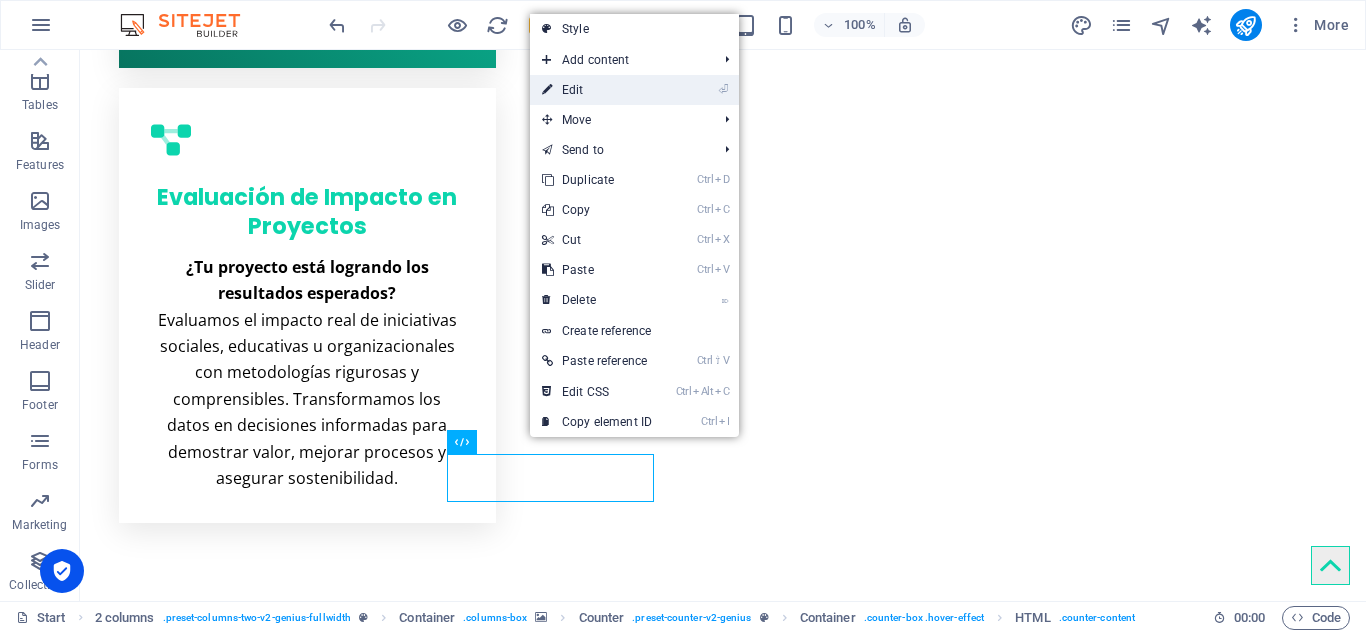 click on "⏎  Edit" at bounding box center [597, 90] 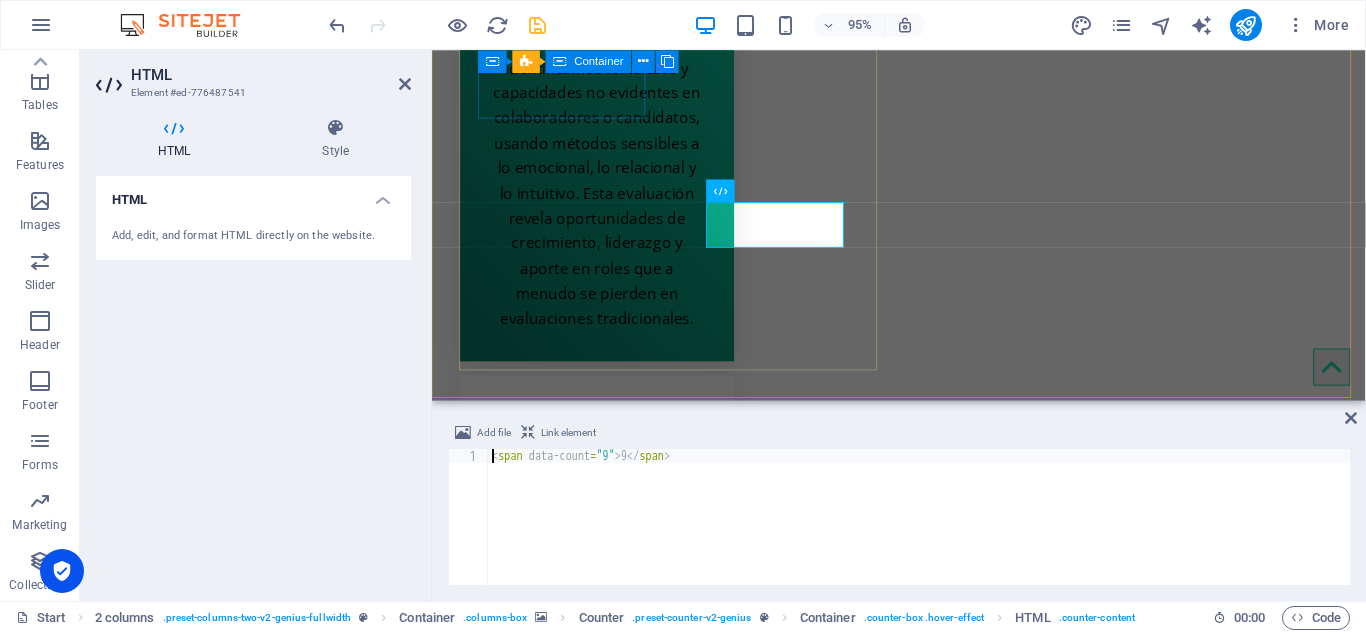 scroll, scrollTop: 4348, scrollLeft: 0, axis: vertical 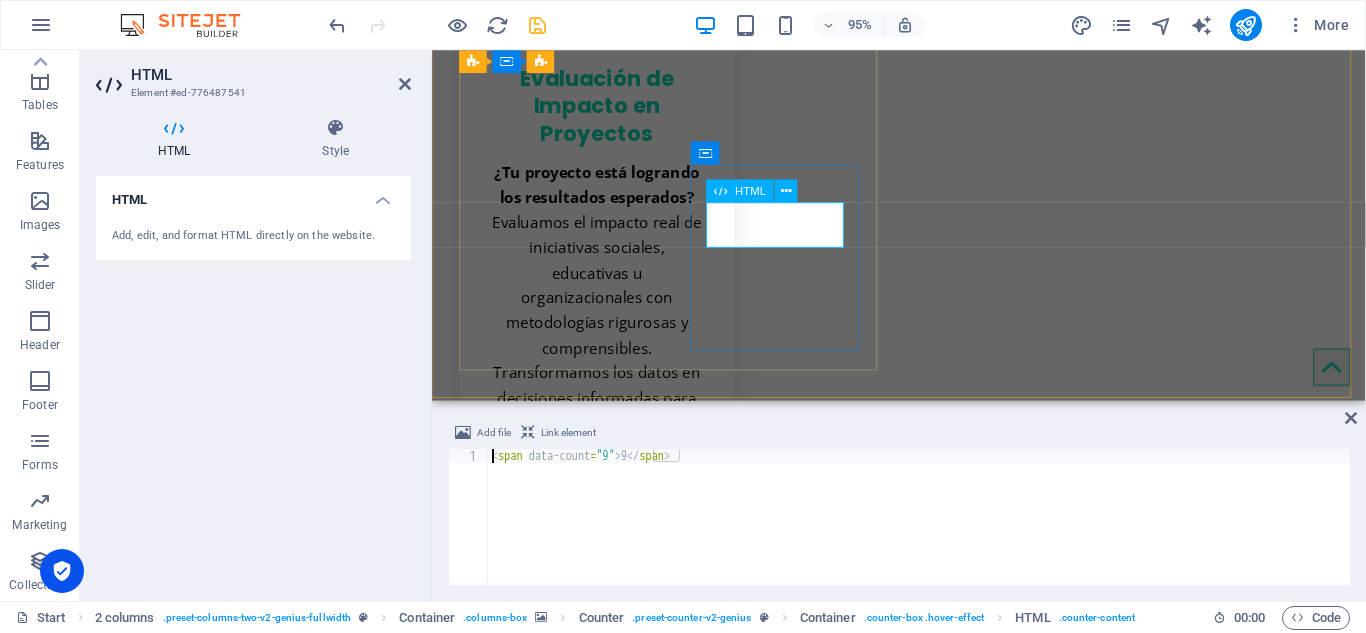 click on "9" at bounding box center [571, 5586] 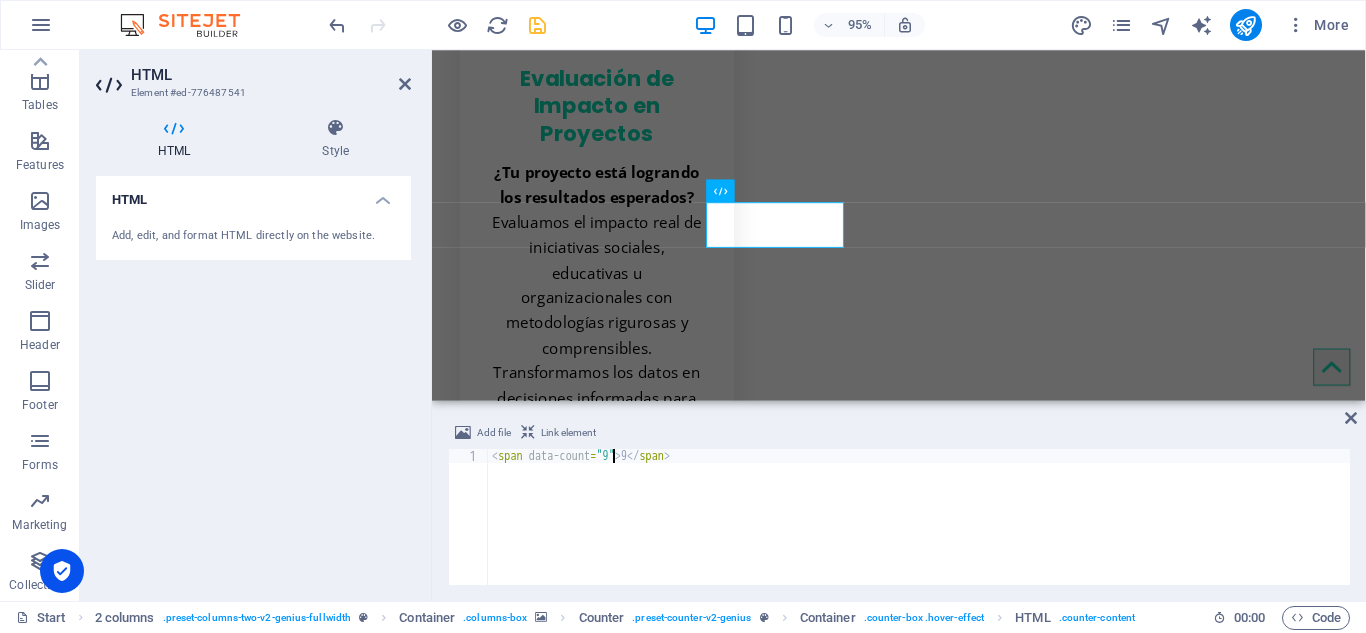 click on "< span   data-count = "9" > 9 </ span >" at bounding box center [919, 531] 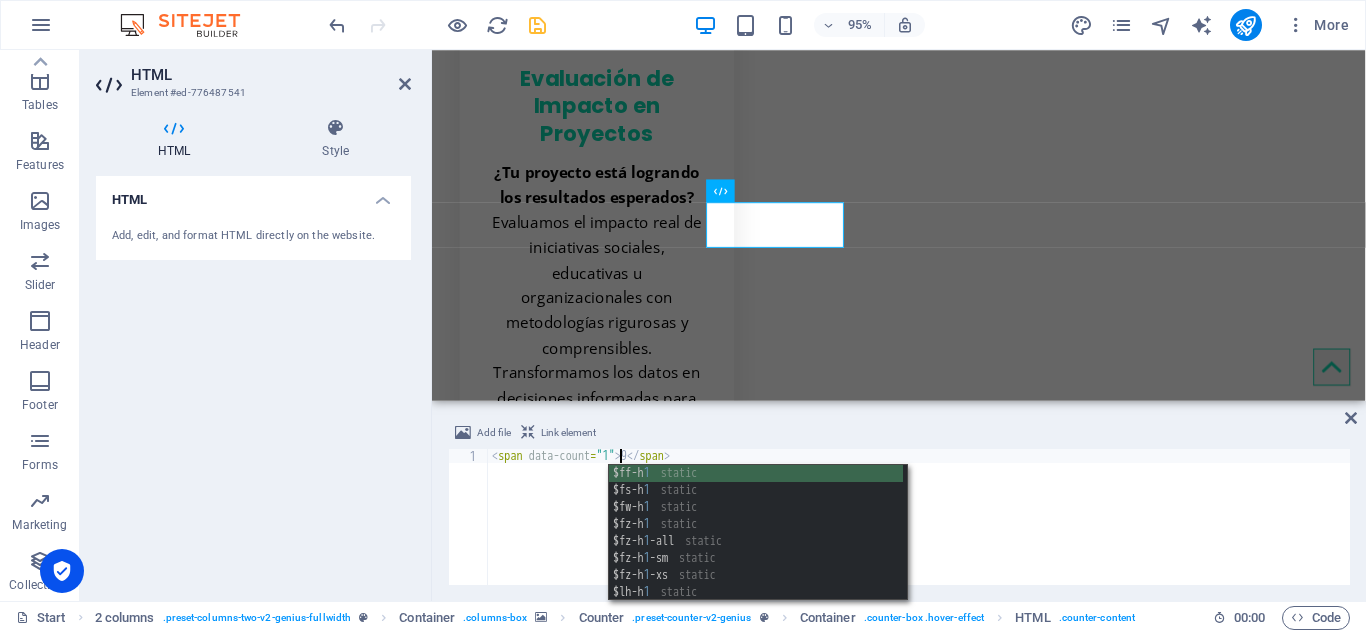 scroll, scrollTop: 0, scrollLeft: 11, axis: horizontal 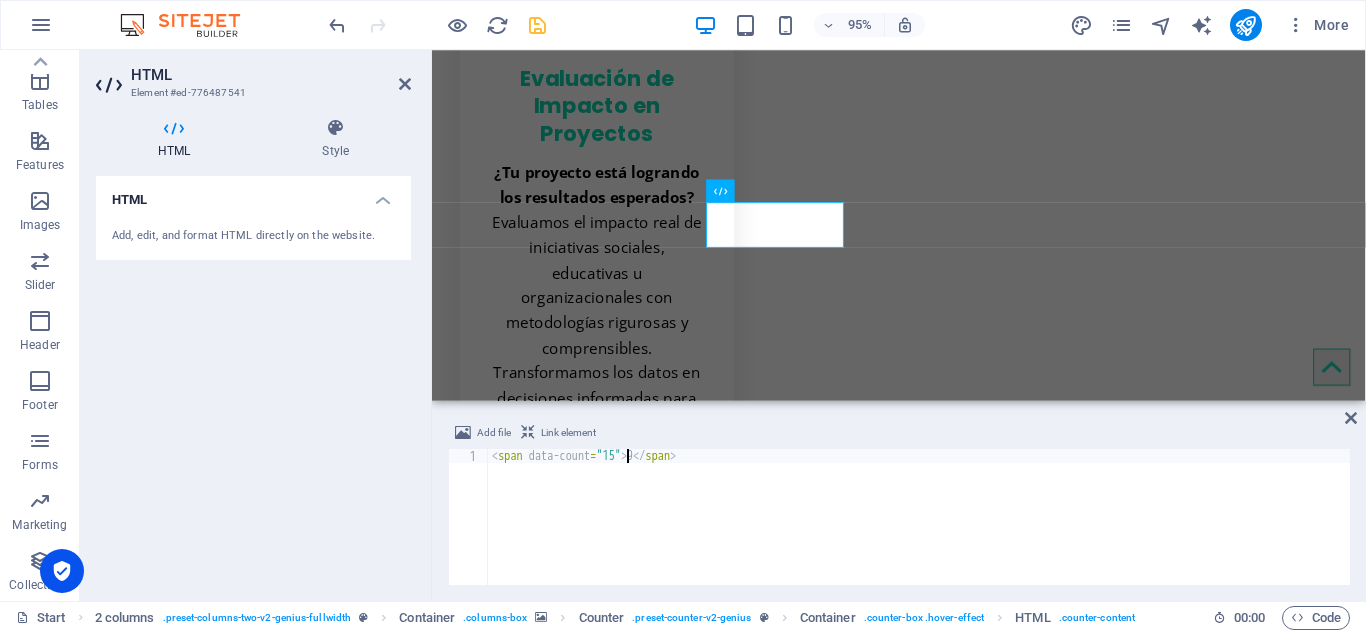 click on "< span   data-count = "15" > 9 </ span >" at bounding box center [919, 531] 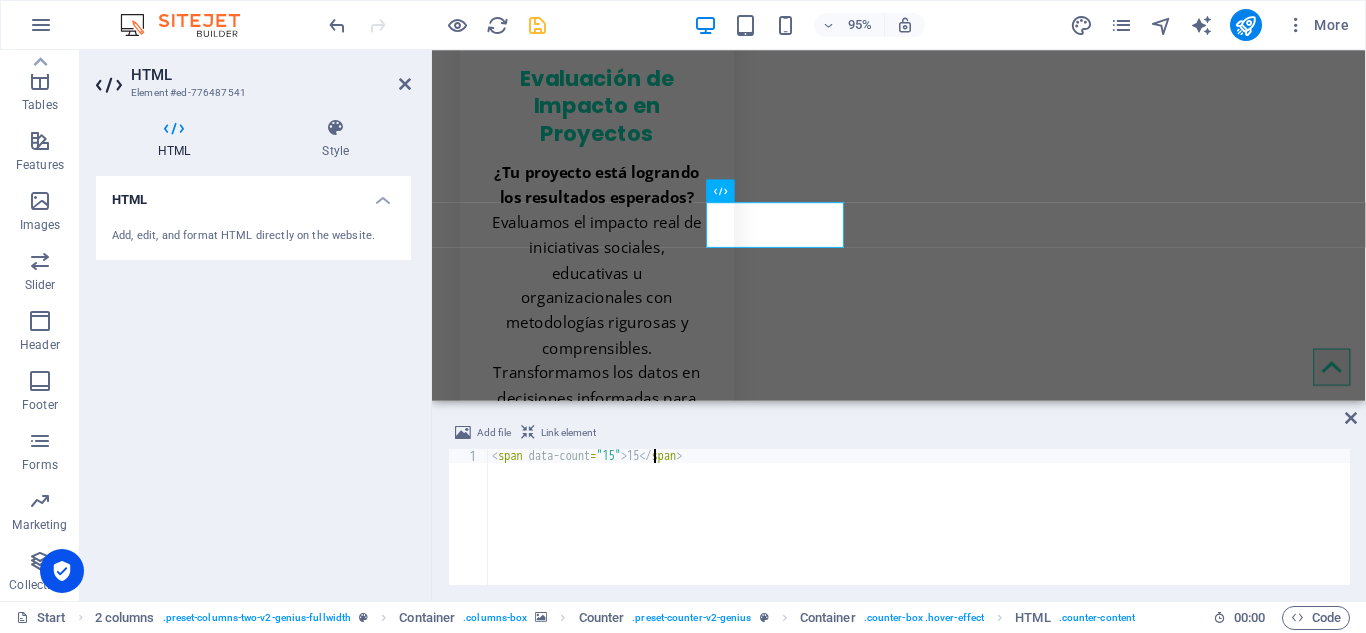 scroll, scrollTop: 0, scrollLeft: 13, axis: horizontal 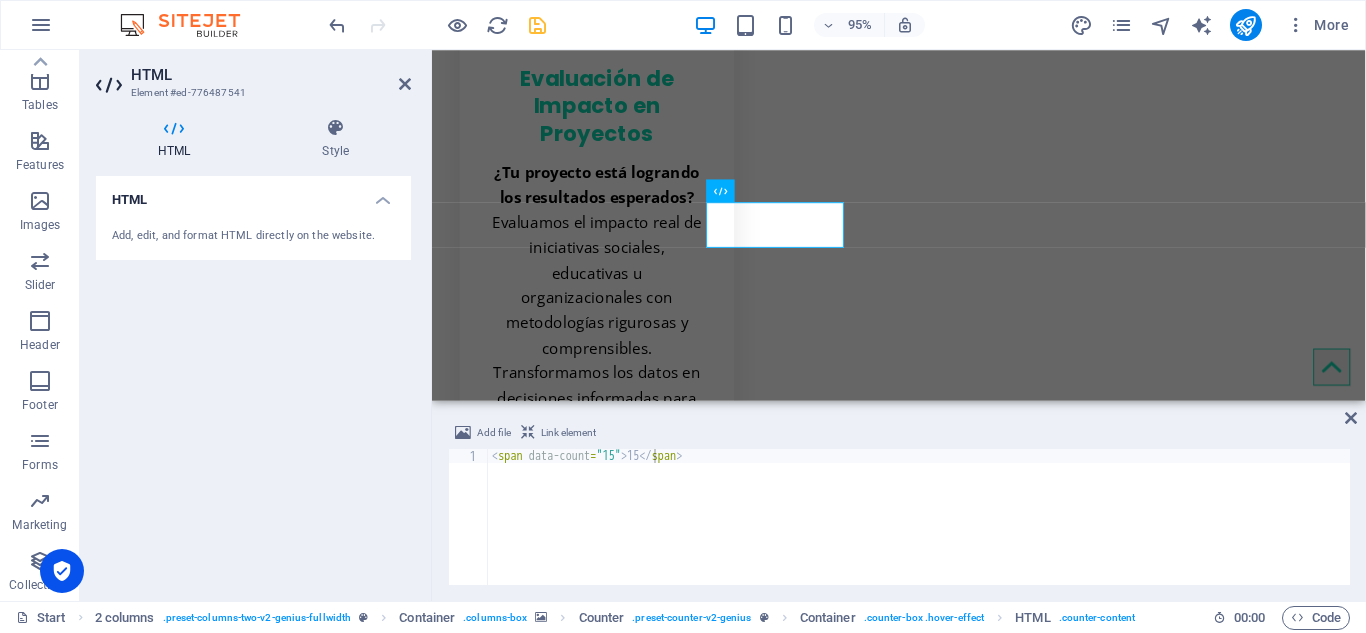 click on "HTML Add, edit, and format HTML directly on the website." at bounding box center [253, 380] 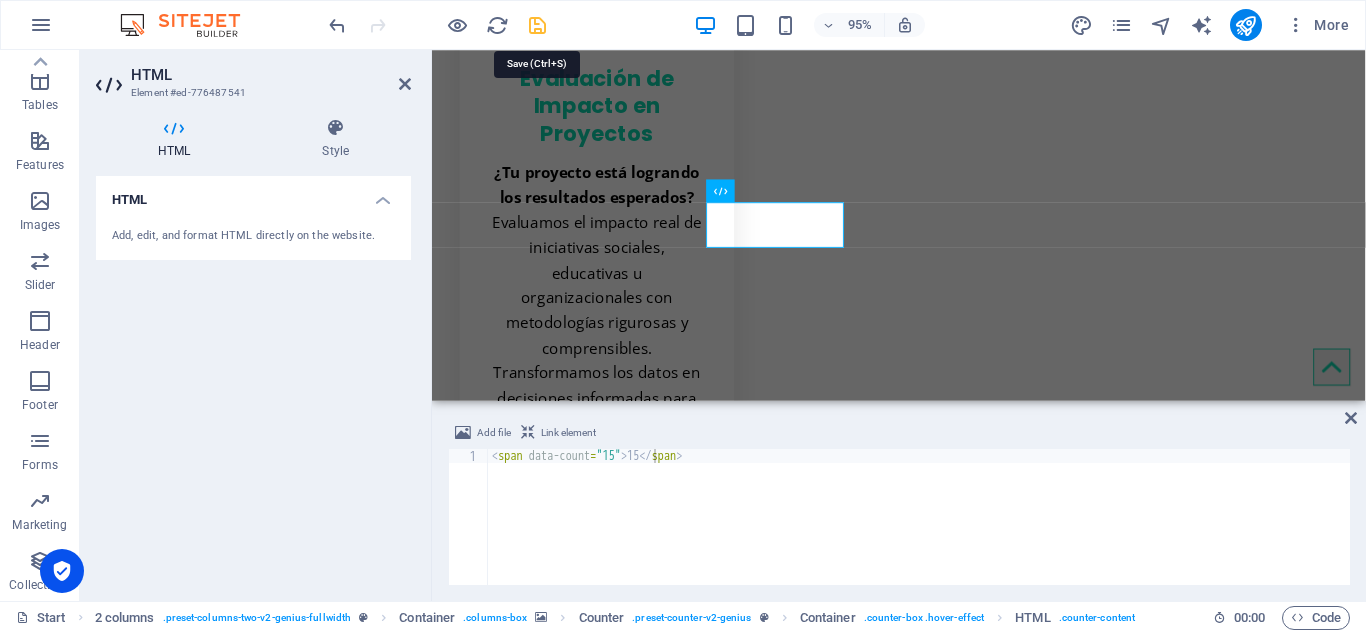 click at bounding box center [537, 25] 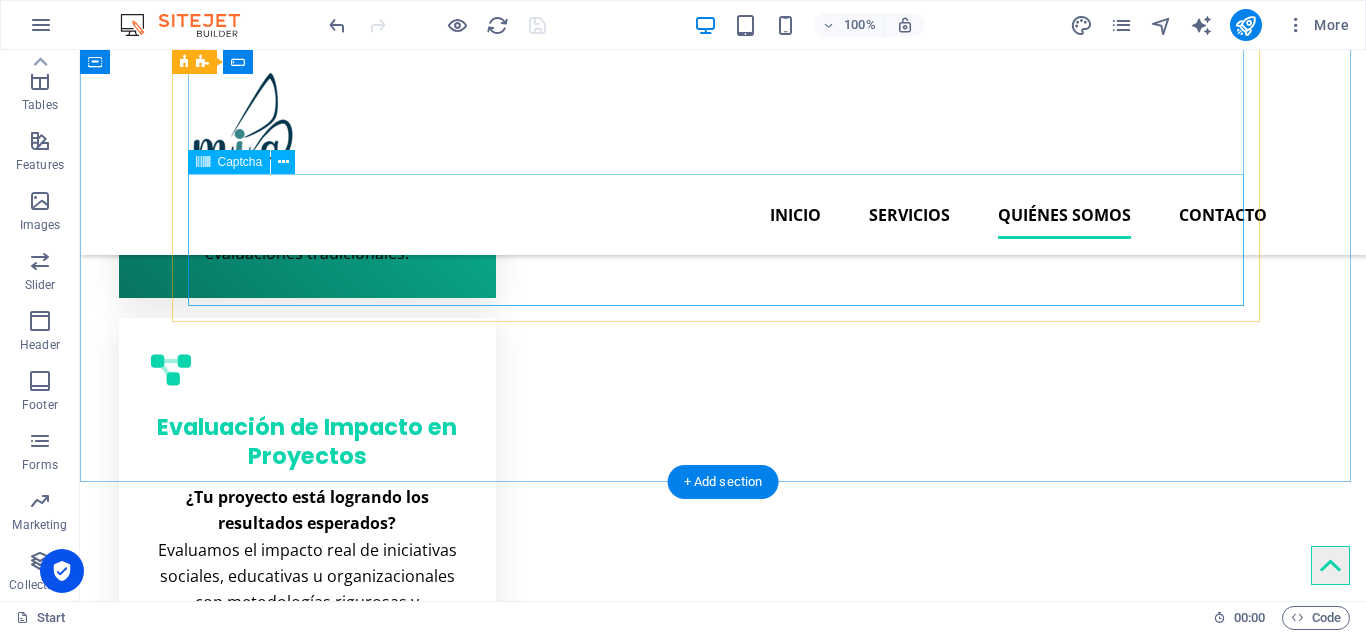 scroll, scrollTop: 3448, scrollLeft: 0, axis: vertical 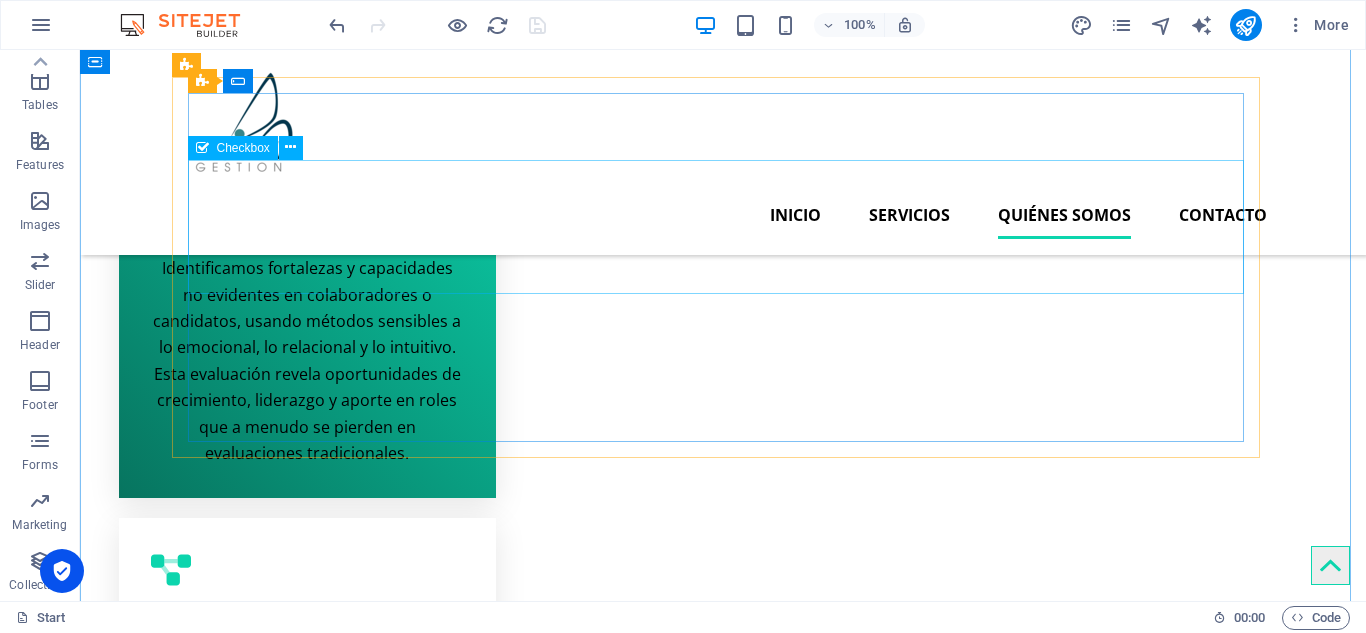 click on "MiaGestión garantiza la confidencialidad y el uso responsable de tus datos. No compartimos tu información con terceros y la utilizamos únicamente para fines relacionados con nuestros servicios." at bounding box center (723, 4368) 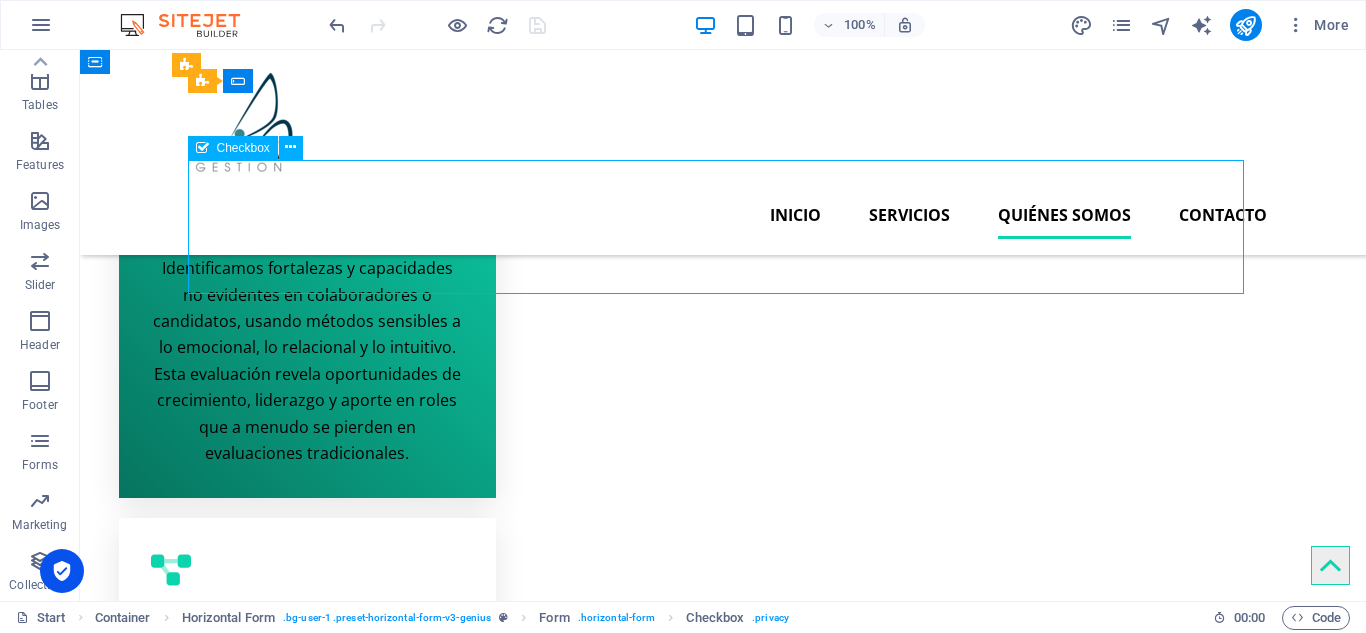 click on "MiaGestión garantiza la confidencialidad y el uso responsable de tus datos. No compartimos tu información con terceros y la utilizamos únicamente para fines relacionados con nuestros servicios." at bounding box center (723, 4368) 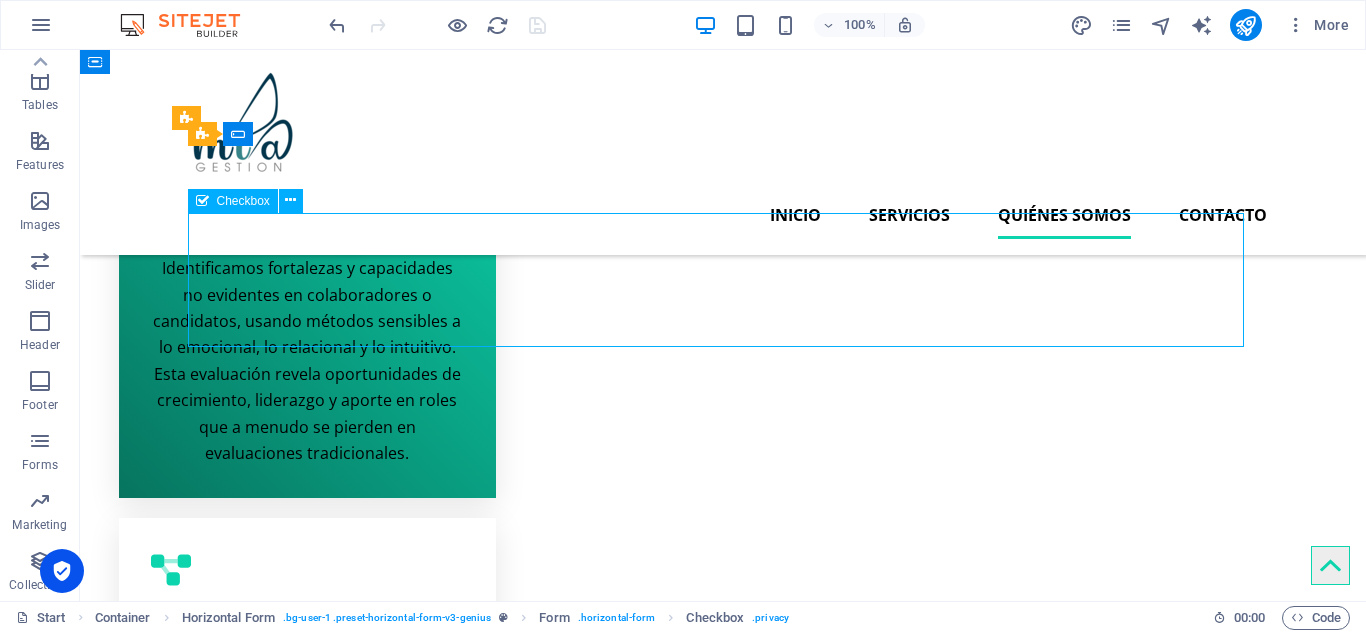 scroll, scrollTop: 3348, scrollLeft: 0, axis: vertical 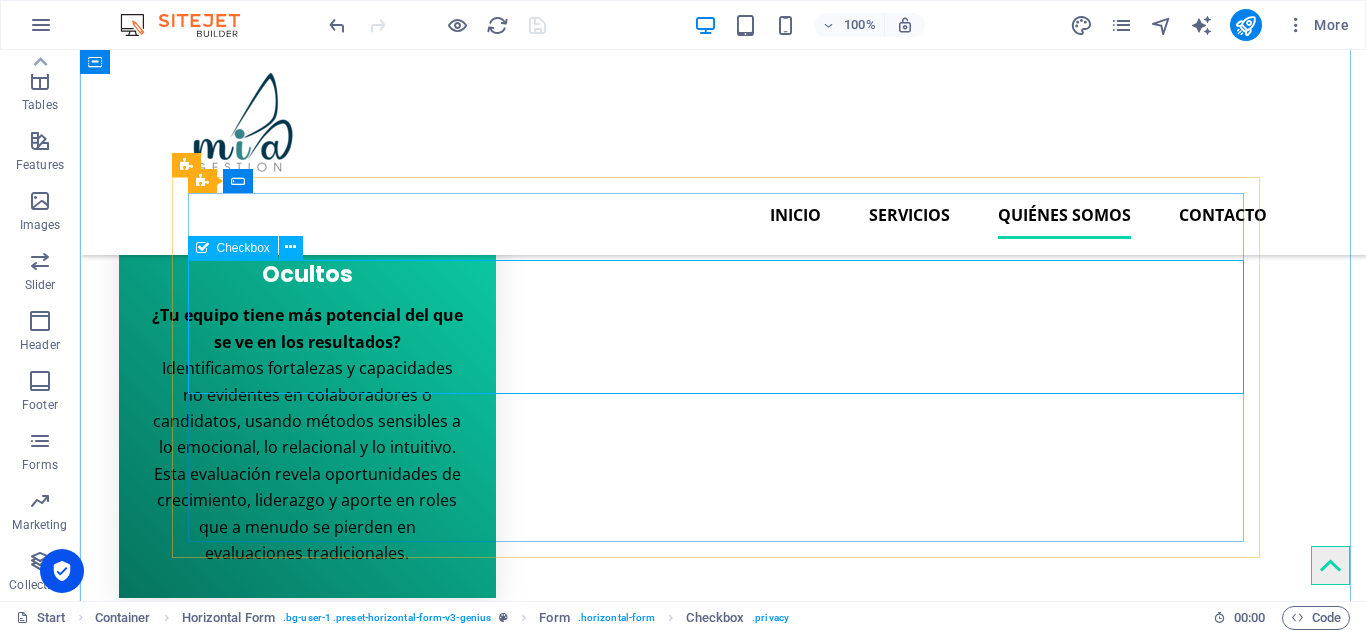 click on "MiaGestión garantiza la confidencialidad y el uso responsable de tus datos. No compartimos tu información con terceros y la utilizamos únicamente para fines relacionados con nuestros servicios." at bounding box center [723, 4468] 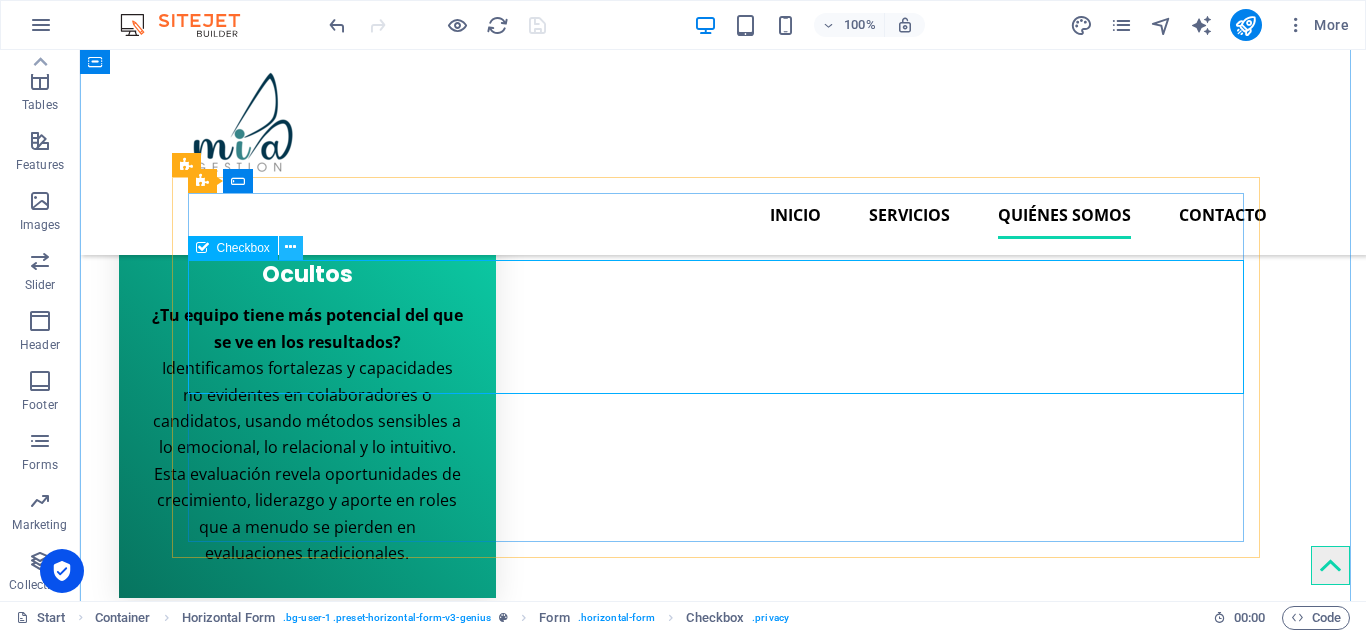 click at bounding box center [290, 247] 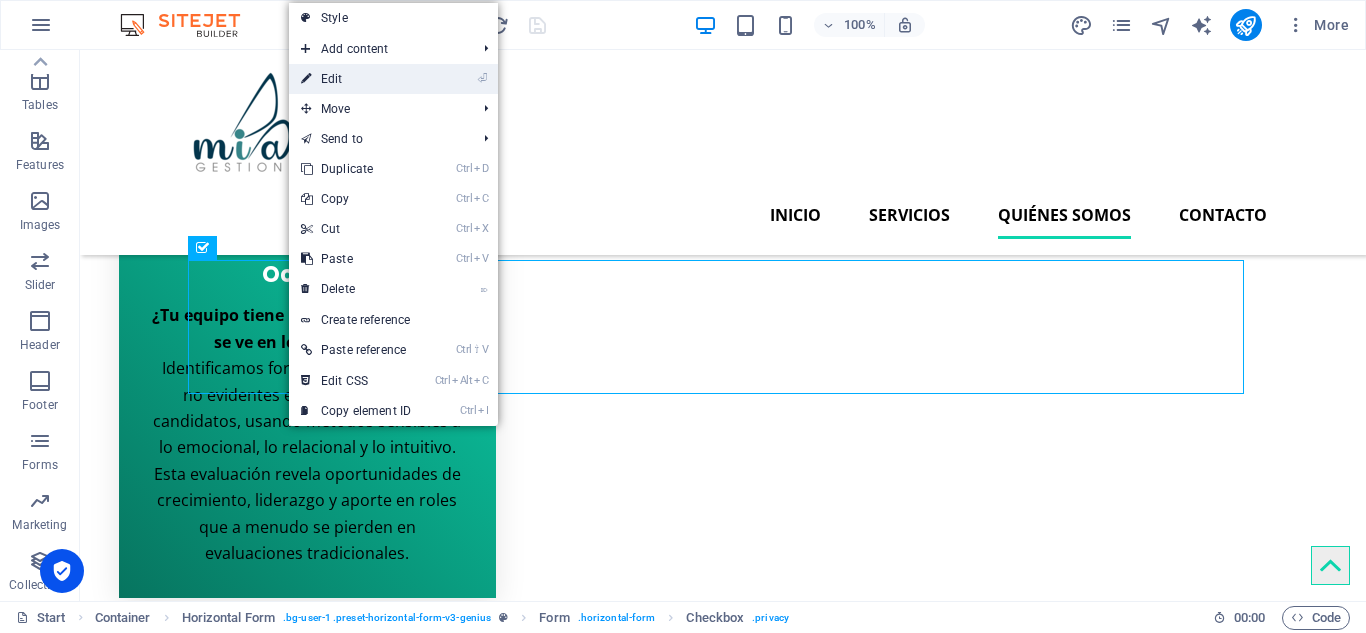 click on "⏎  Edit" at bounding box center [356, 79] 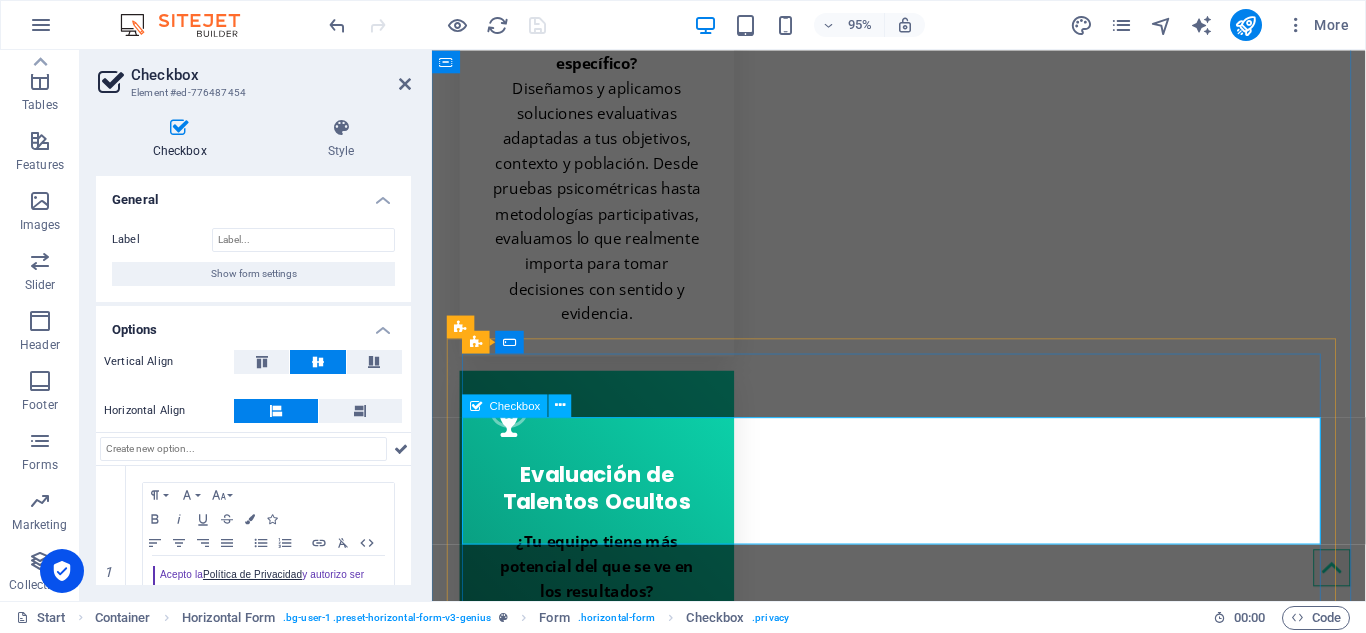 click on "MiaGestión garantiza la confidencialidad y el uso responsable de tus datos. No compartimos tu información con terceros y la utilizamos únicamente para fines relacionados con nuestros servicios." at bounding box center [923, 4906] 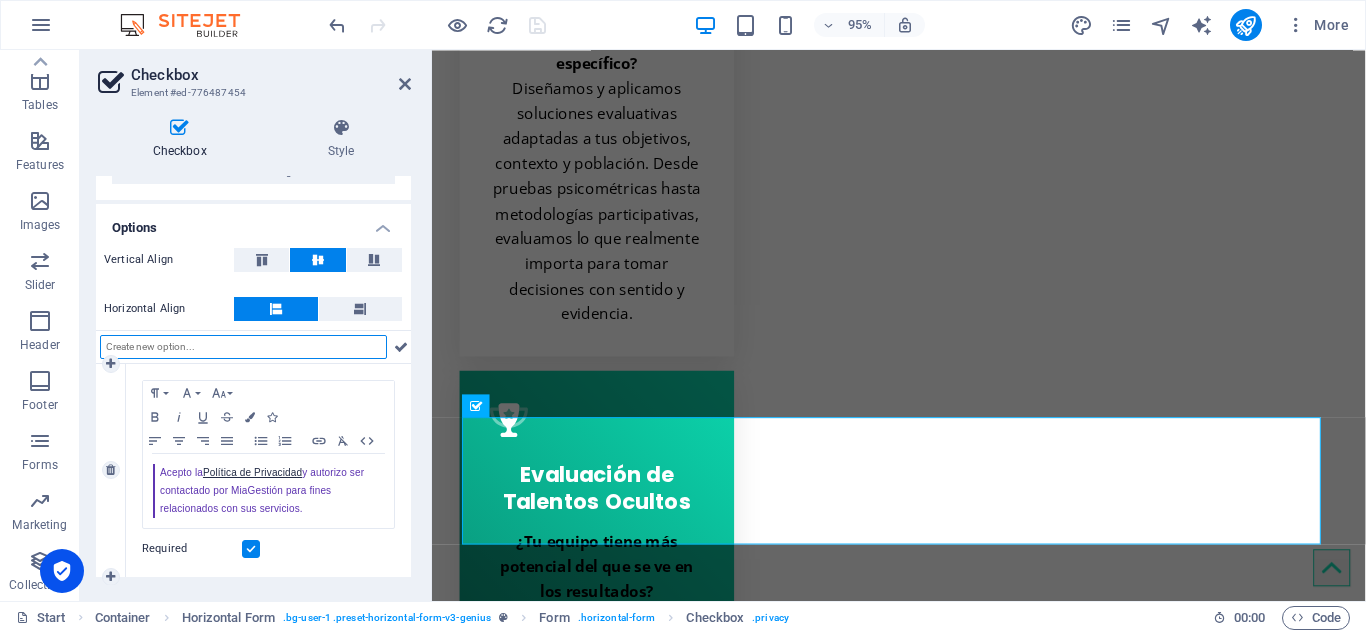 scroll, scrollTop: 103, scrollLeft: 0, axis: vertical 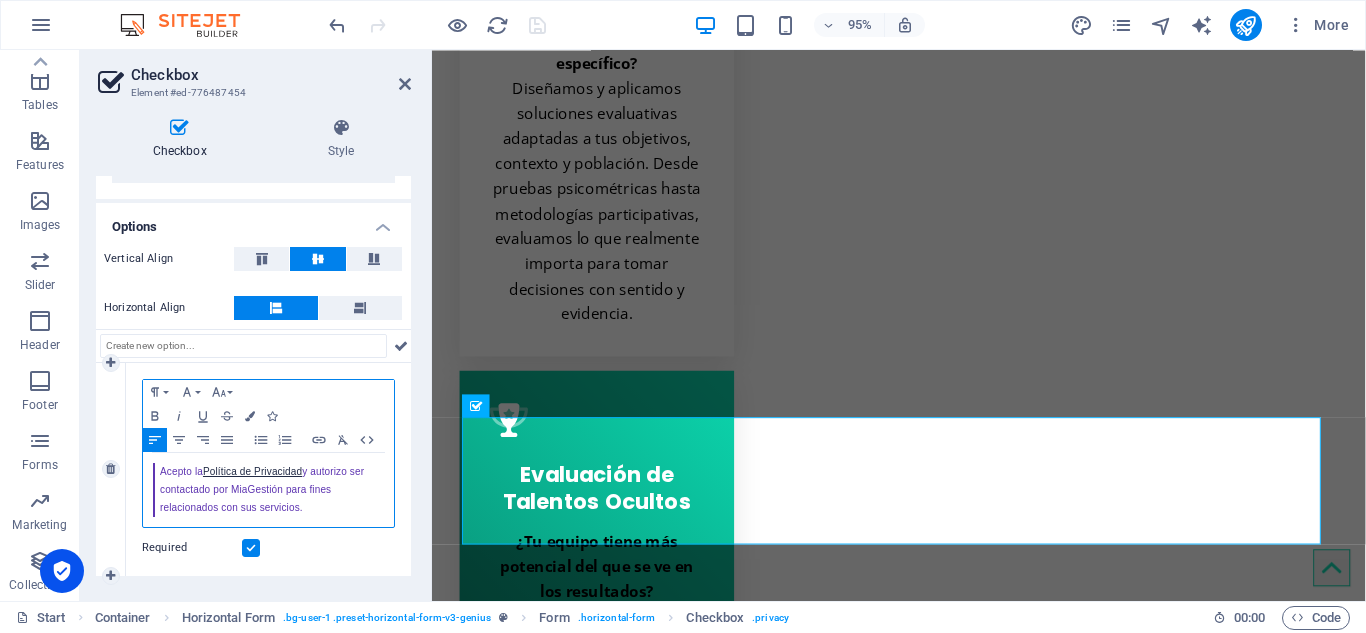 drag, startPoint x: 322, startPoint y: 509, endPoint x: 139, endPoint y: 457, distance: 190.24458 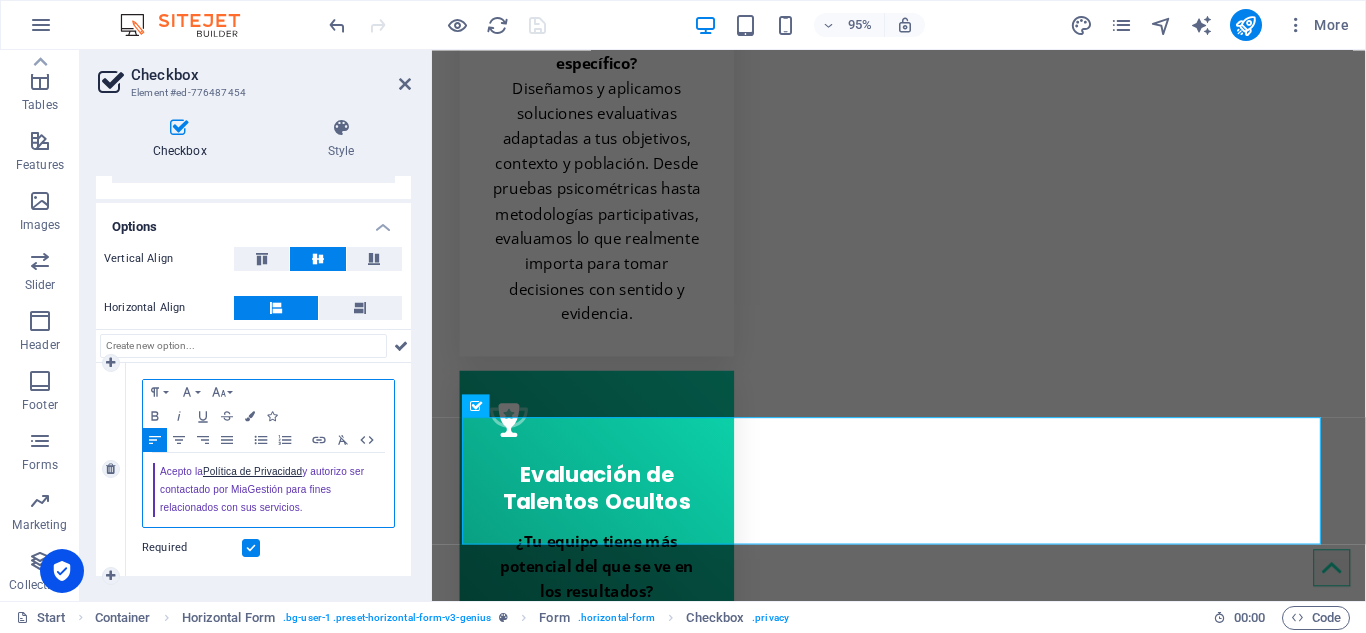 click on "Paragraph Format Normal Heading 1 Heading 2 Heading 3 Heading 4 Heading 5 Heading 6 Code Font Family Arial [US_STATE] Impact Tahoma Times New [PERSON_NAME] Verdana Open Sans Poppins Font Size 8 9 10 11 12 14 18 24 30 36 48 60 72 96 Bold Italic Underline Strikethrough Colors Icons Align Left Align Center Align Right Align Justify Unordered List Ordered List Insert Link Clear Formatting HTML Acepto la  Política de Privacidad  y autorizo ser contactado por MiaGestión para fines relacionados con sus servicios. Required" at bounding box center (268, 469) 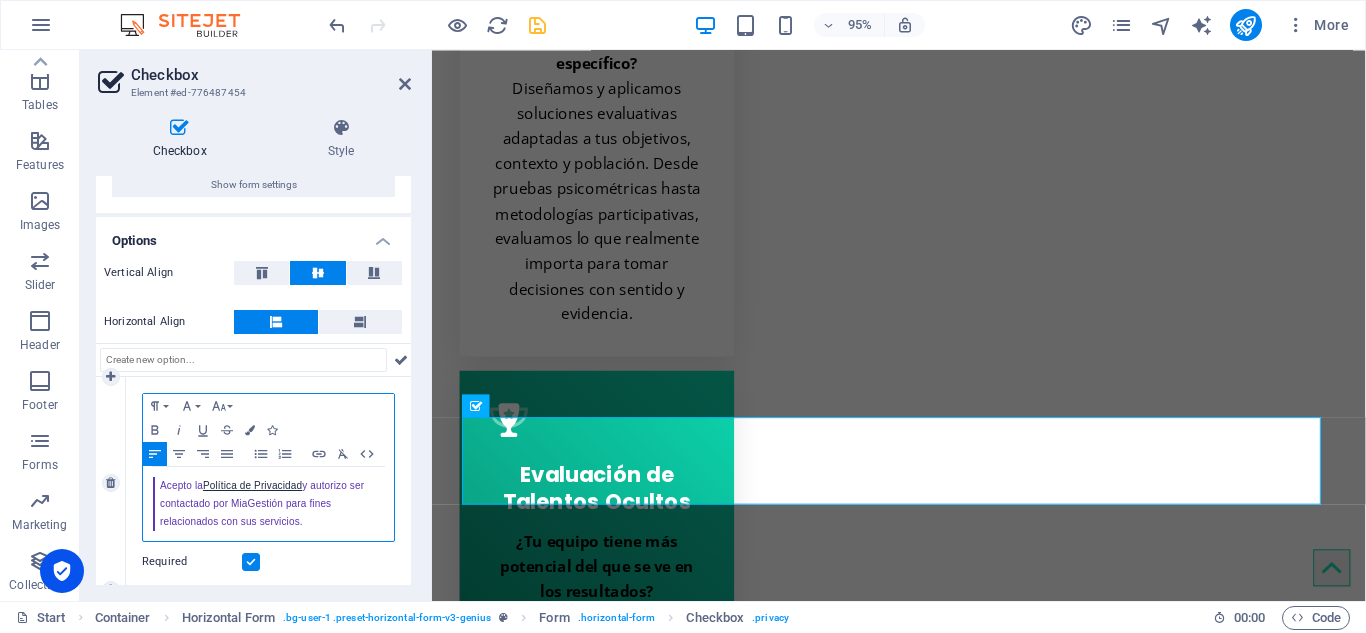 scroll, scrollTop: 103, scrollLeft: 0, axis: vertical 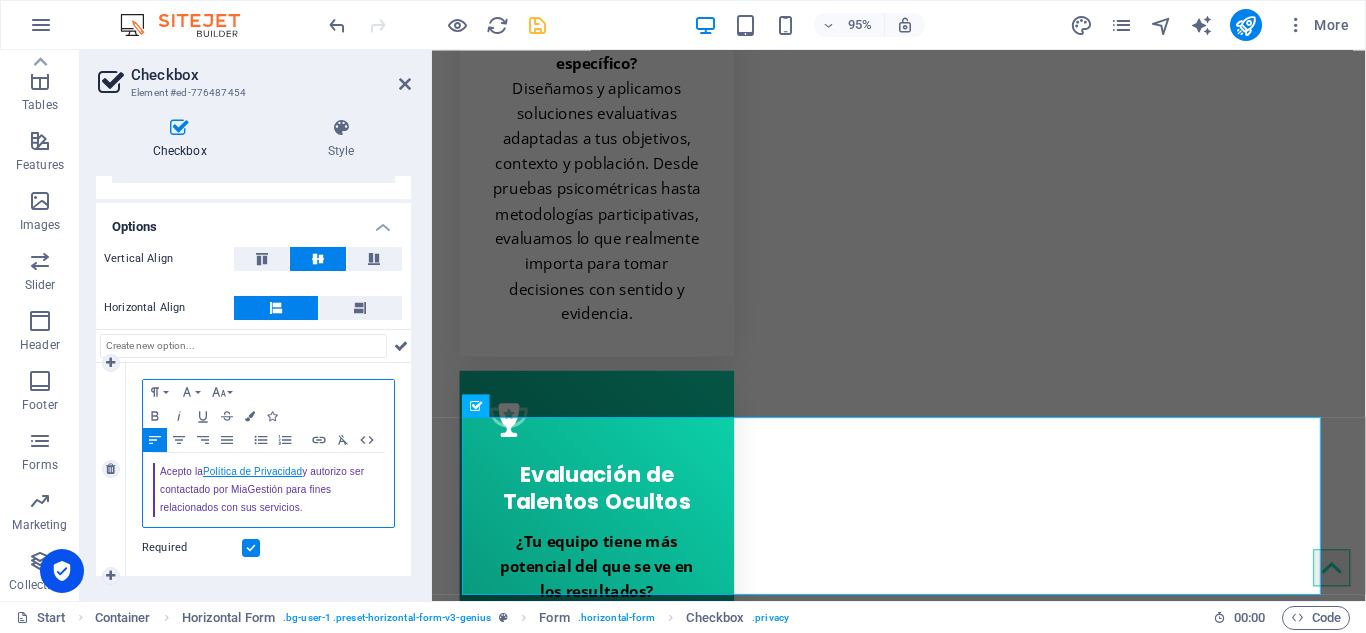 click on "Política de Privacidad" at bounding box center (252, 471) 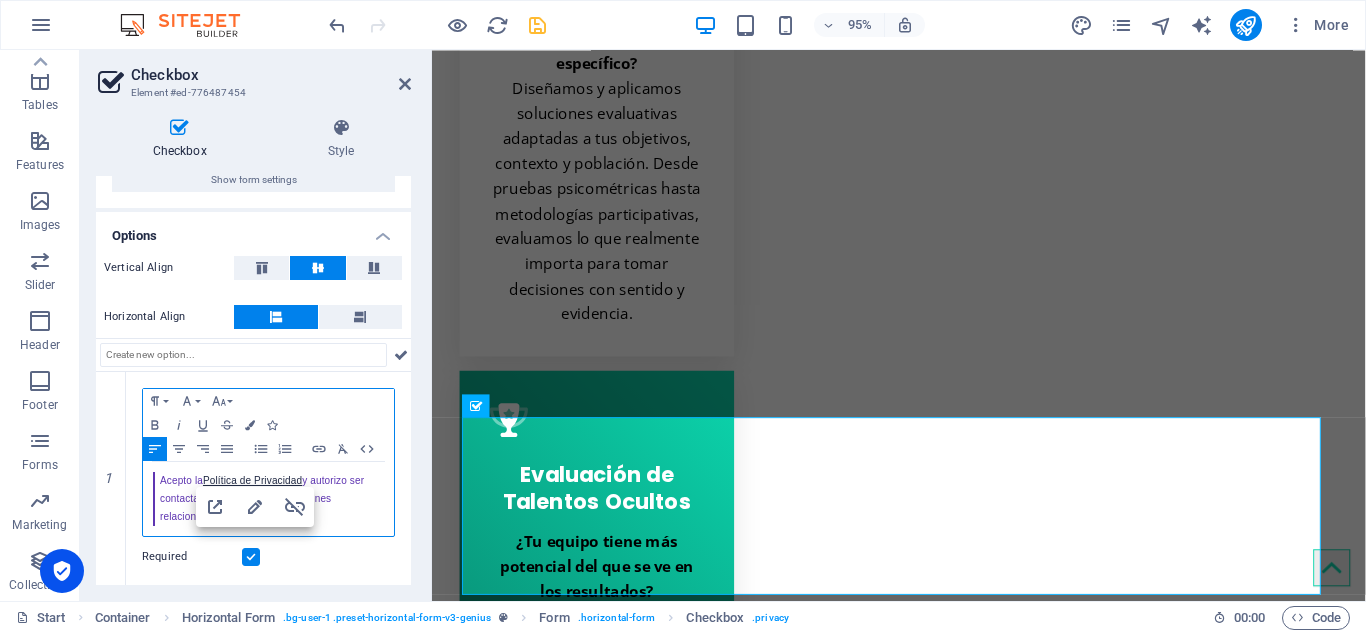 scroll, scrollTop: 94, scrollLeft: 0, axis: vertical 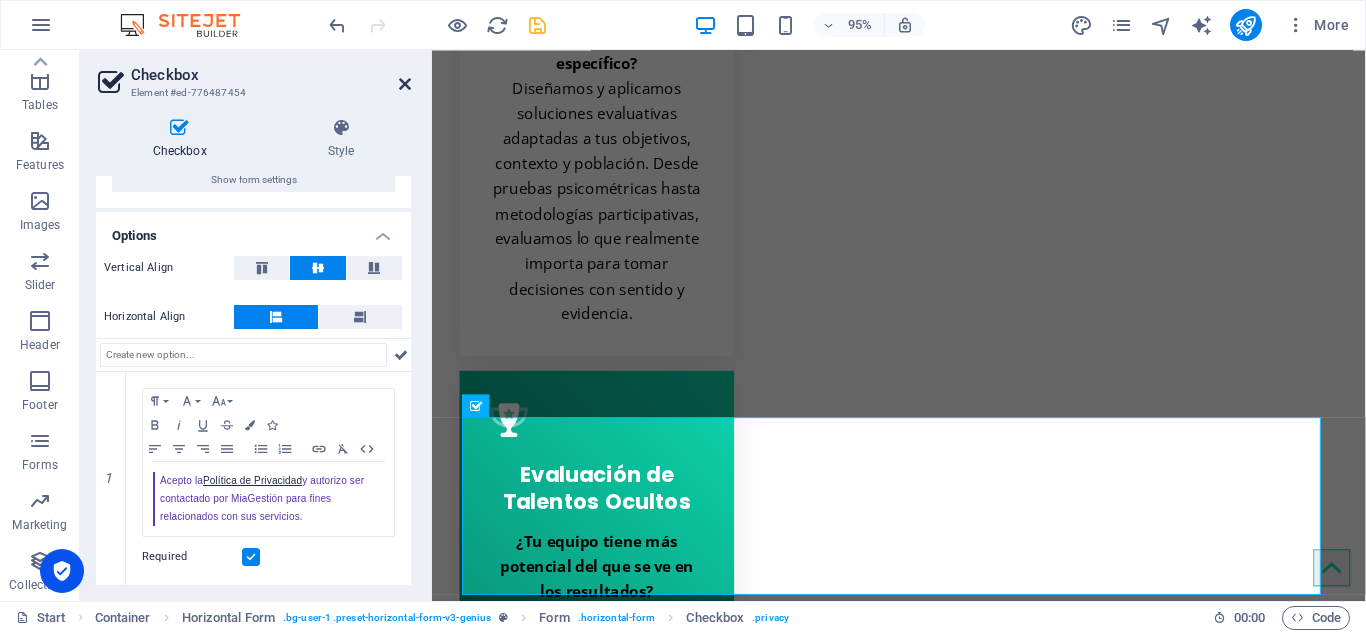 click at bounding box center [405, 84] 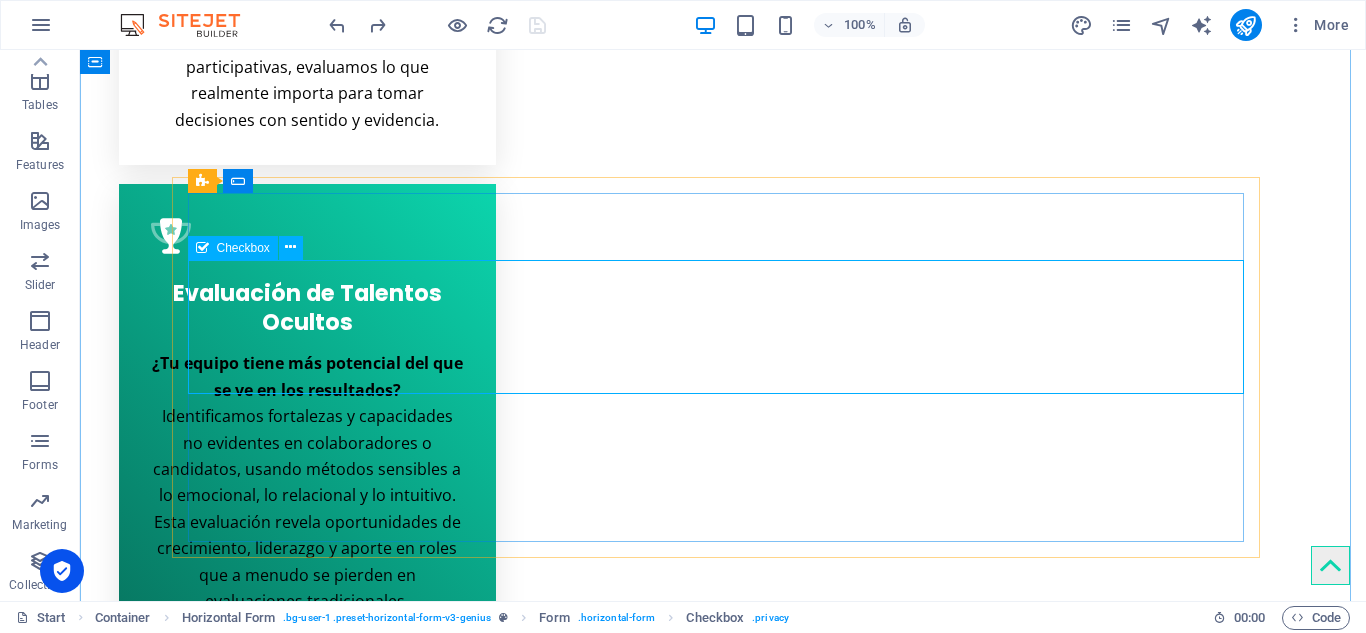 click on "MiaGestión garantiza la confidencialidad y el uso responsable de tus datos. No compartimos tu información con terceros y la utilizamos únicamente para fines relacionados con nuestros servicios." at bounding box center (723, 4516) 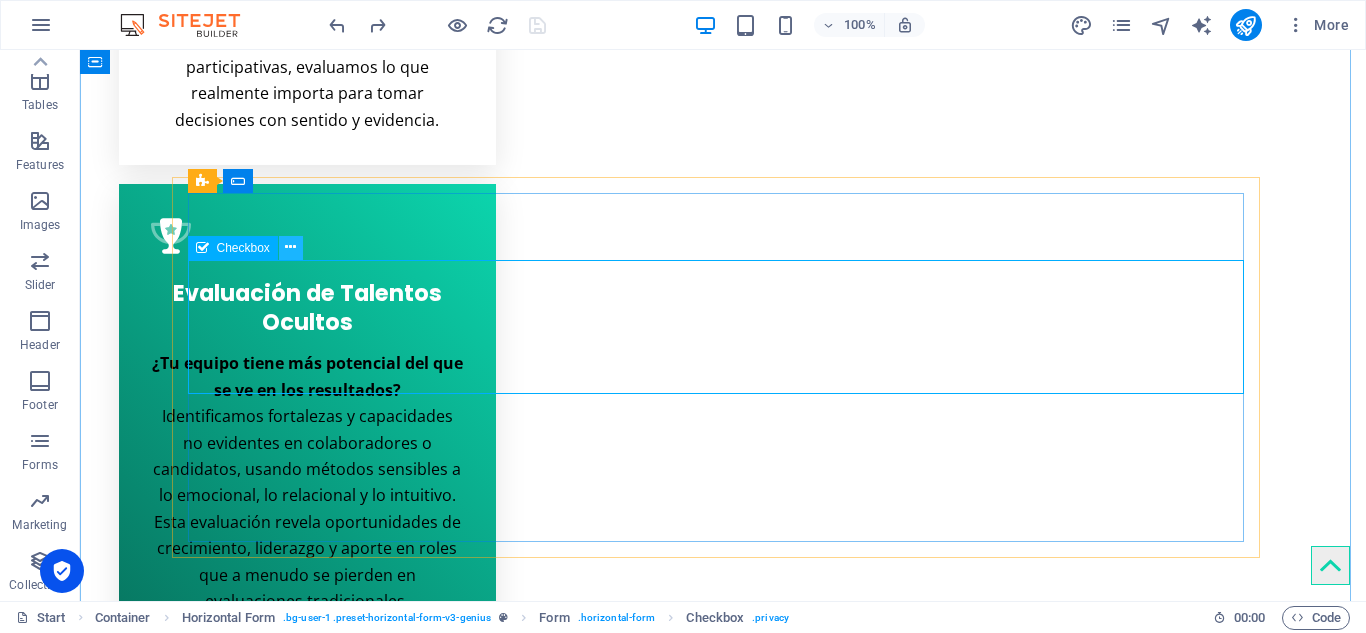 click at bounding box center (290, 247) 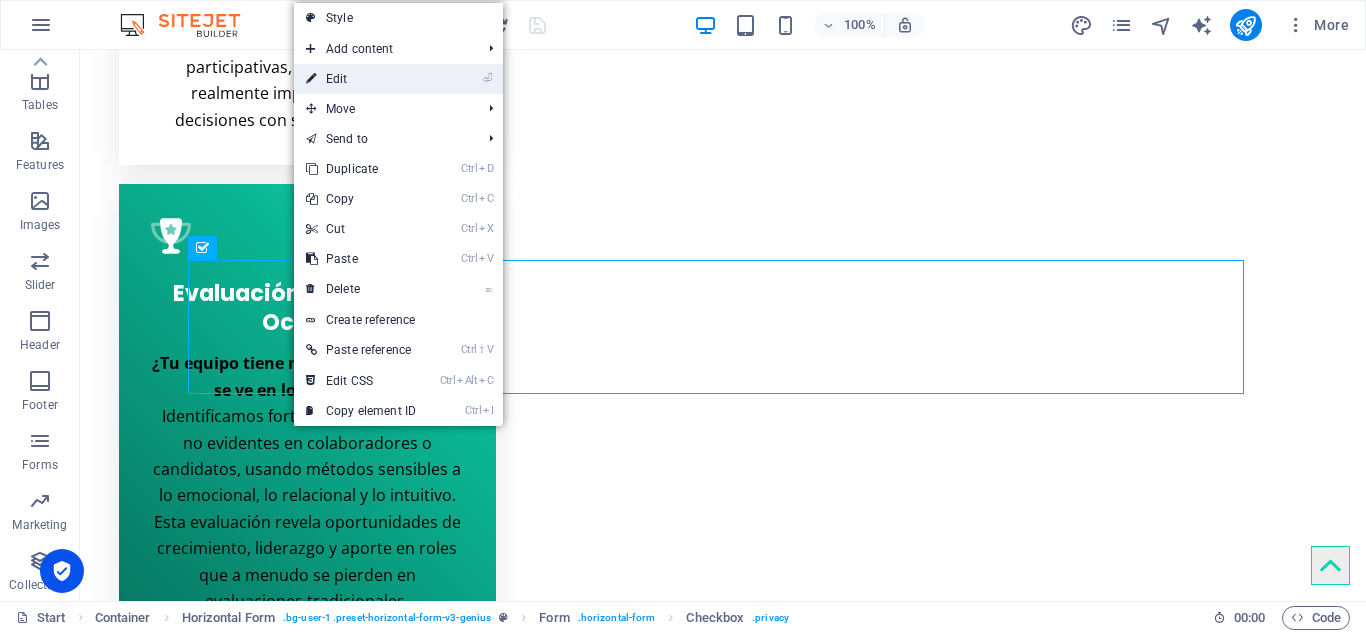 click on "⏎  Edit" at bounding box center [361, 79] 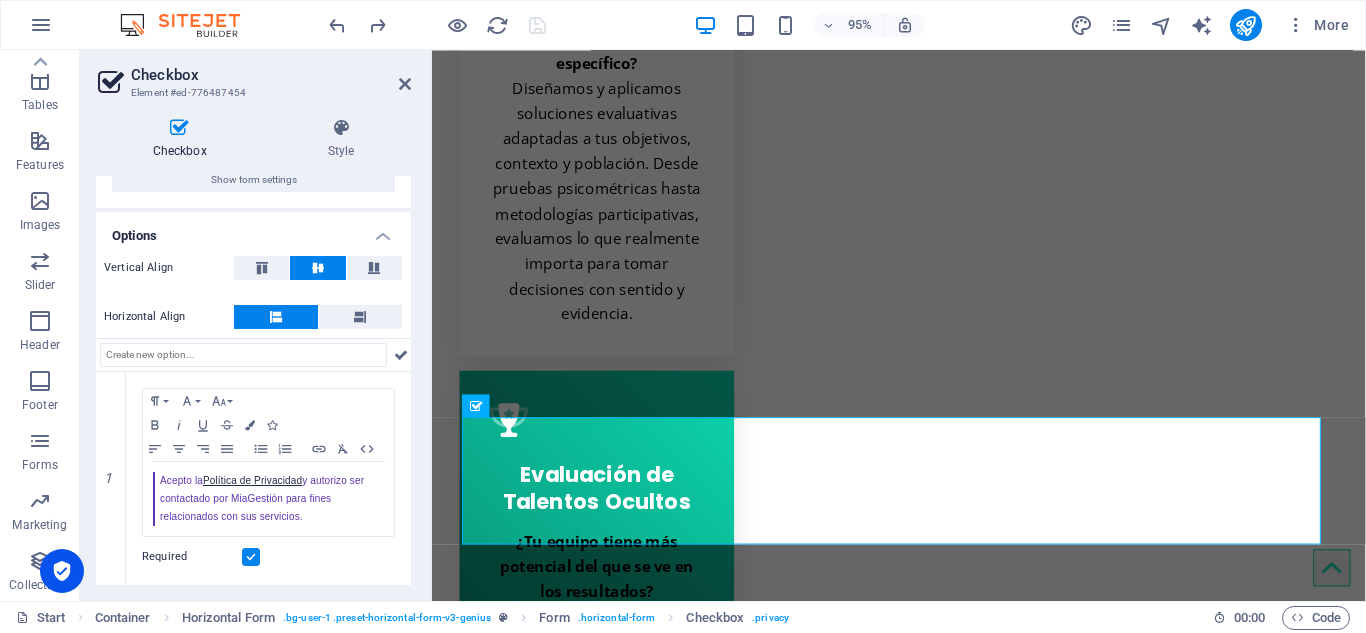 scroll, scrollTop: 94, scrollLeft: 0, axis: vertical 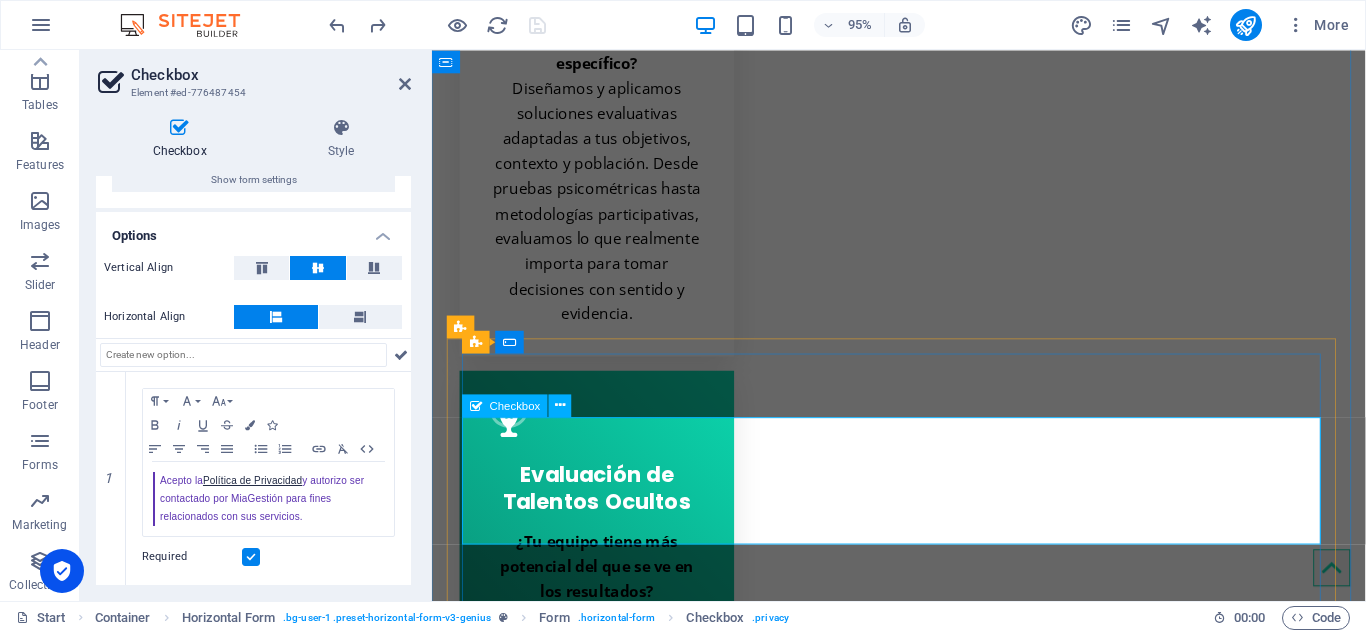 click on "MiaGestión garantiza la confidencialidad y el uso responsable de tus datos. No compartimos tu información con terceros y la utilizamos únicamente para fines relacionados con nuestros servicios." at bounding box center [923, 4906] 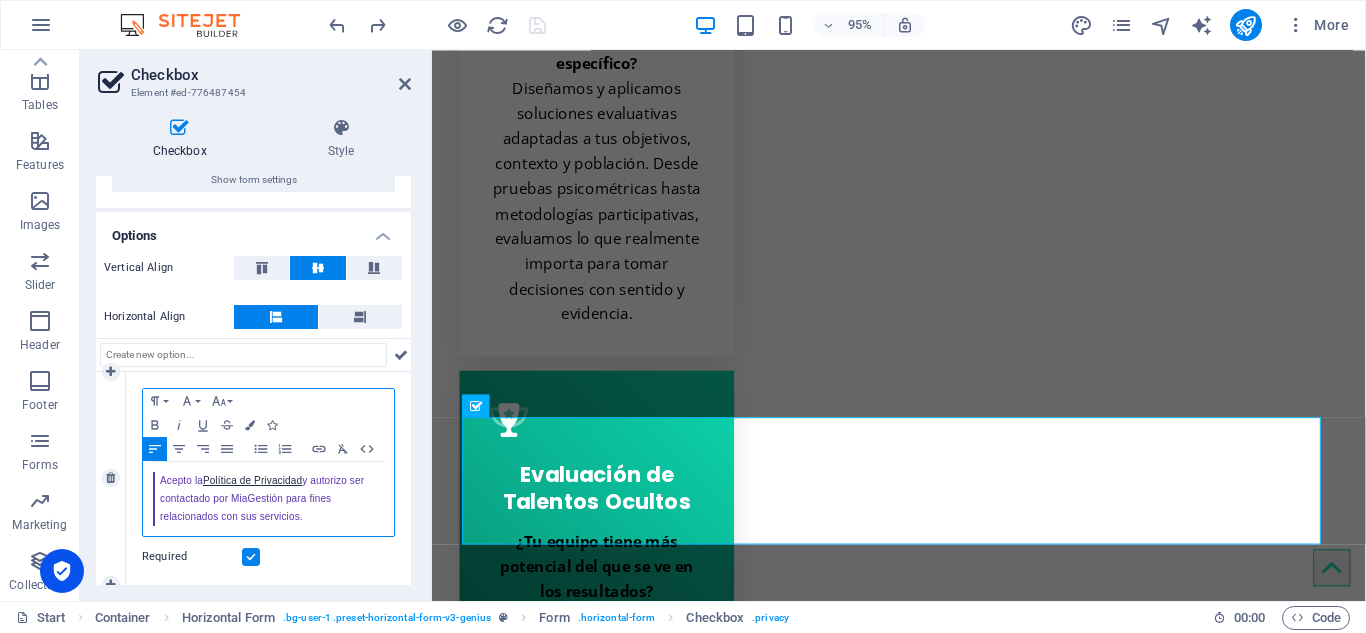 drag, startPoint x: 308, startPoint y: 525, endPoint x: 160, endPoint y: 482, distance: 154.12009 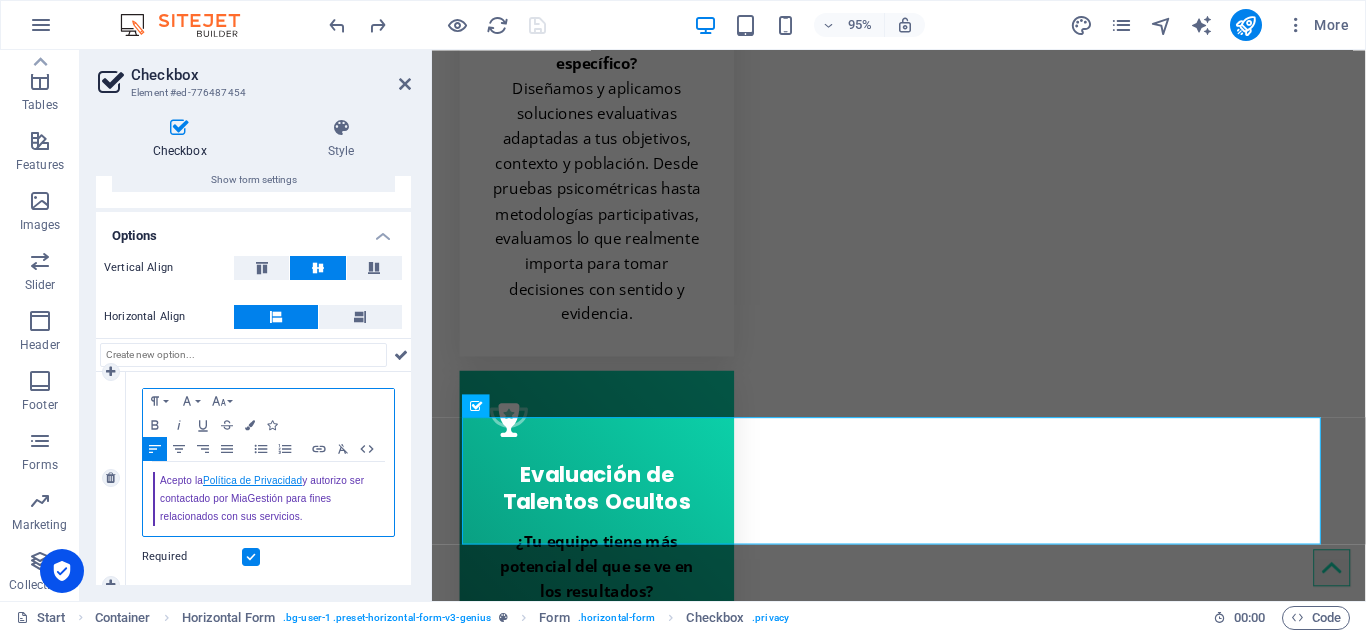 click on "Política de Privacidad" at bounding box center (252, 480) 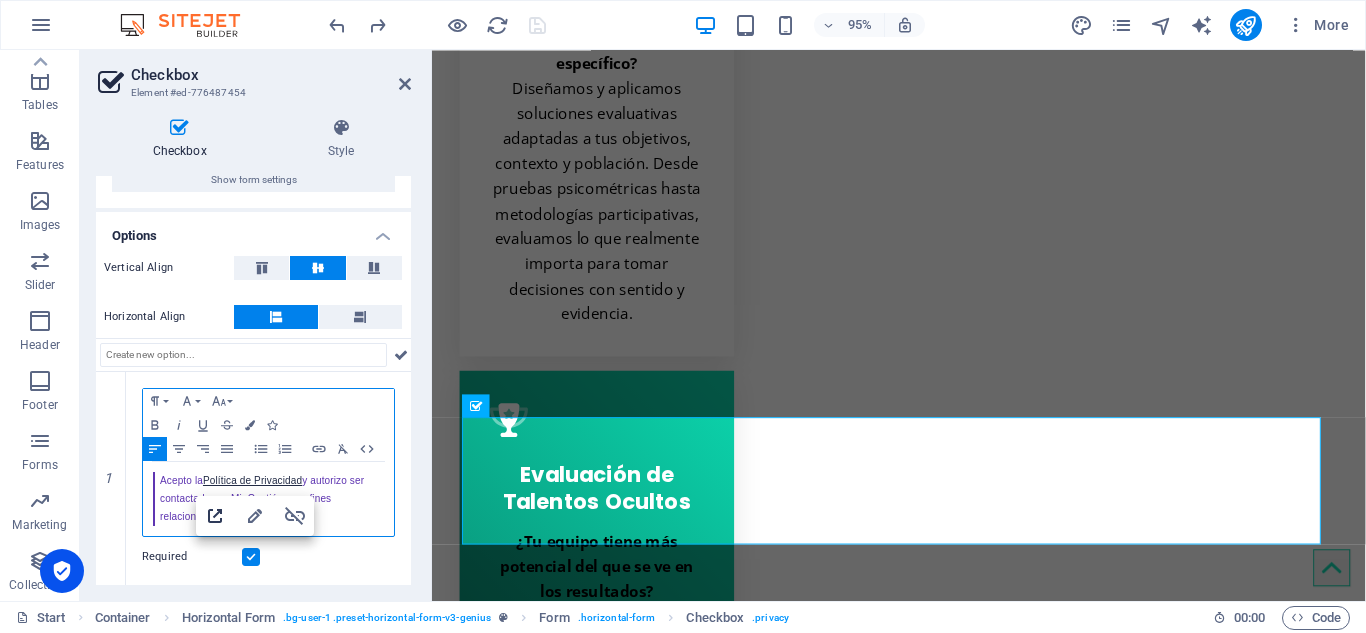 click 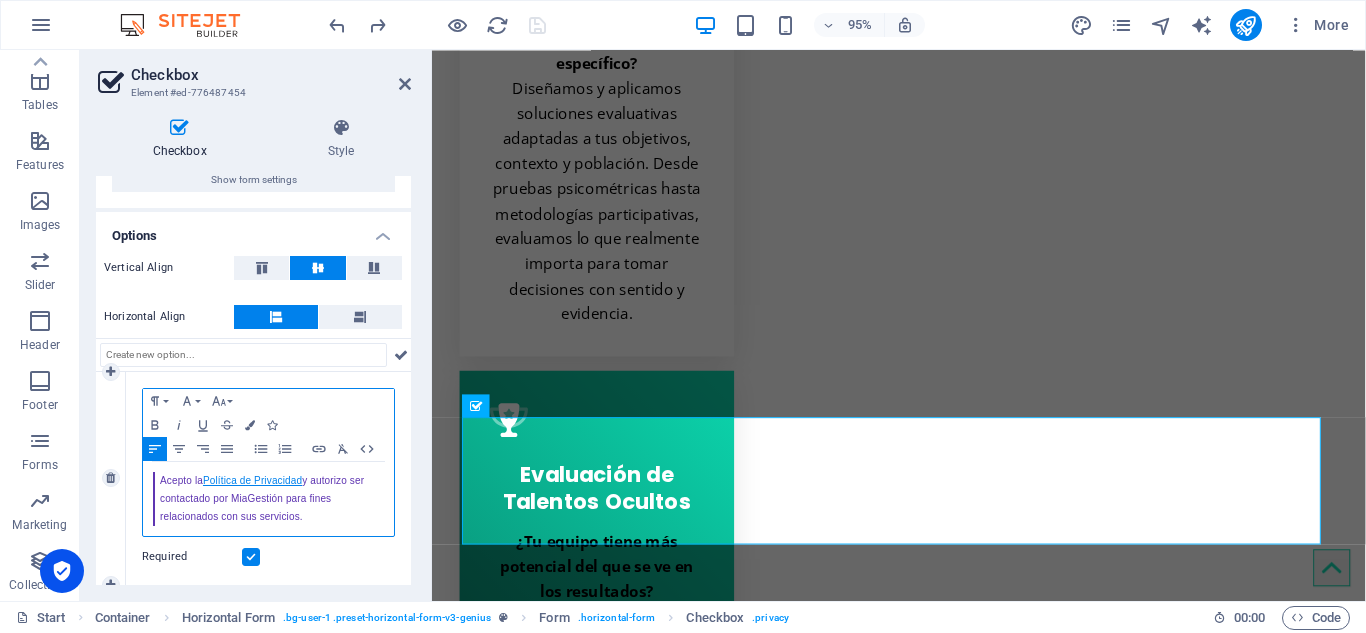 click on "Política de Privacidad" at bounding box center [252, 480] 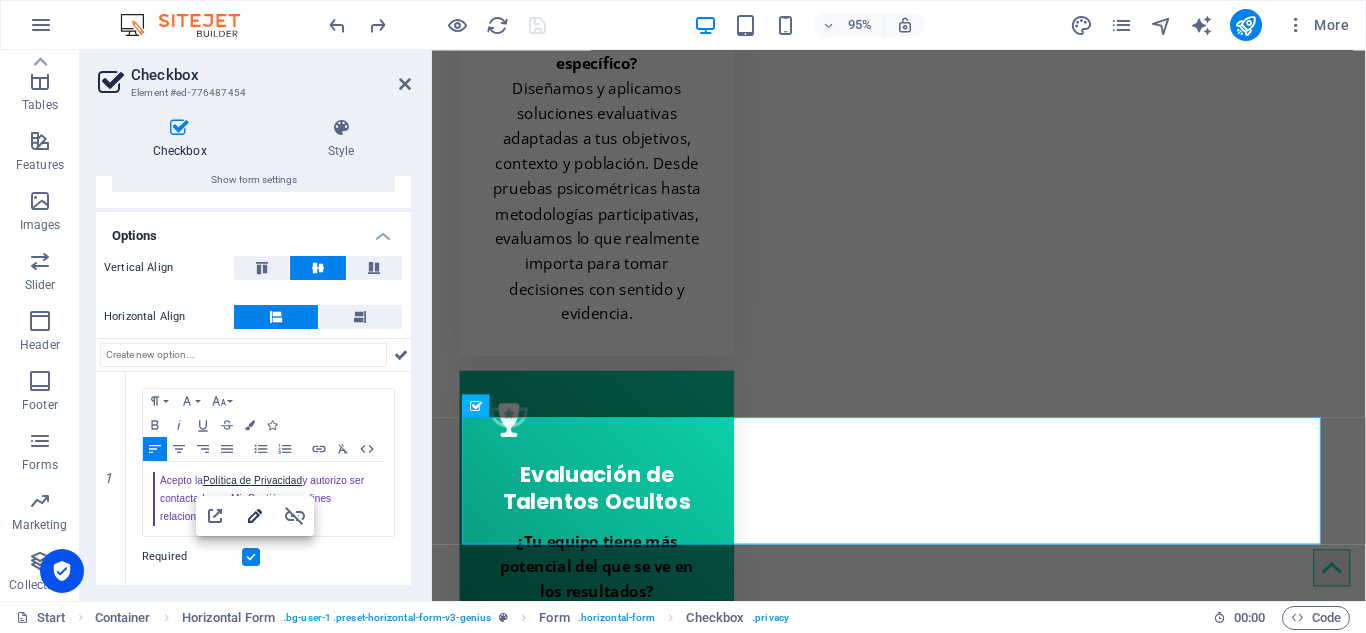 click 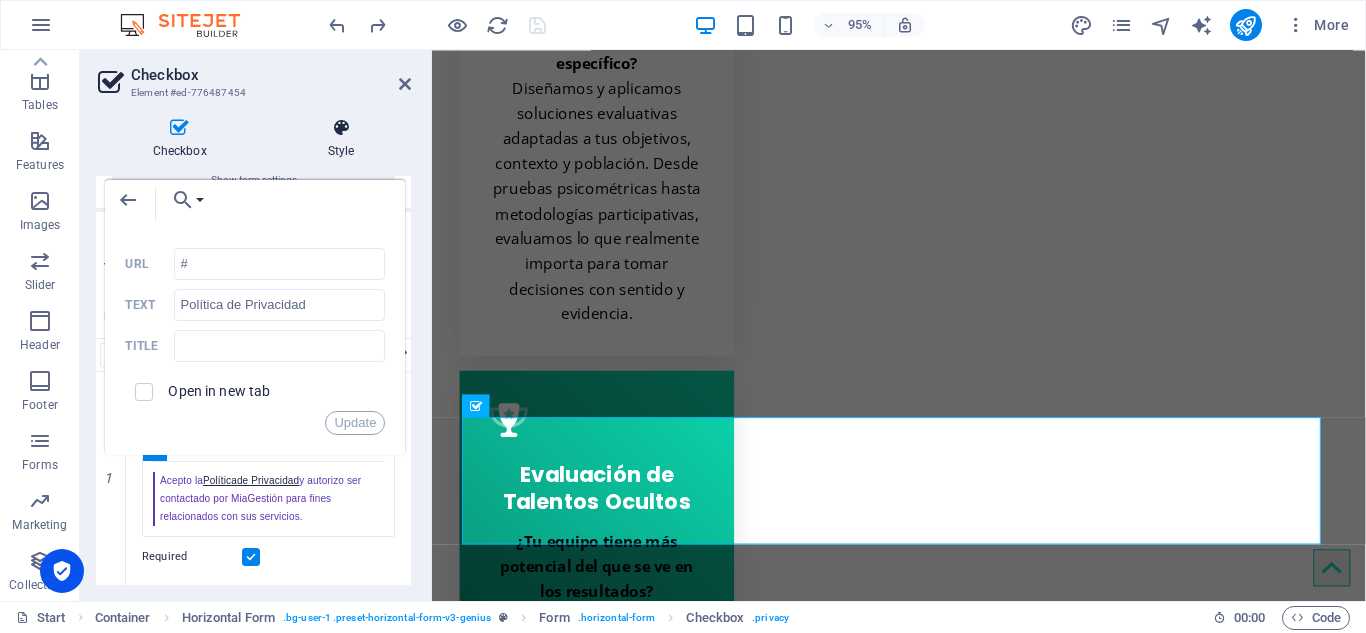 click at bounding box center (341, 128) 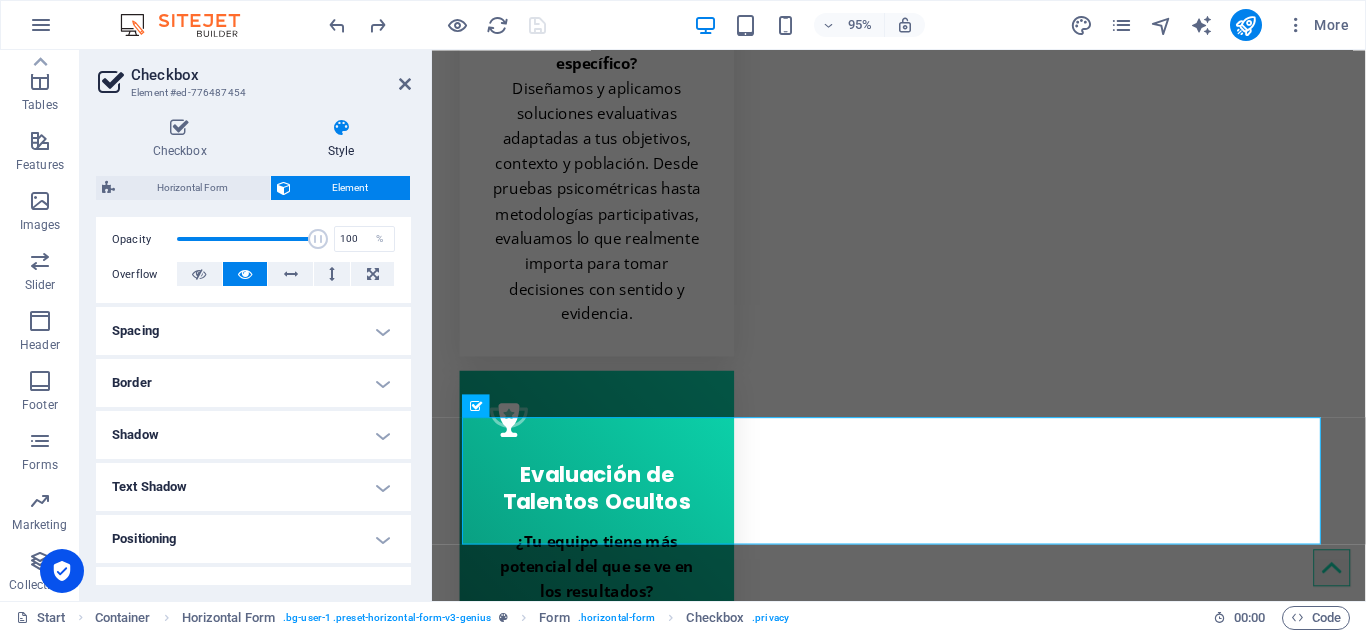 scroll, scrollTop: 300, scrollLeft: 0, axis: vertical 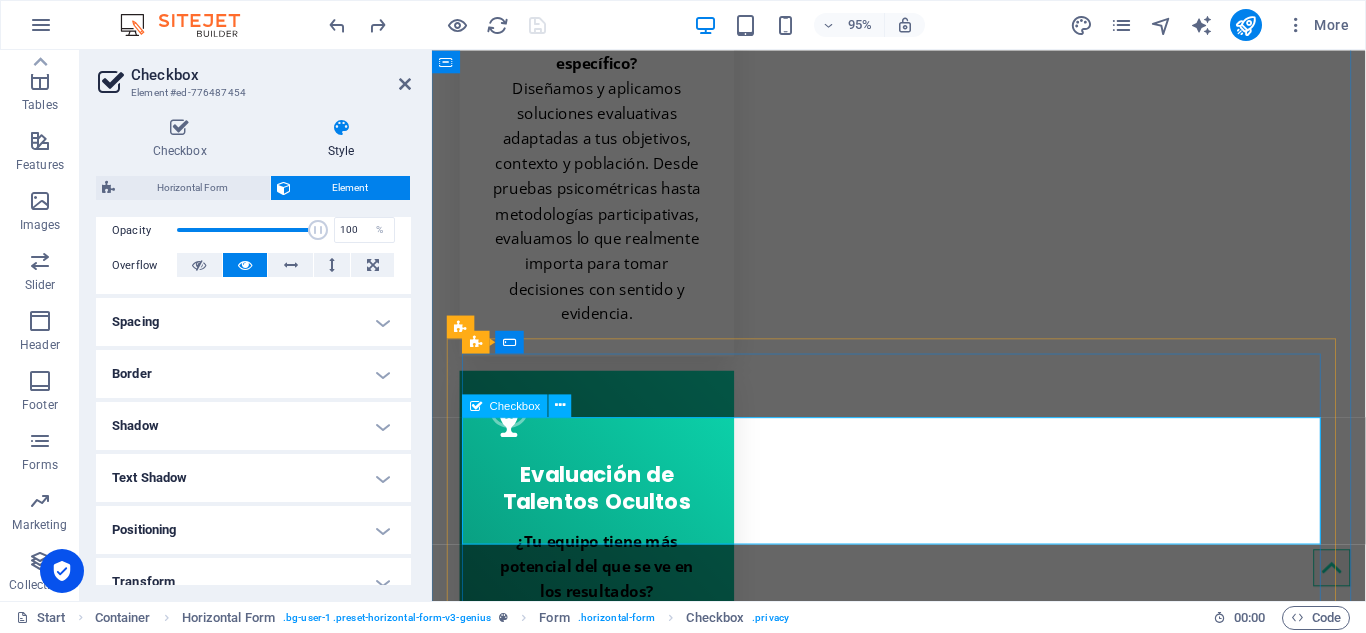 click on "MiaGestión garantiza la confidencialidad y el uso responsable de tus datos. No compartimos tu información con terceros y la utilizamos únicamente para fines relacionados con nuestros servicios." at bounding box center (923, 4906) 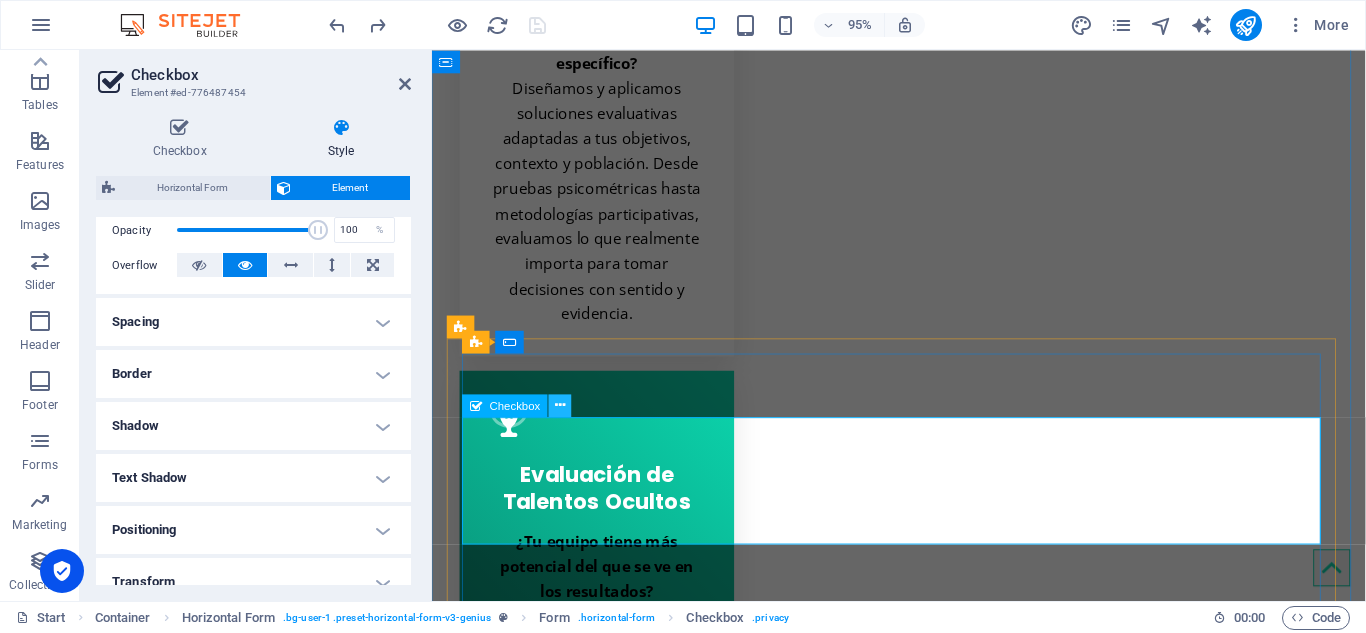 click at bounding box center (560, 405) 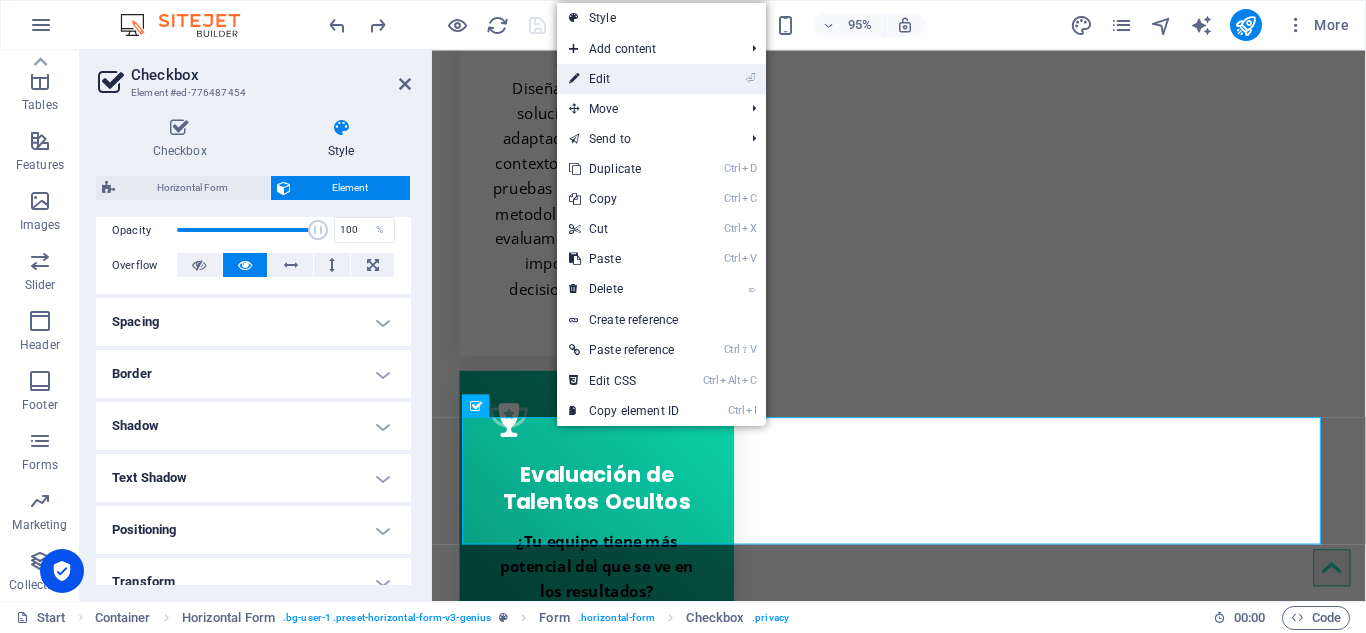 click on "⏎  Edit" at bounding box center [624, 79] 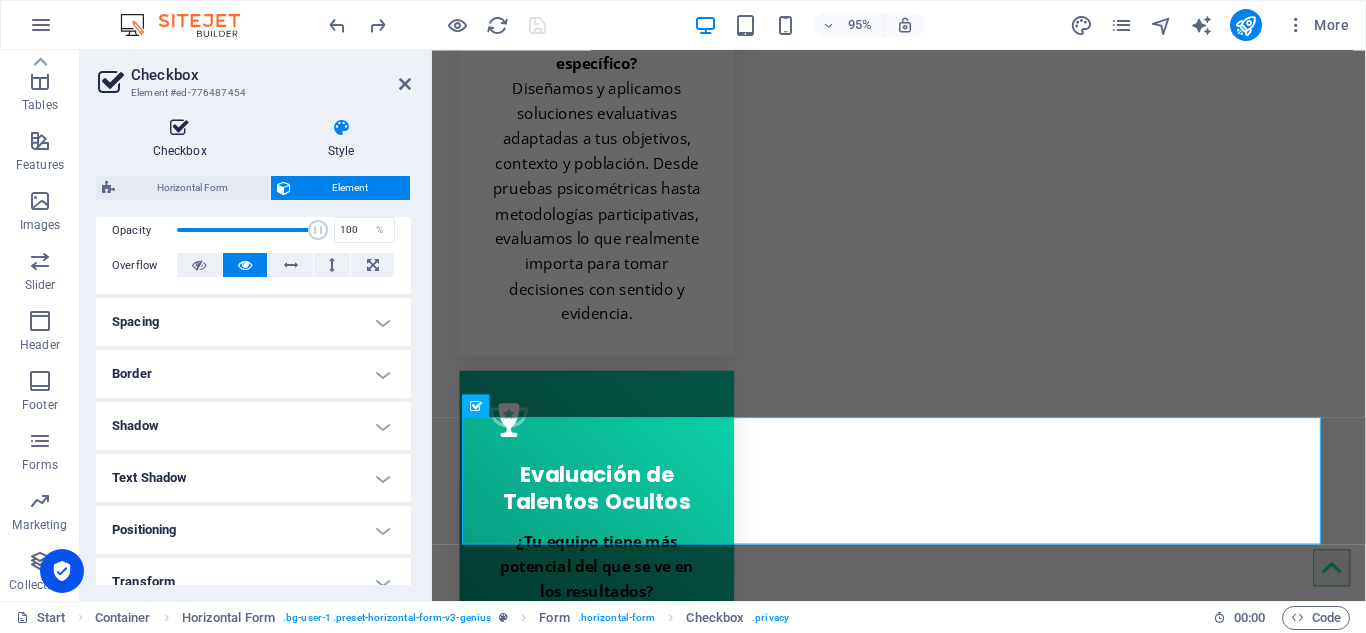 click on "Checkbox" at bounding box center (183, 139) 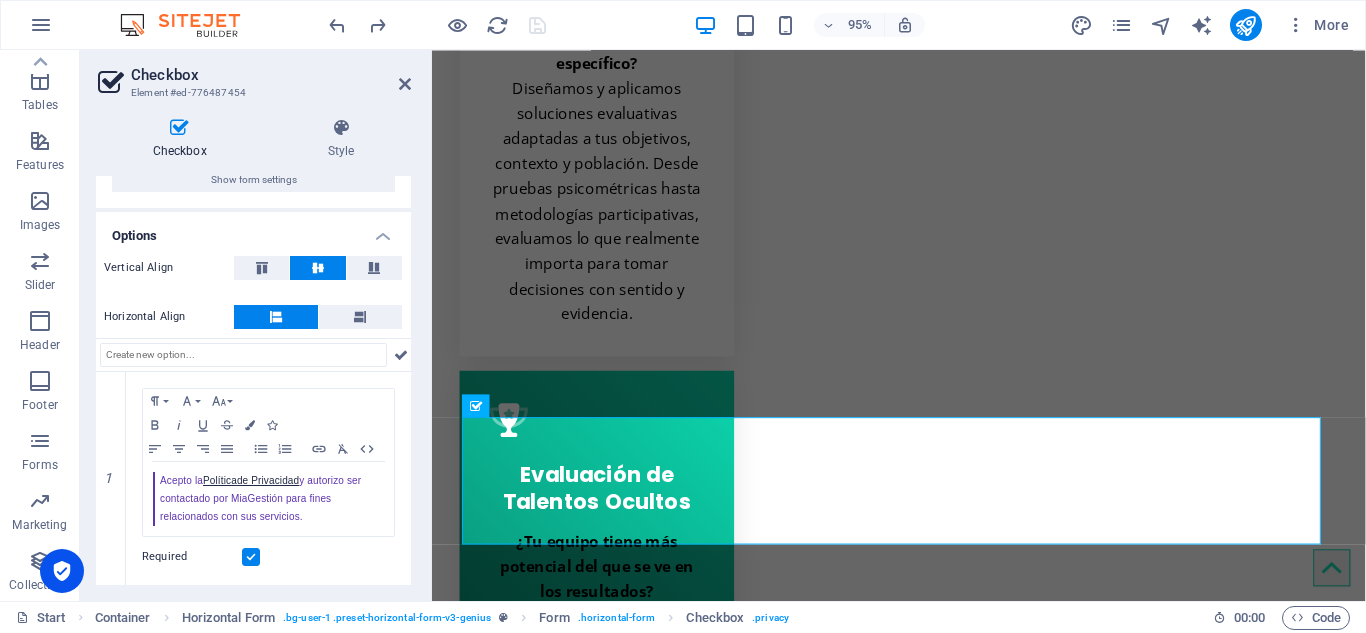scroll, scrollTop: 94, scrollLeft: 0, axis: vertical 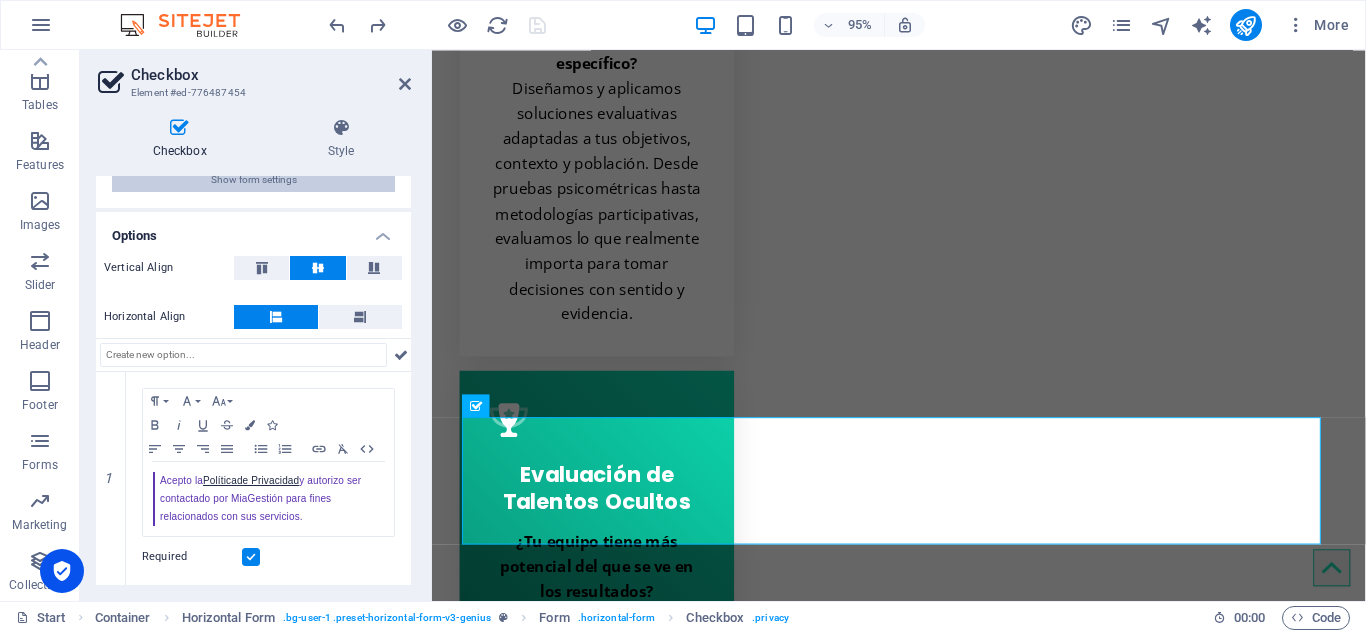 click on "Show form settings" at bounding box center [254, 180] 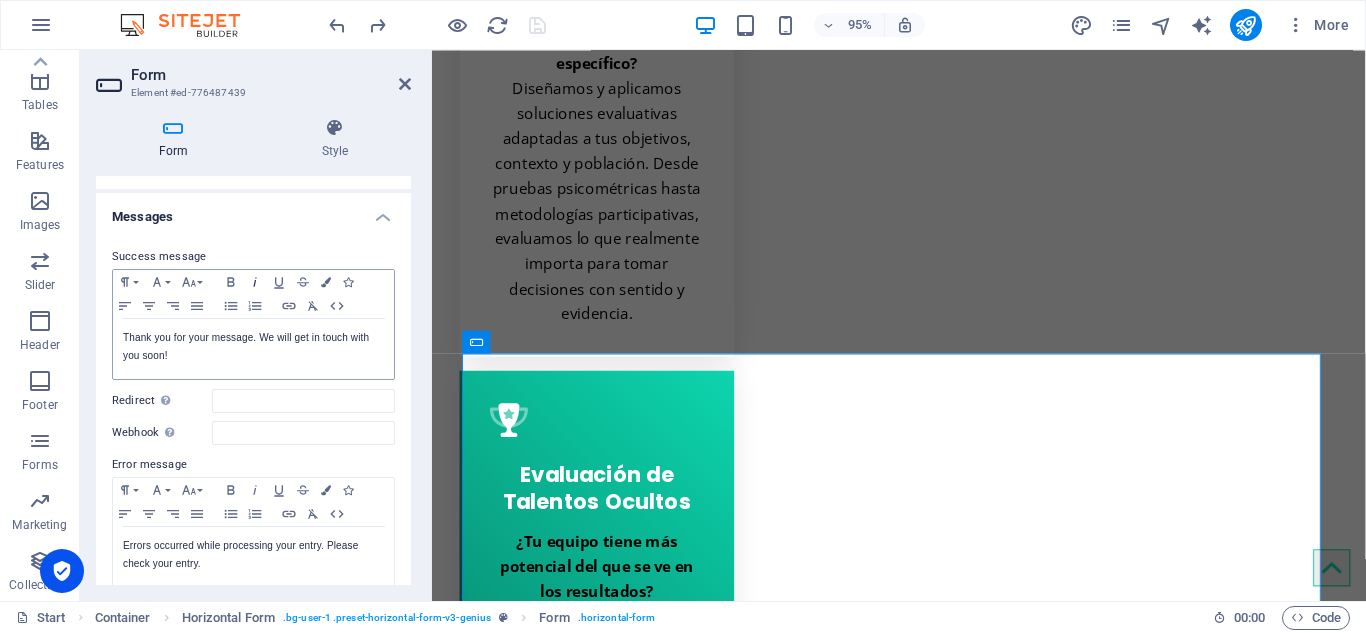 scroll, scrollTop: 100, scrollLeft: 0, axis: vertical 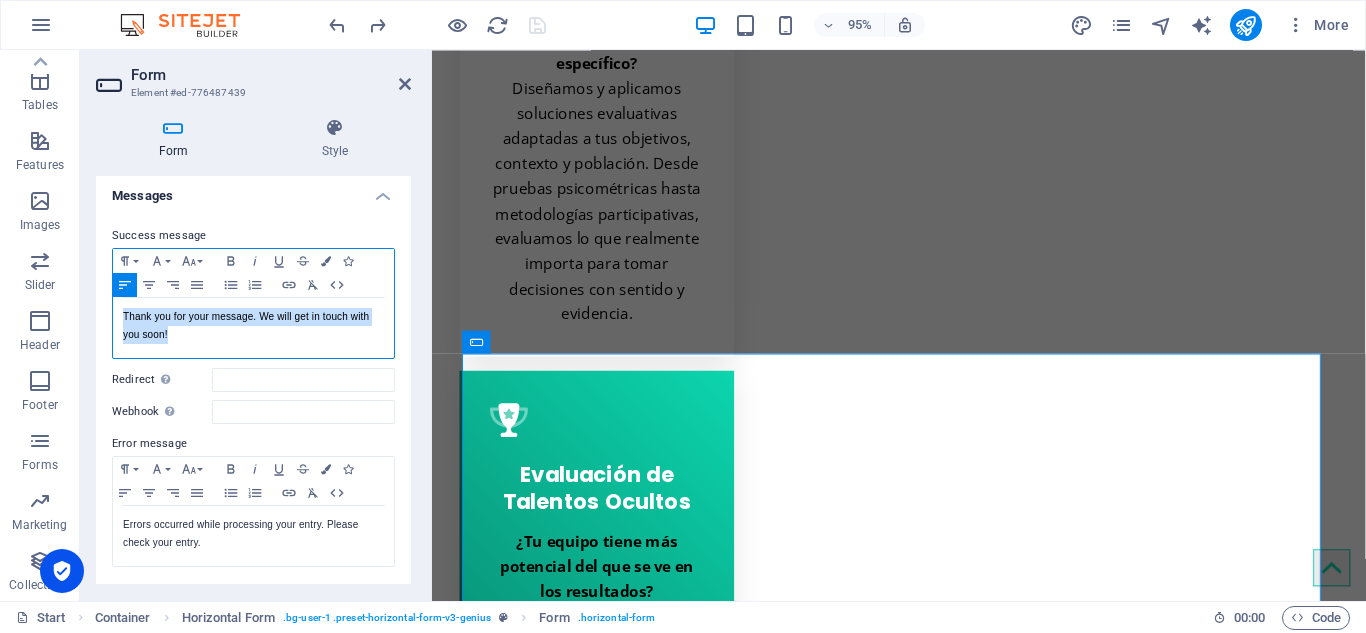 drag, startPoint x: 192, startPoint y: 341, endPoint x: 119, endPoint y: 315, distance: 77.491936 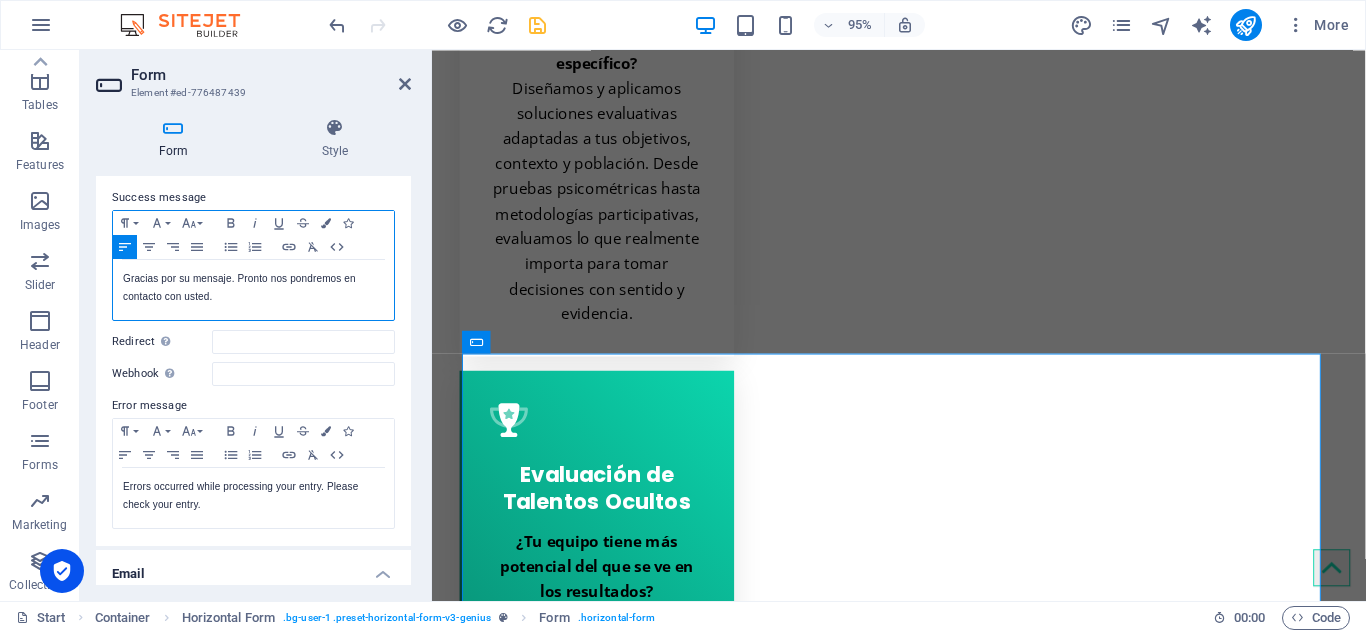 scroll, scrollTop: 110, scrollLeft: 0, axis: vertical 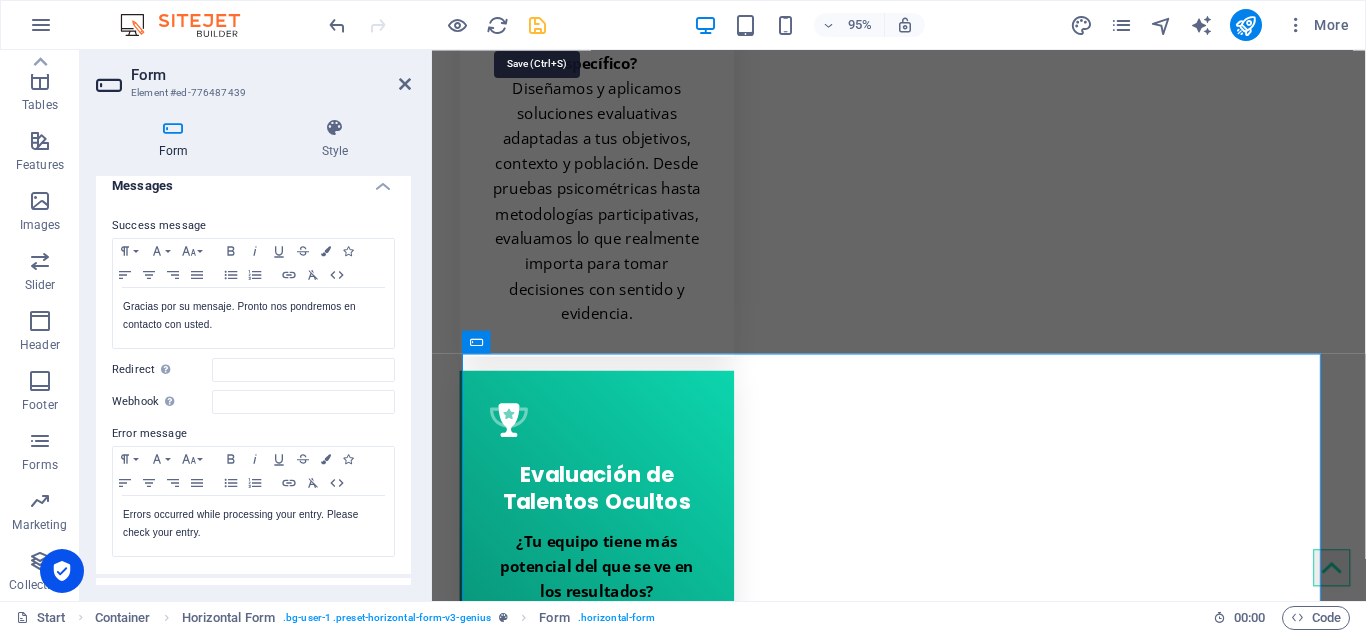 click at bounding box center (537, 25) 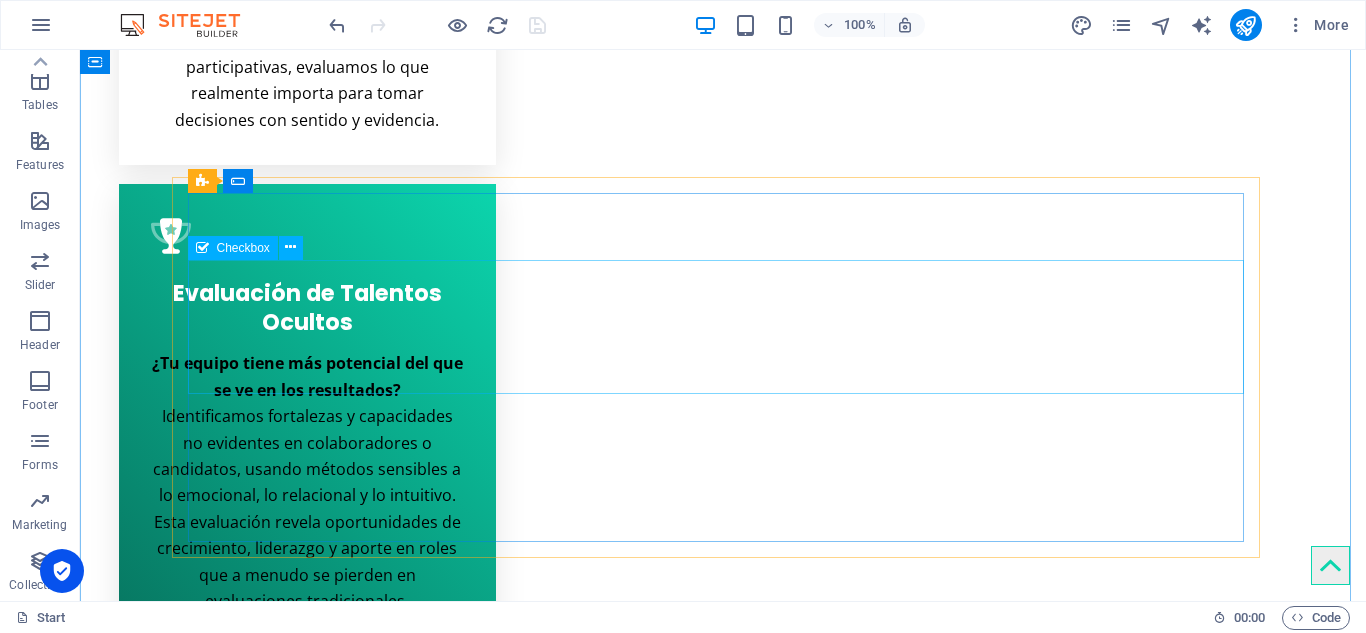 click on "MiaGestión garantiza la confidencialidad y el uso responsable de tus datos. No compartimos tu información con terceros y la utilizamos únicamente para fines relacionados con nuestros servicios." at bounding box center [723, 4516] 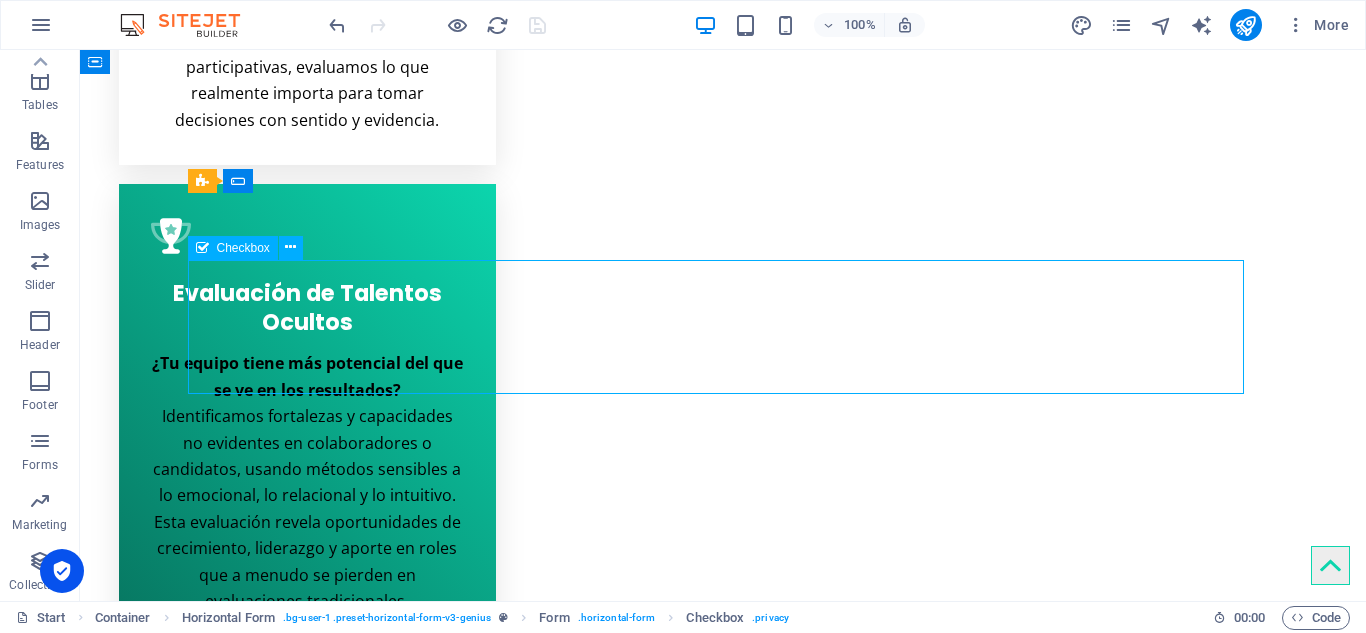 click on "MiaGestión garantiza la confidencialidad y el uso responsable de tus datos. No compartimos tu información con terceros y la utilizamos únicamente para fines relacionados con nuestros servicios." at bounding box center [723, 4516] 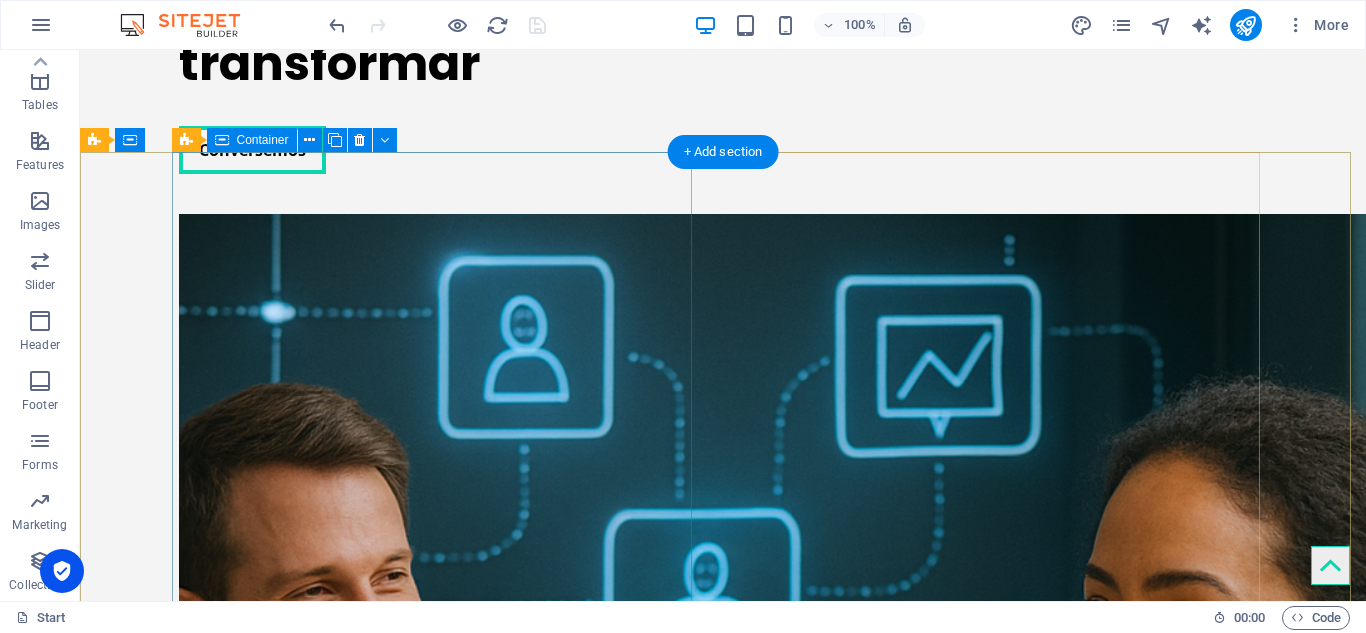scroll, scrollTop: 0, scrollLeft: 0, axis: both 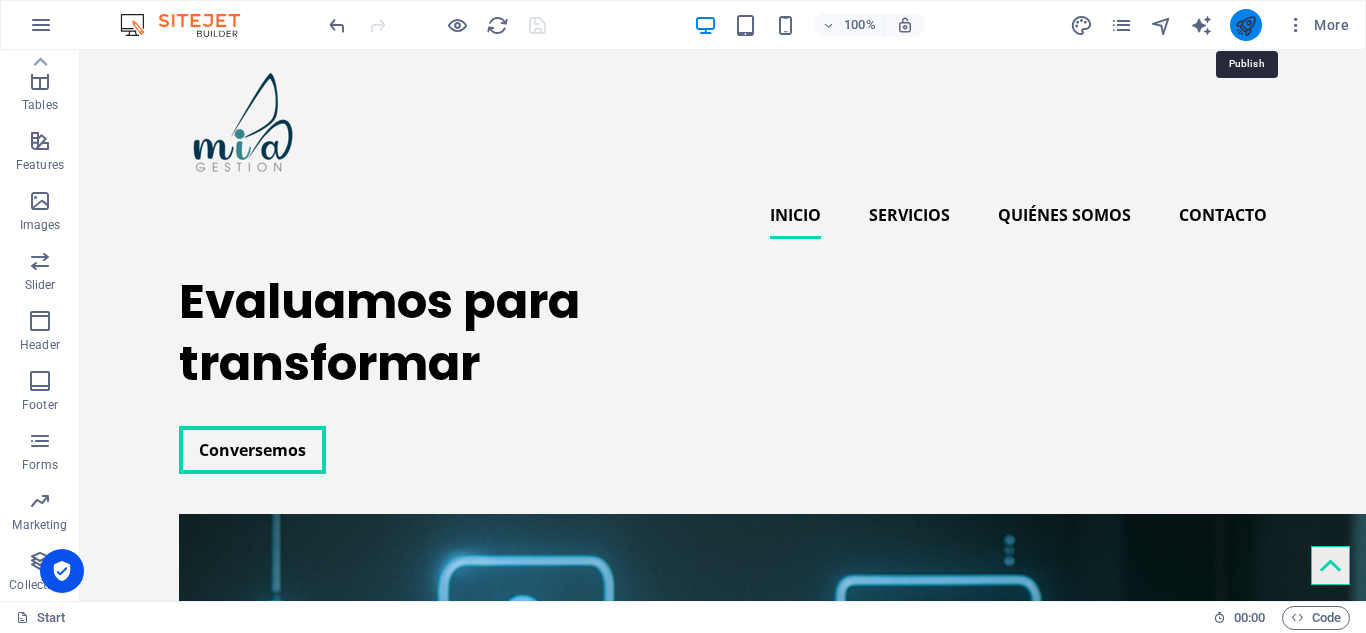 click at bounding box center [1245, 25] 